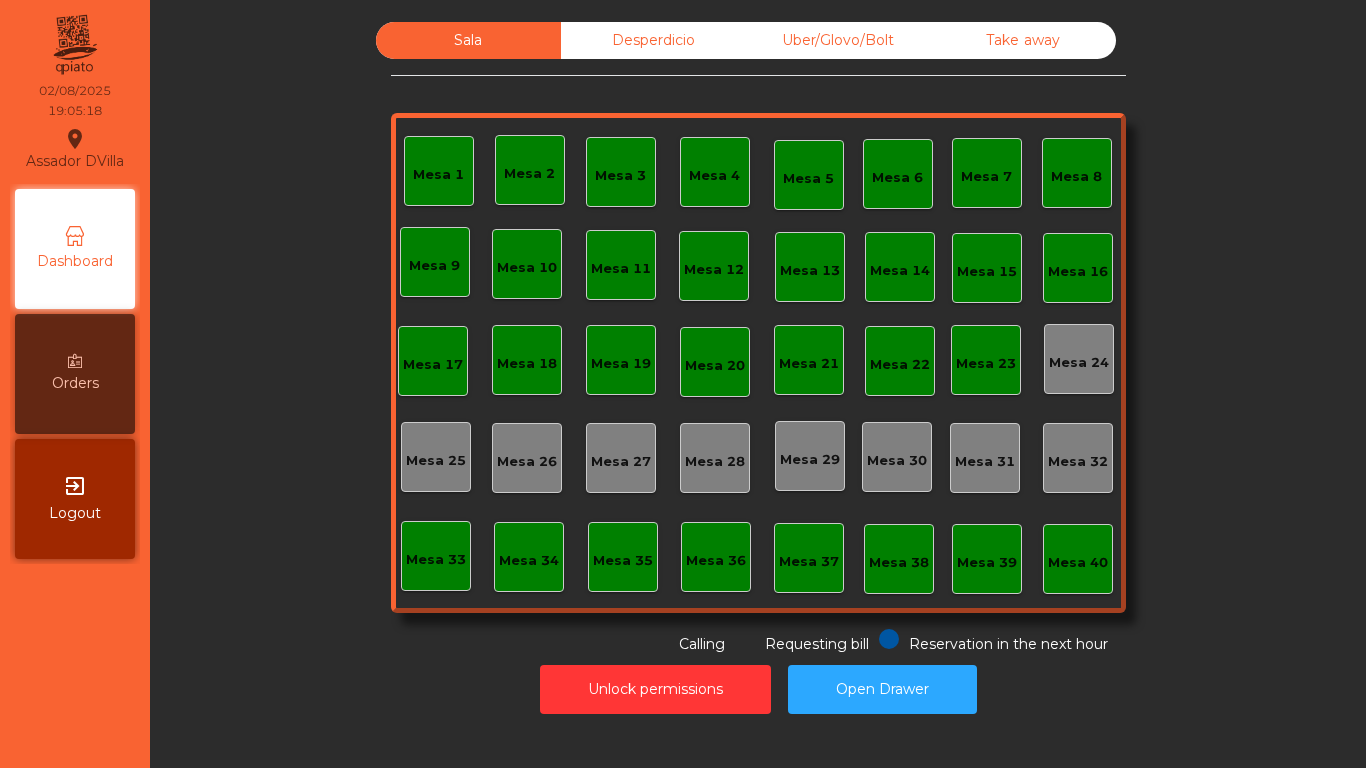 scroll, scrollTop: 0, scrollLeft: 0, axis: both 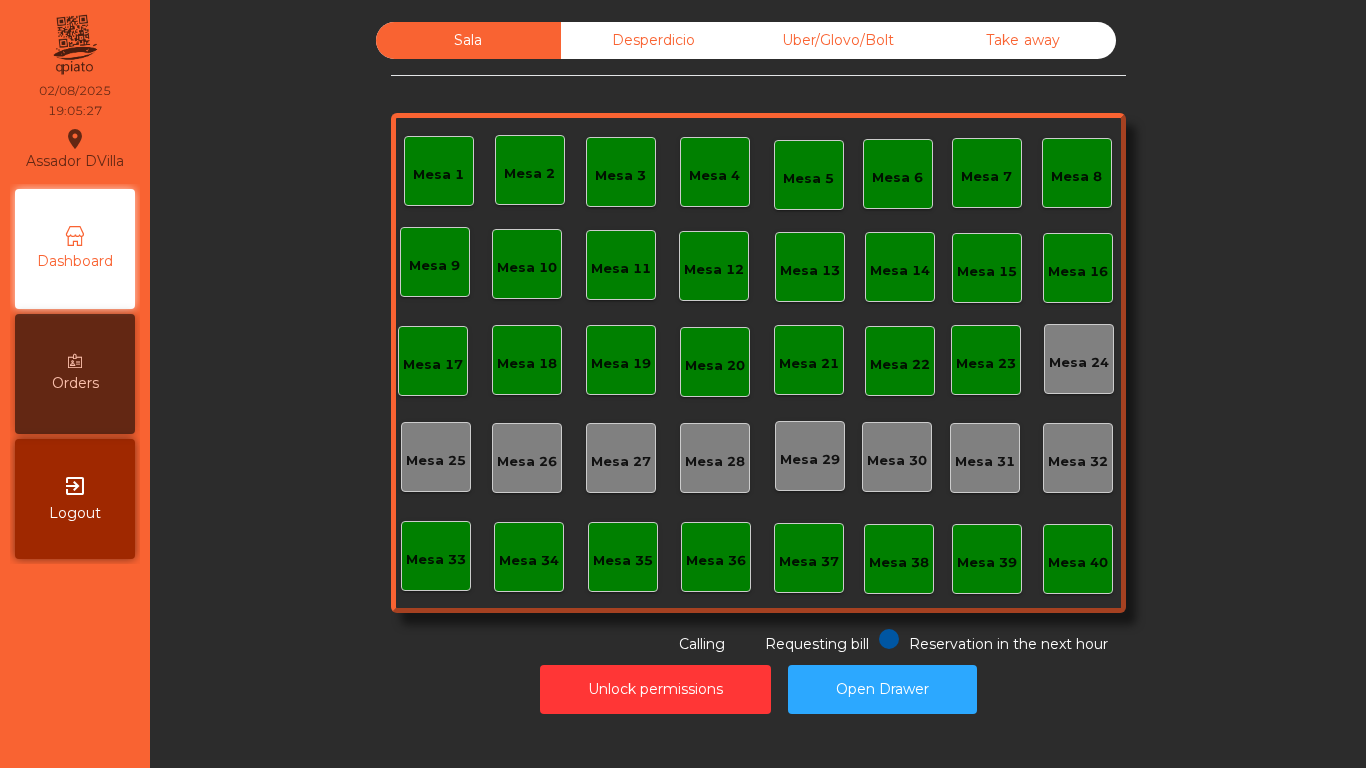 click on "Uber/Glovo/Bolt" 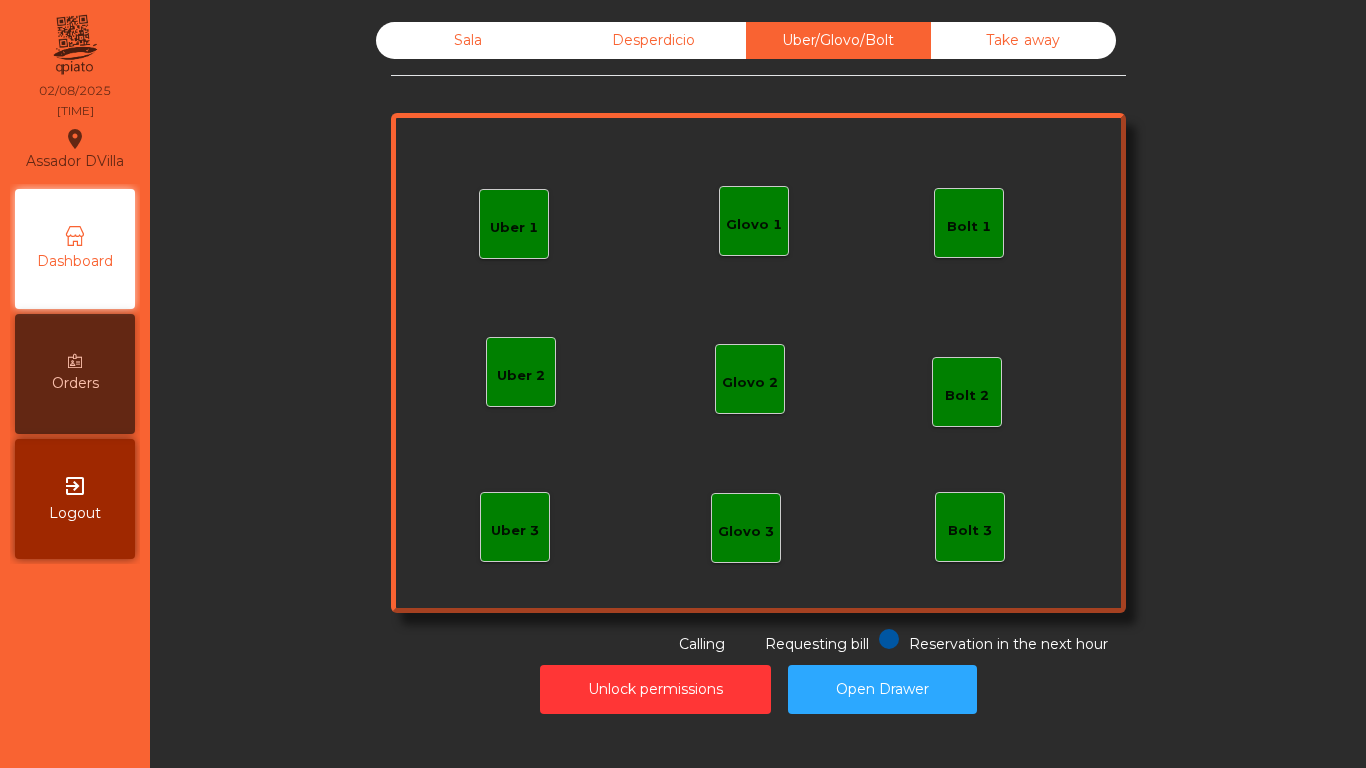 click on "Glovo 1" 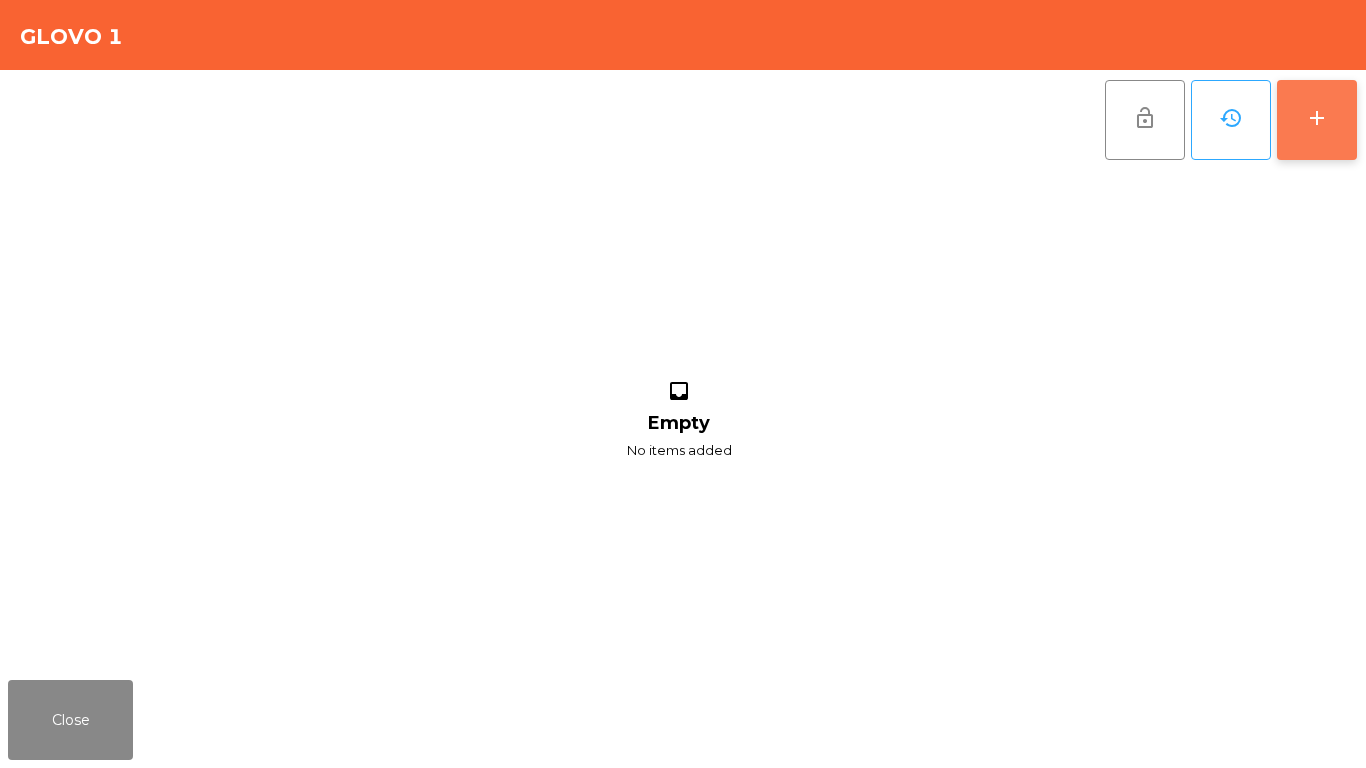 click on "add" 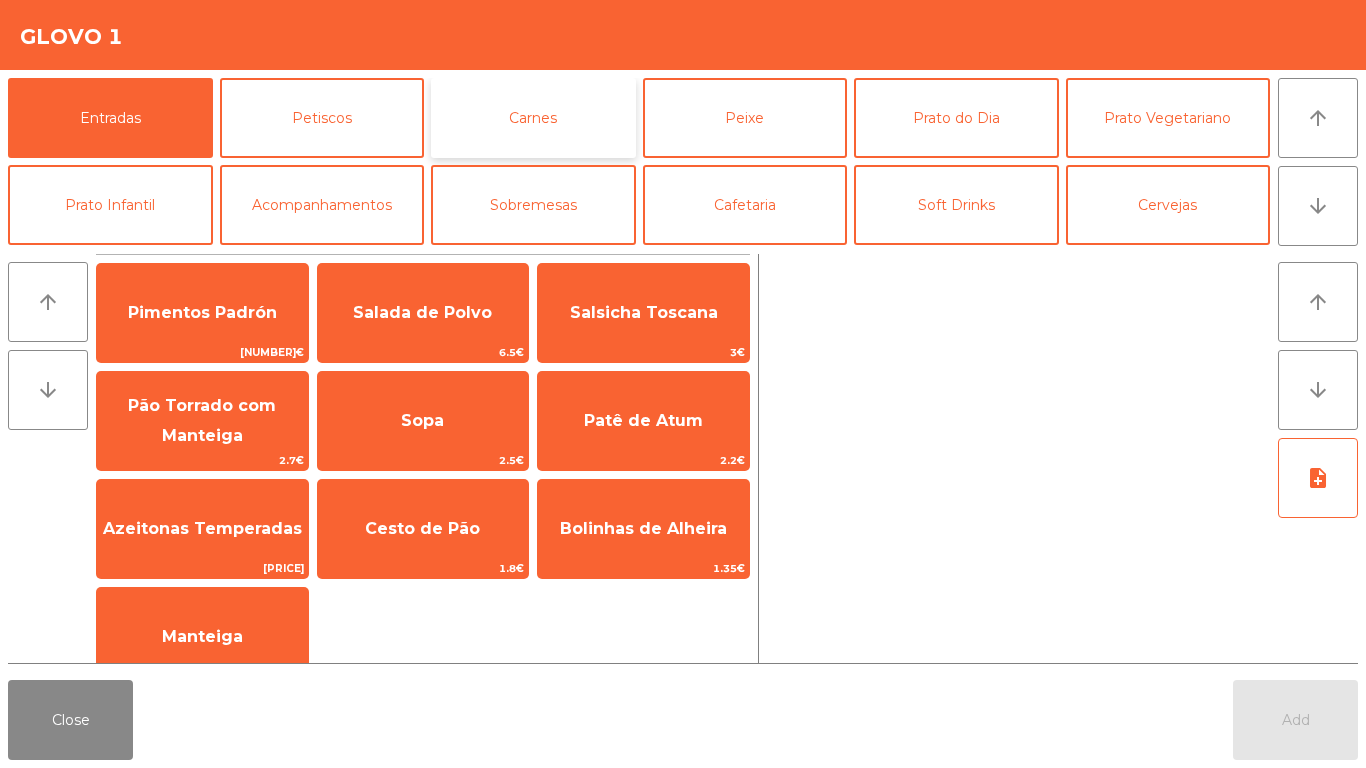 click on "Carnes" 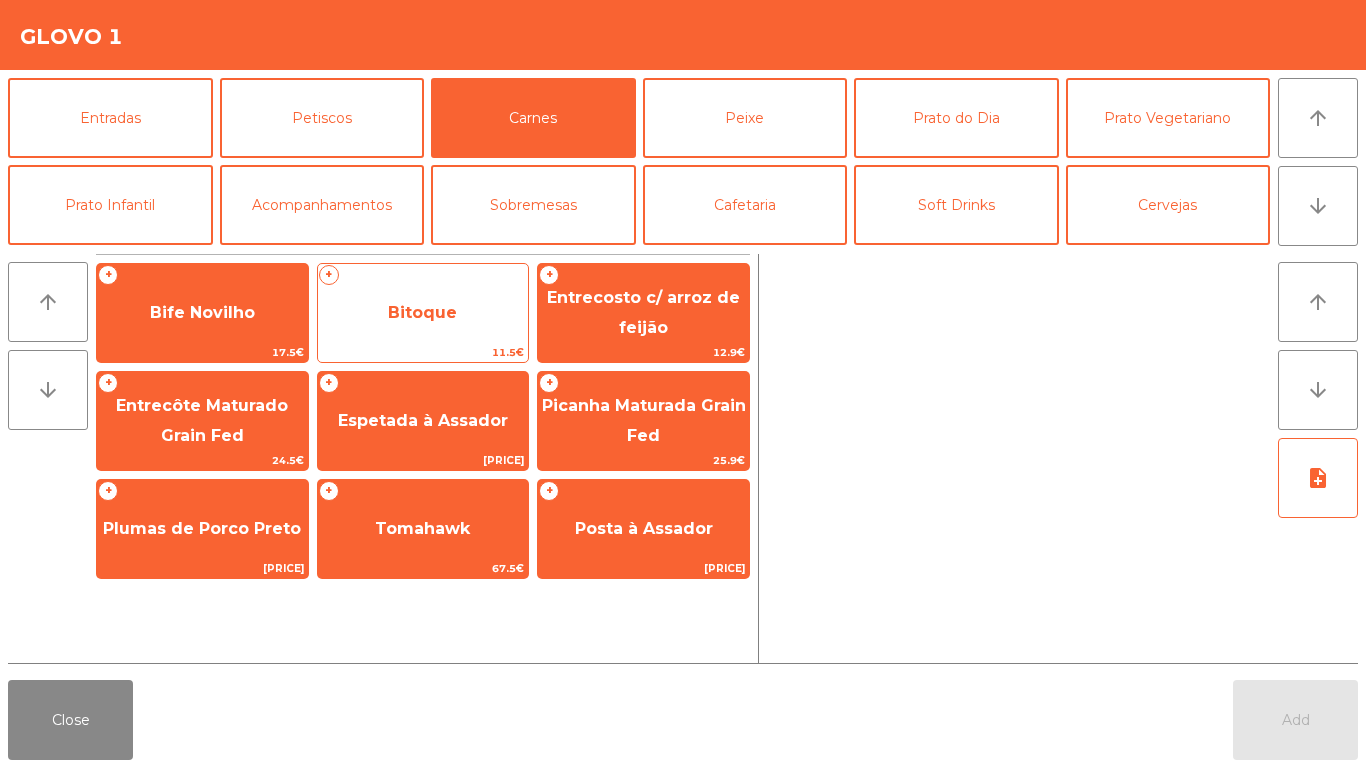 click on "Bitoque" 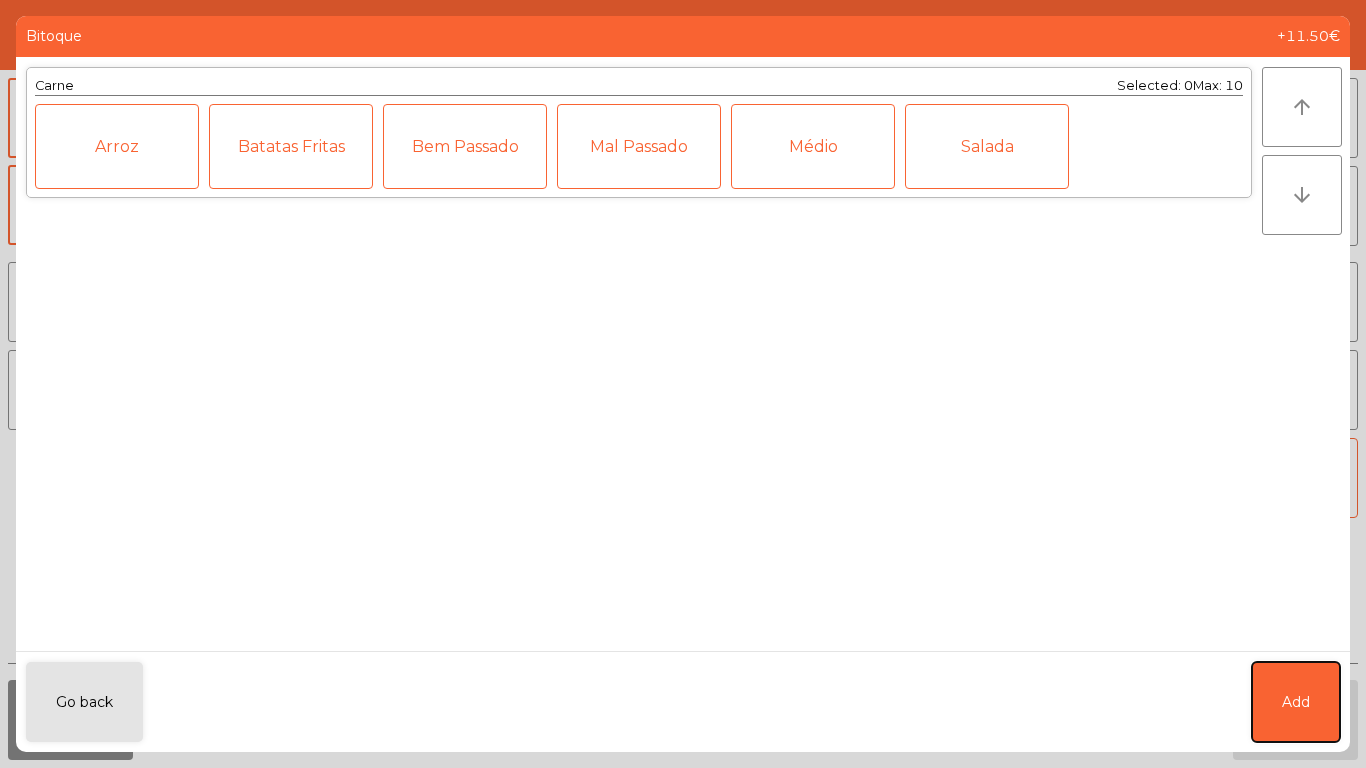 click on "Add" 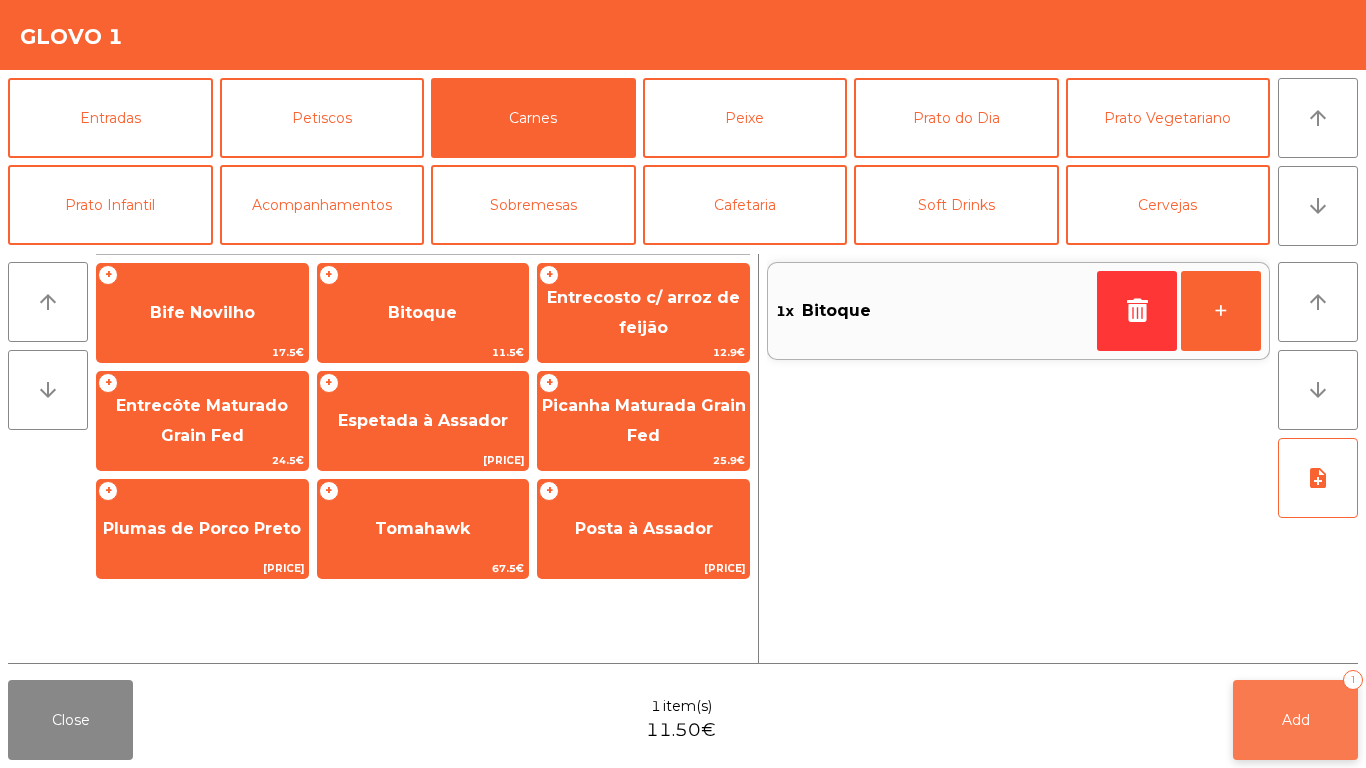 click on "Add   1" 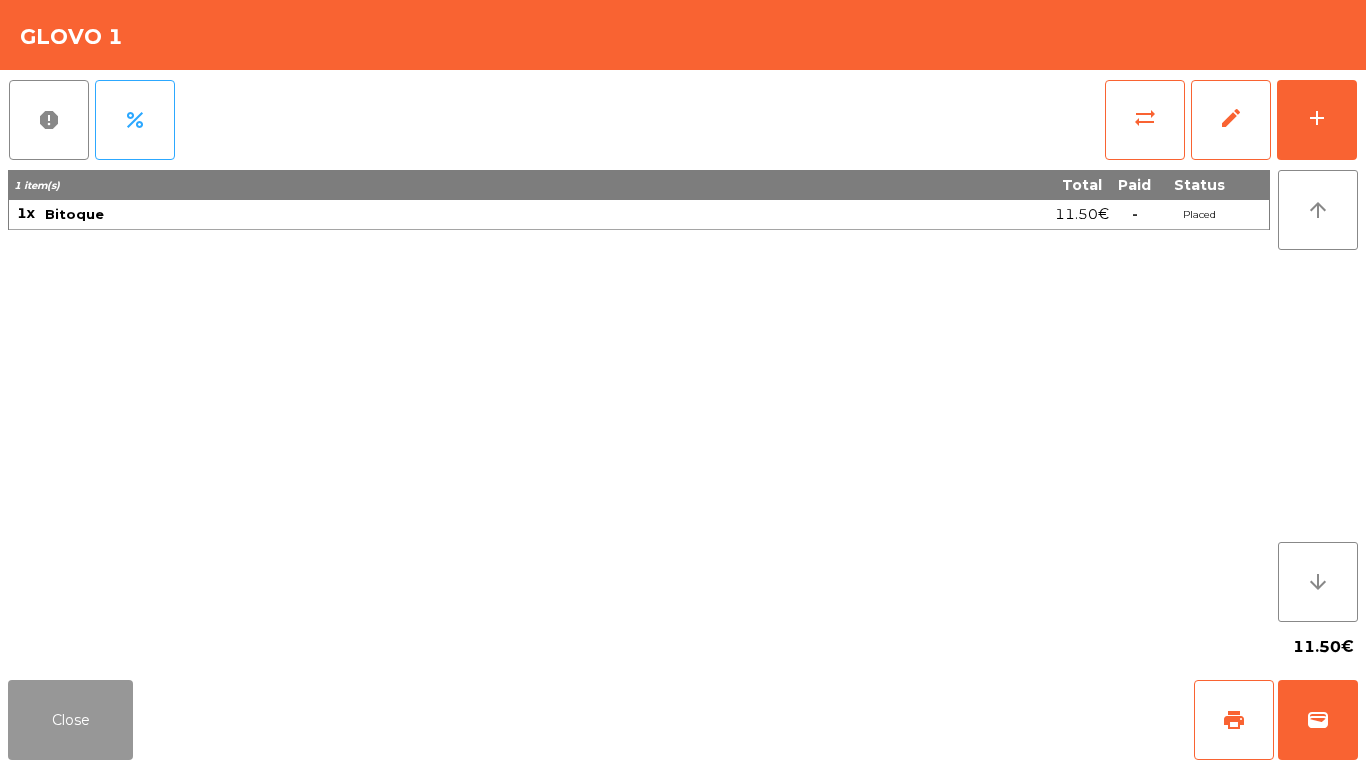 drag, startPoint x: 51, startPoint y: 728, endPoint x: 66, endPoint y: 704, distance: 28.301943 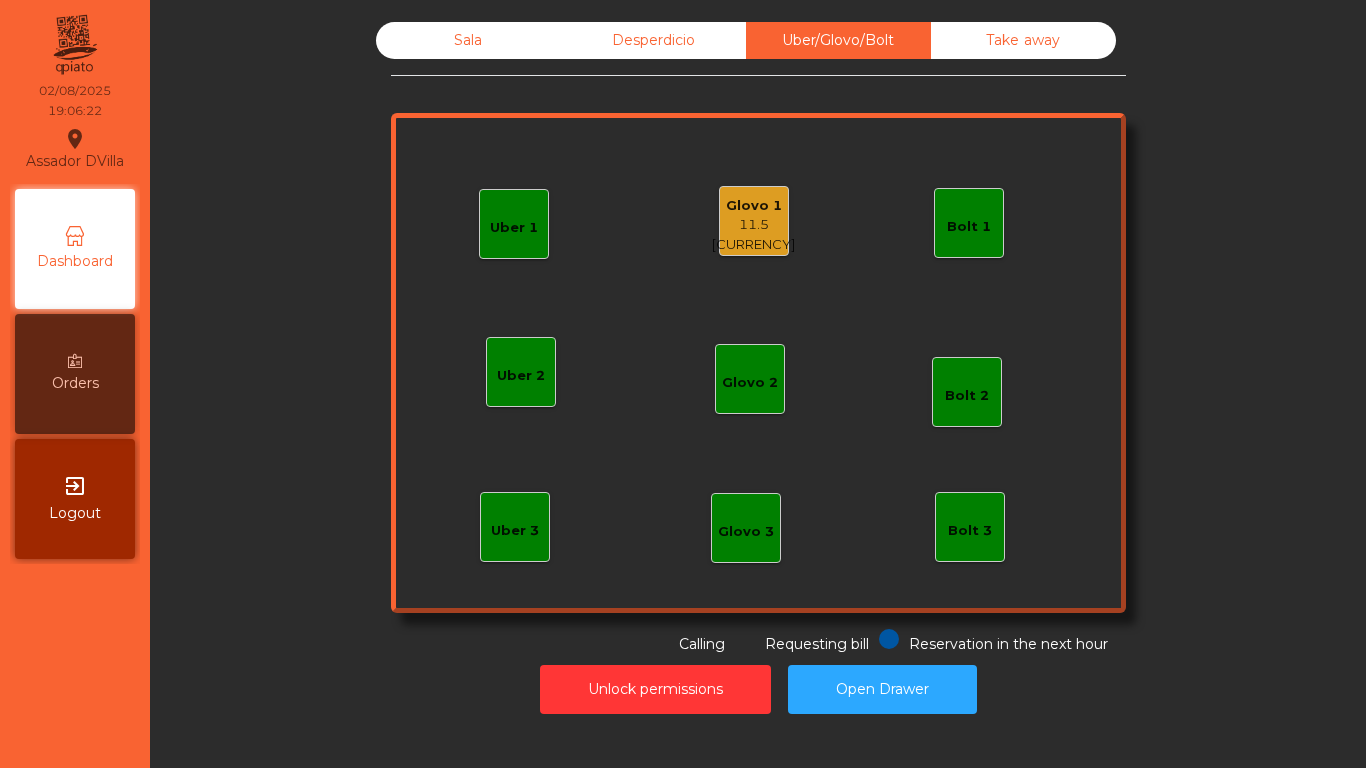 click on "Glovo 1   [PRICE]" 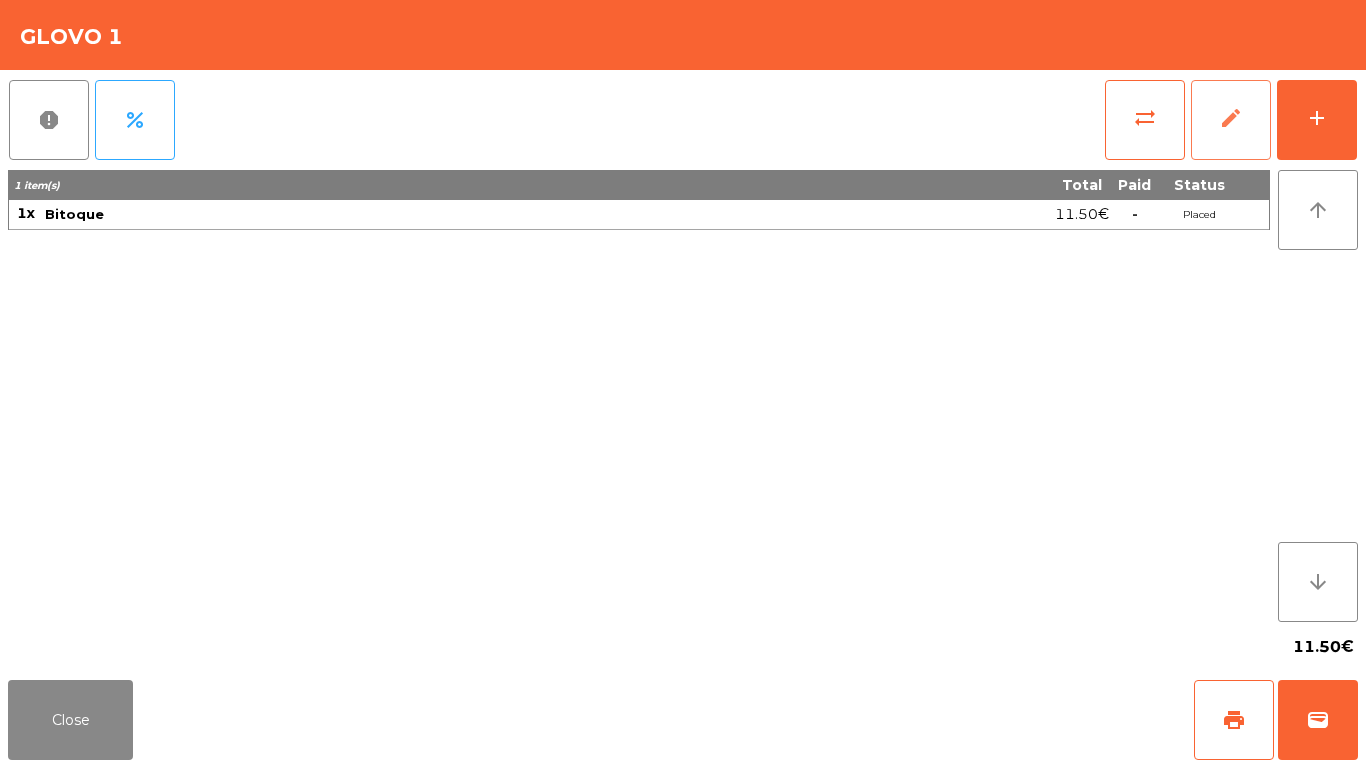 click on "edit" 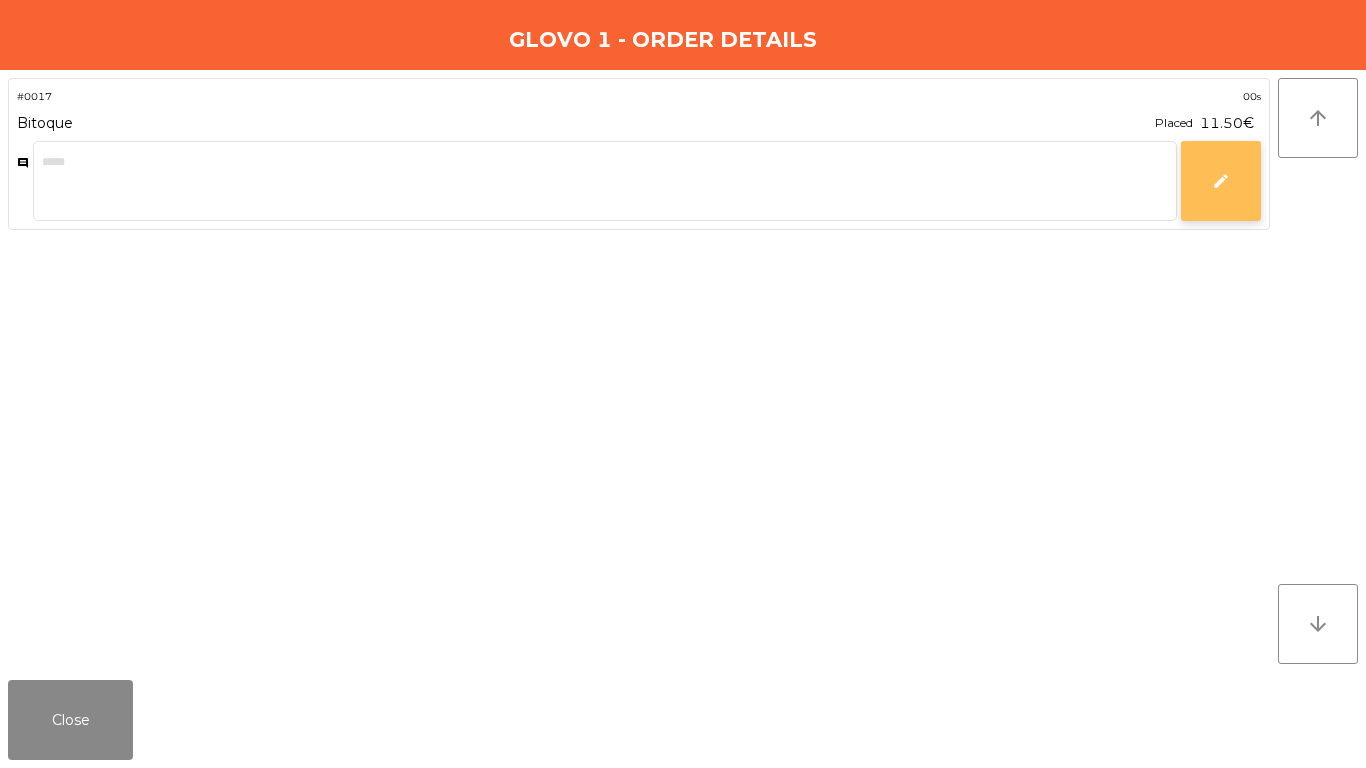 click on "edit" 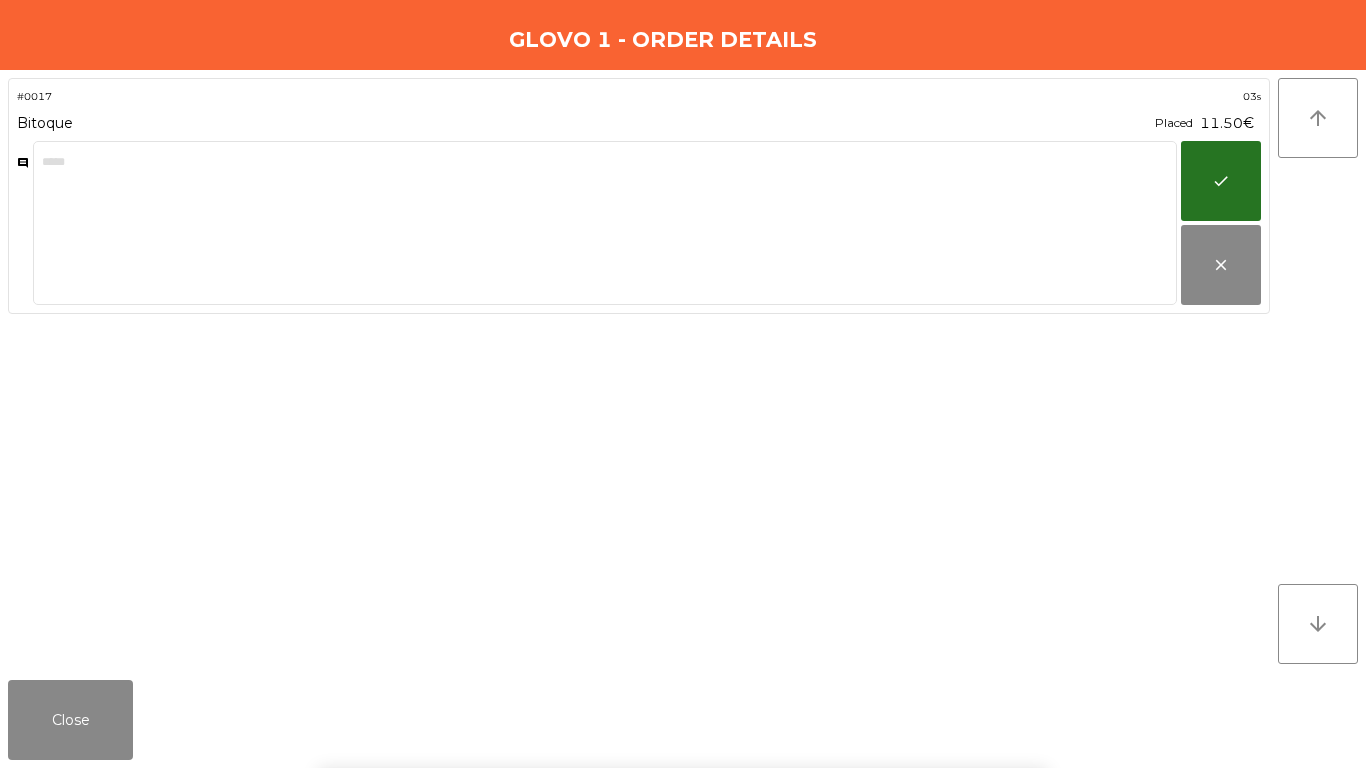click on "` 1 2 3 4 5 6 7 8 9 0 - = keyboard_backspace keyboard_tab q w e r t y u i o p [ ] \ keyboard_capslock a s d f g h j k l ; ' keyboard_return keyboard_arrow_up z x c v b n m , . / keyboard_arrow_up" at bounding box center [683, 644] 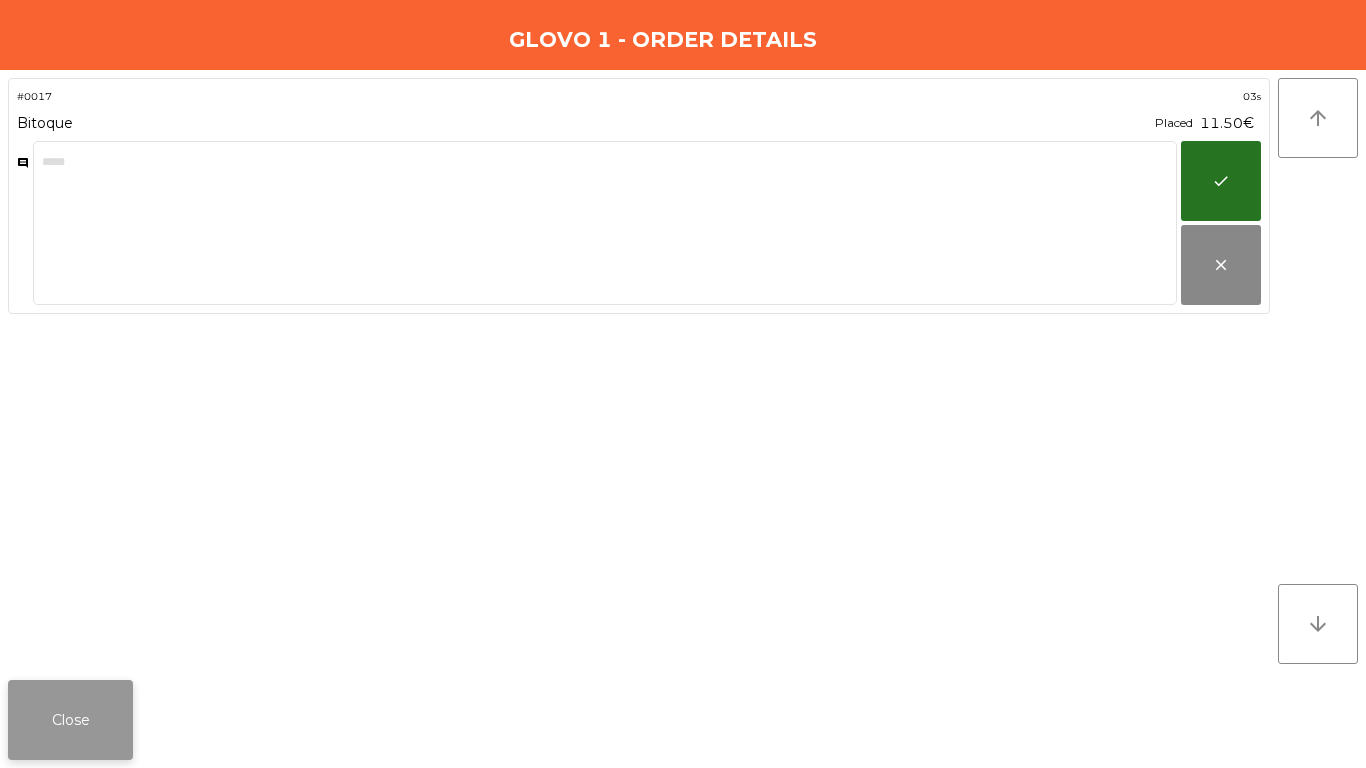 click on "Close" 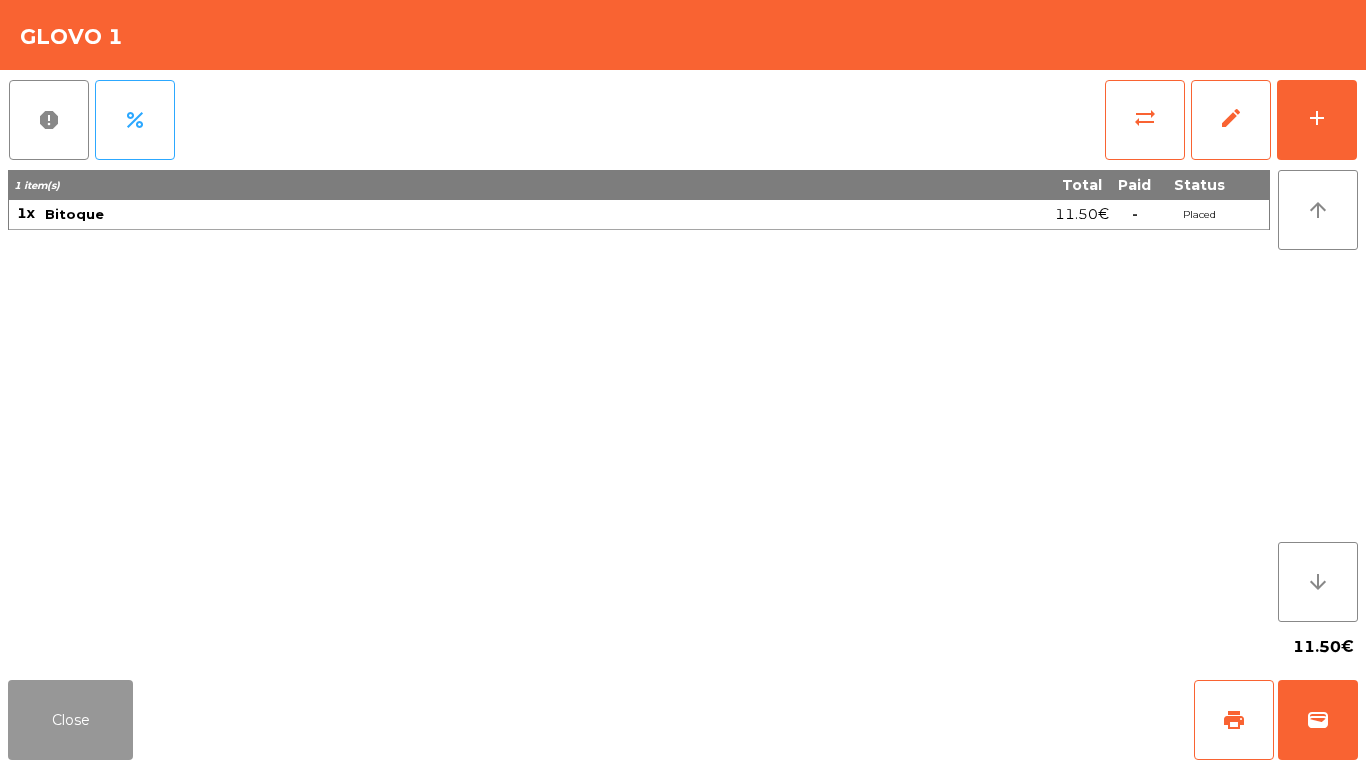 click on "Close" 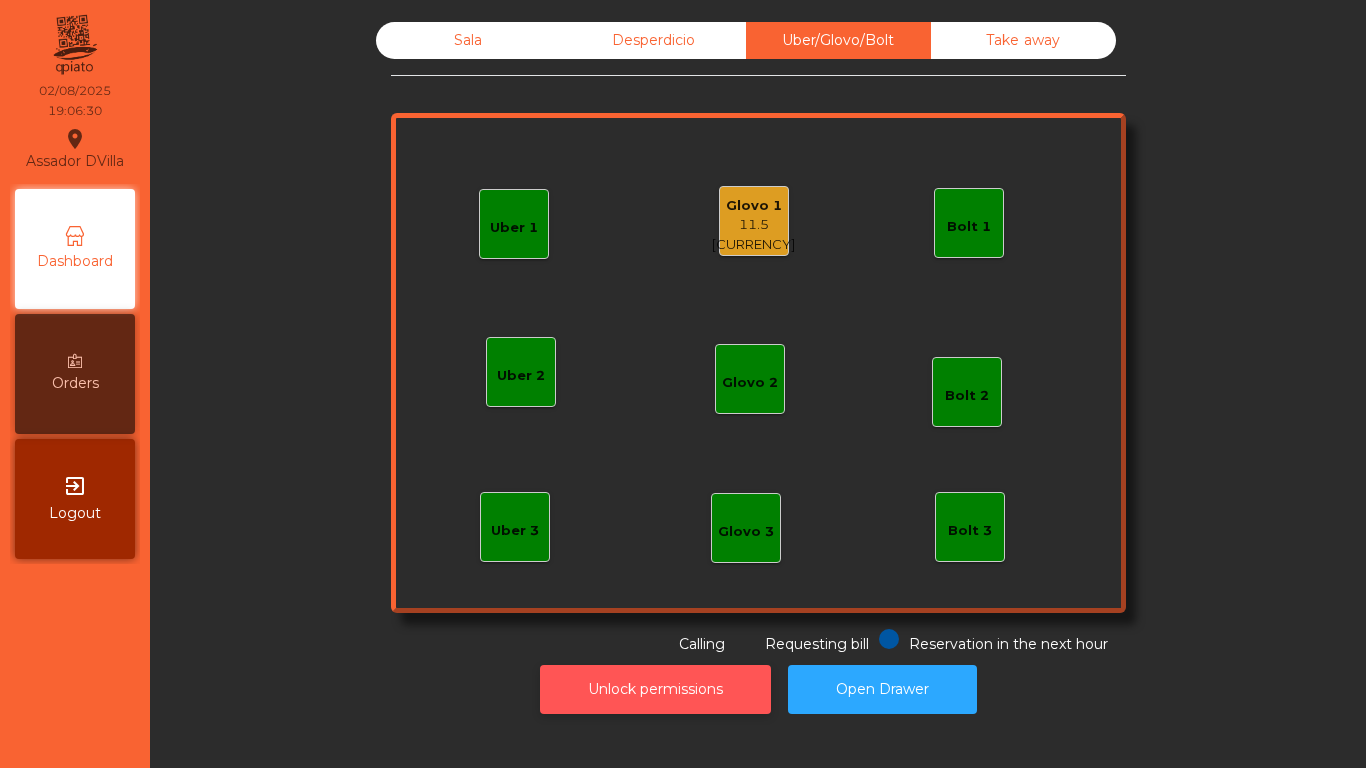 click on "Unlock permissions" 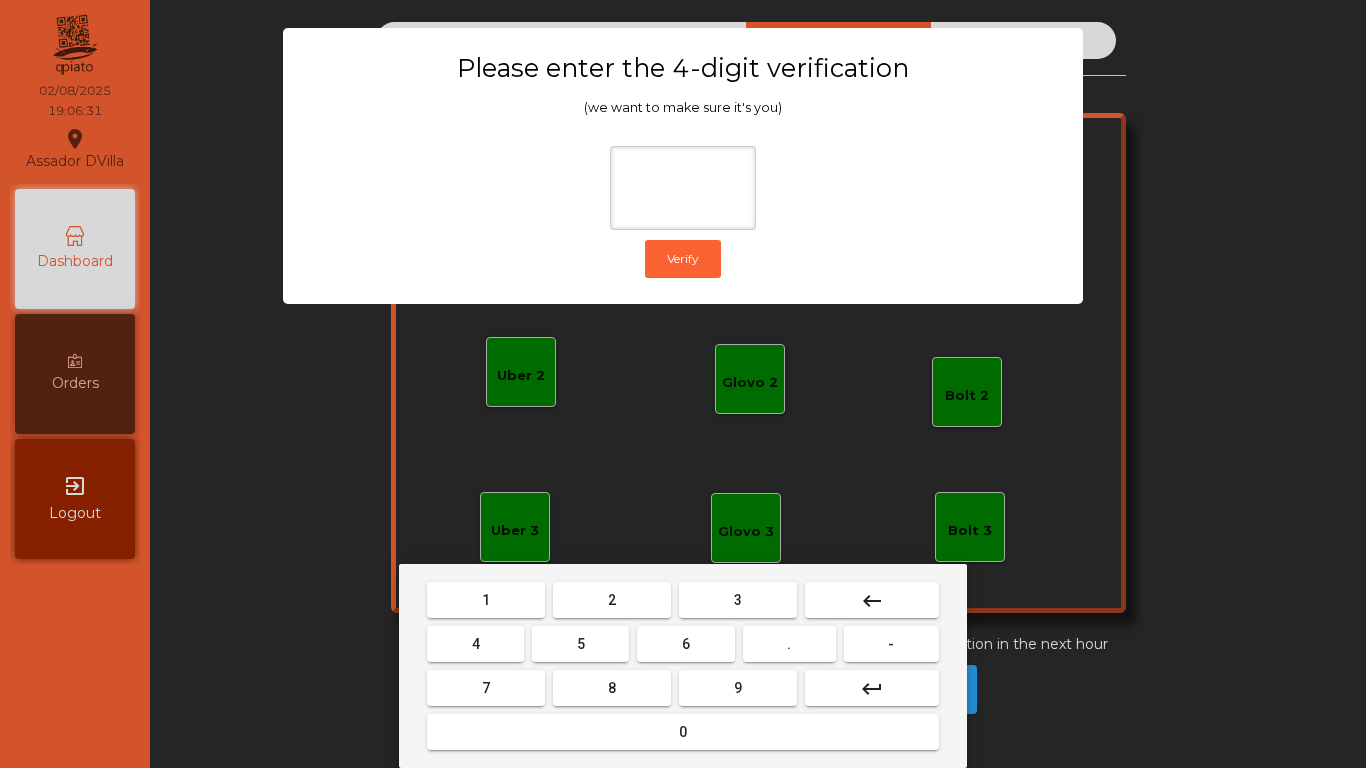 drag, startPoint x: 634, startPoint y: 609, endPoint x: 581, endPoint y: 611, distance: 53.037724 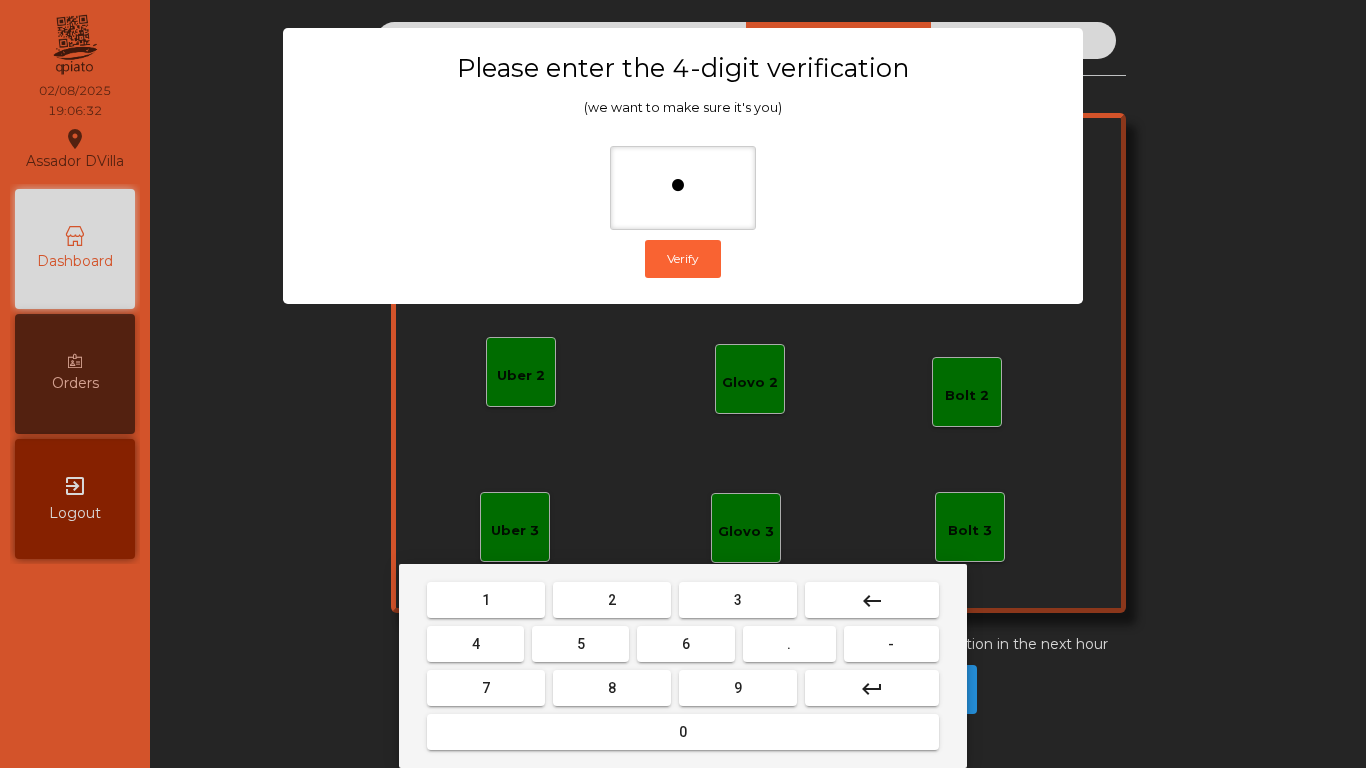click on "4" at bounding box center [475, 644] 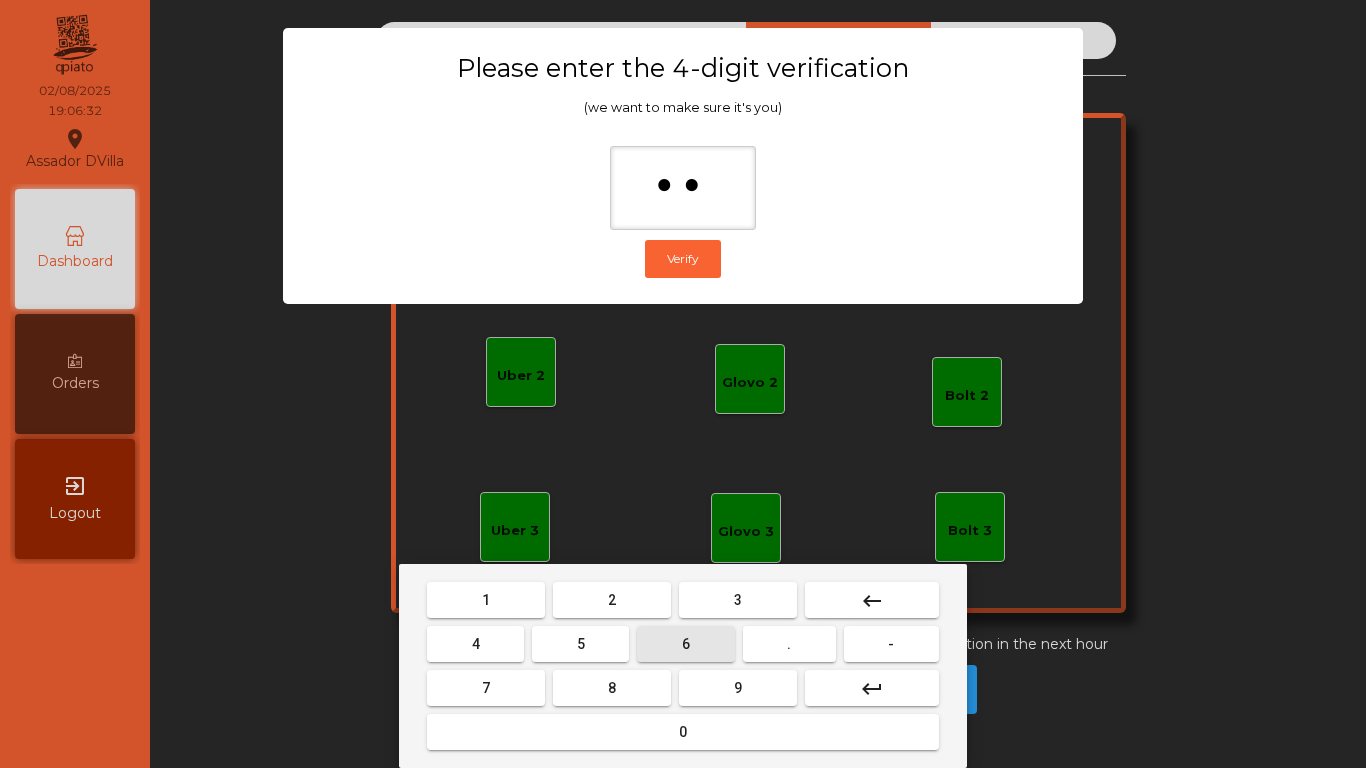 click on "6" at bounding box center (685, 644) 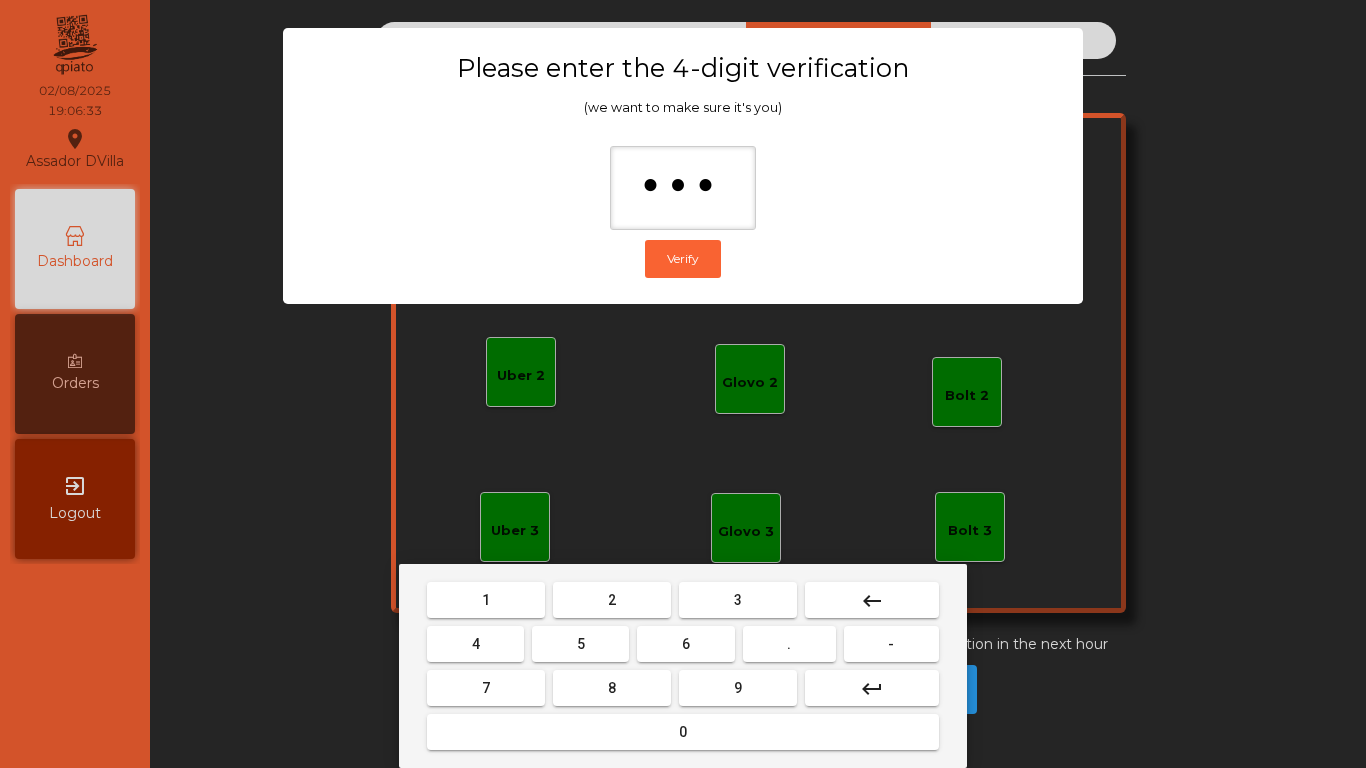 click on "9" at bounding box center [738, 688] 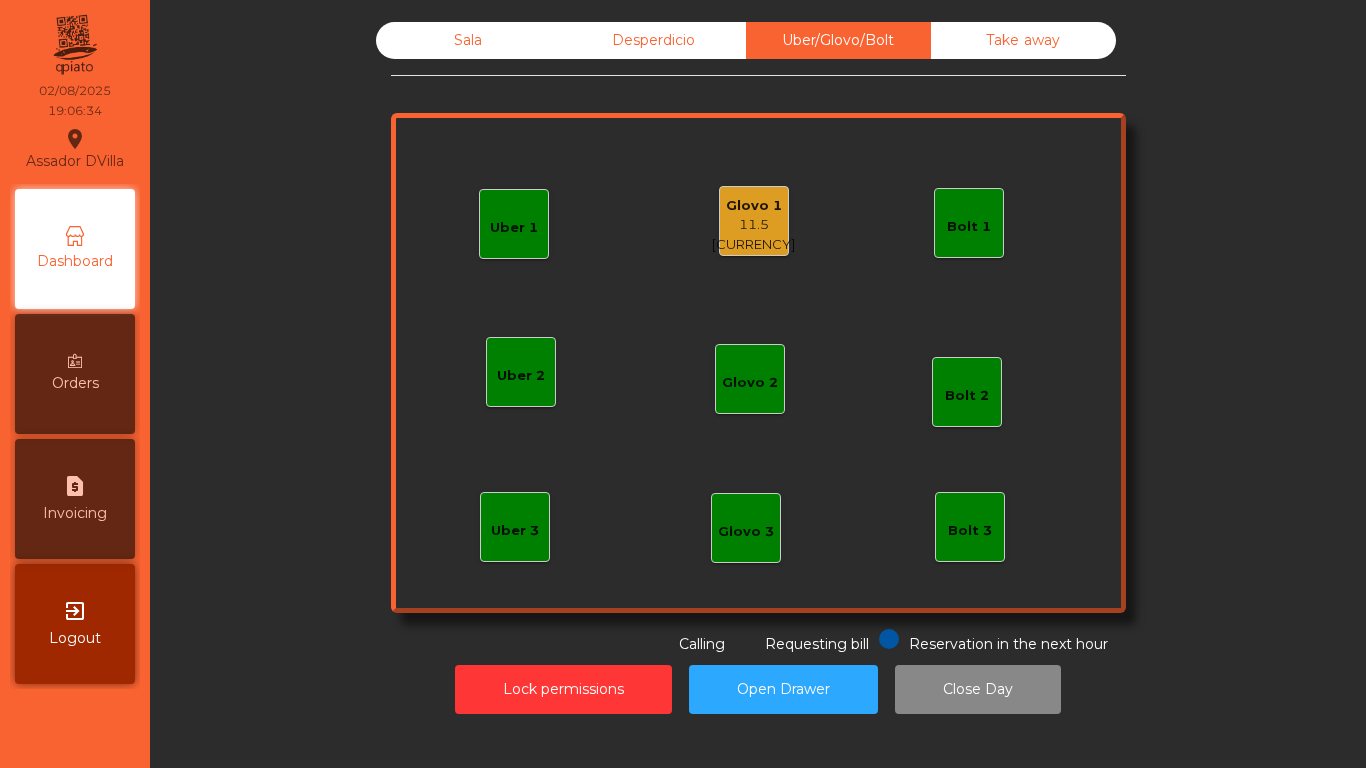 click on "Glovo 1" 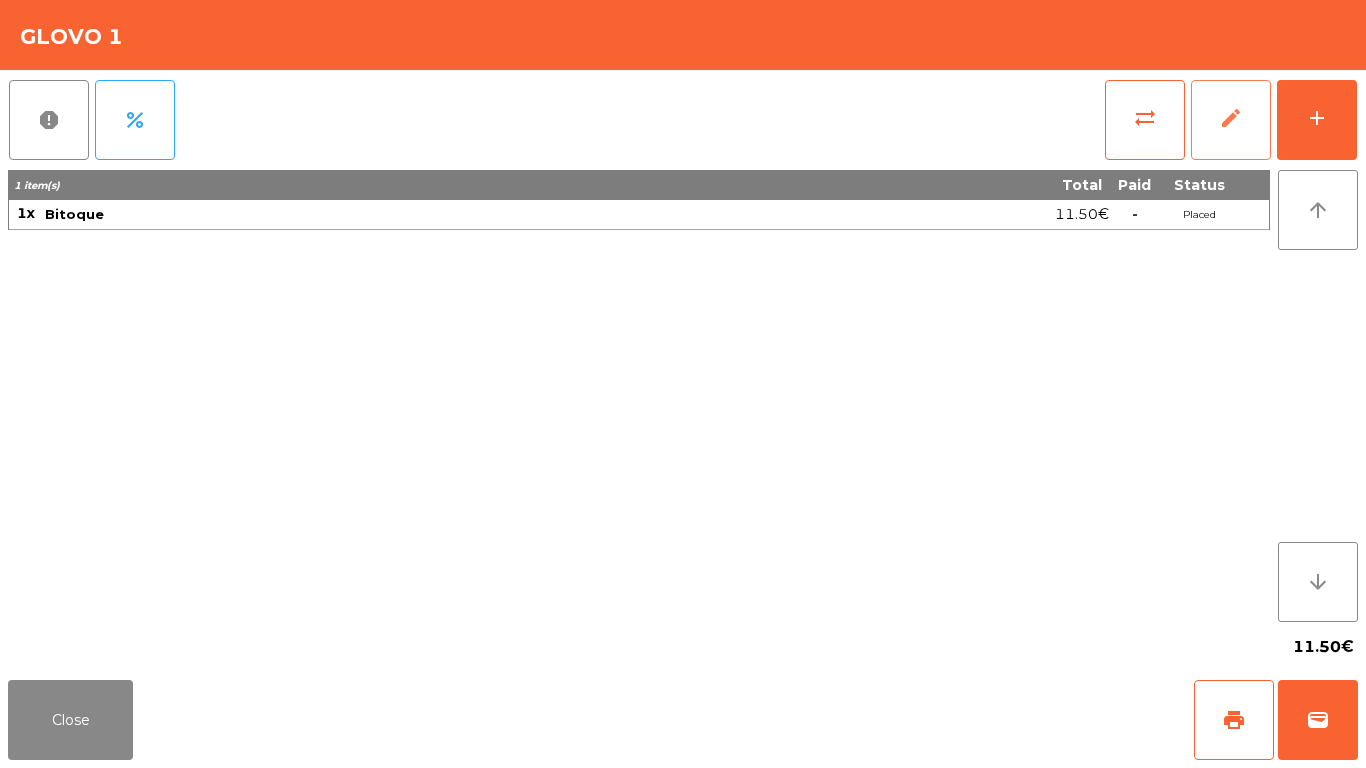 click on "edit" 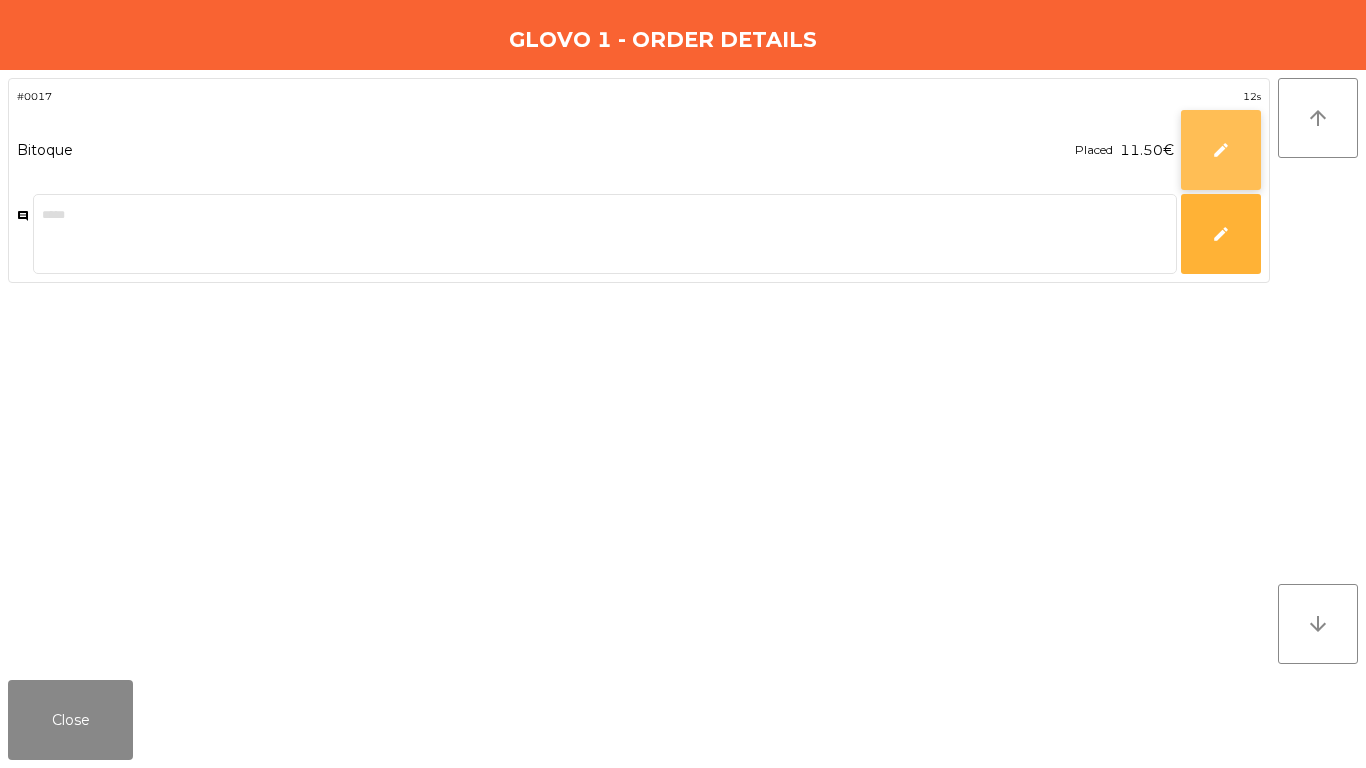 click on "edit" 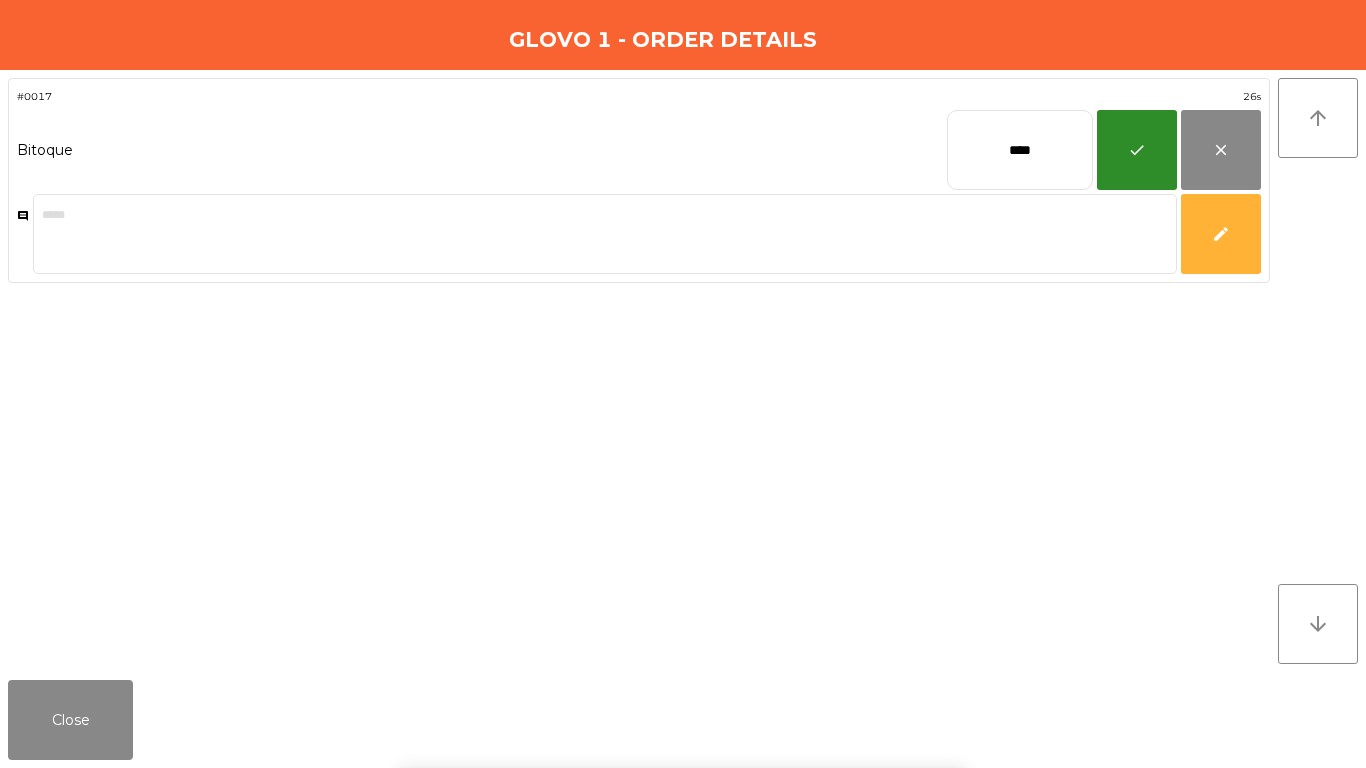 drag, startPoint x: 1141, startPoint y: 125, endPoint x: 966, endPoint y: 416, distance: 339.56738 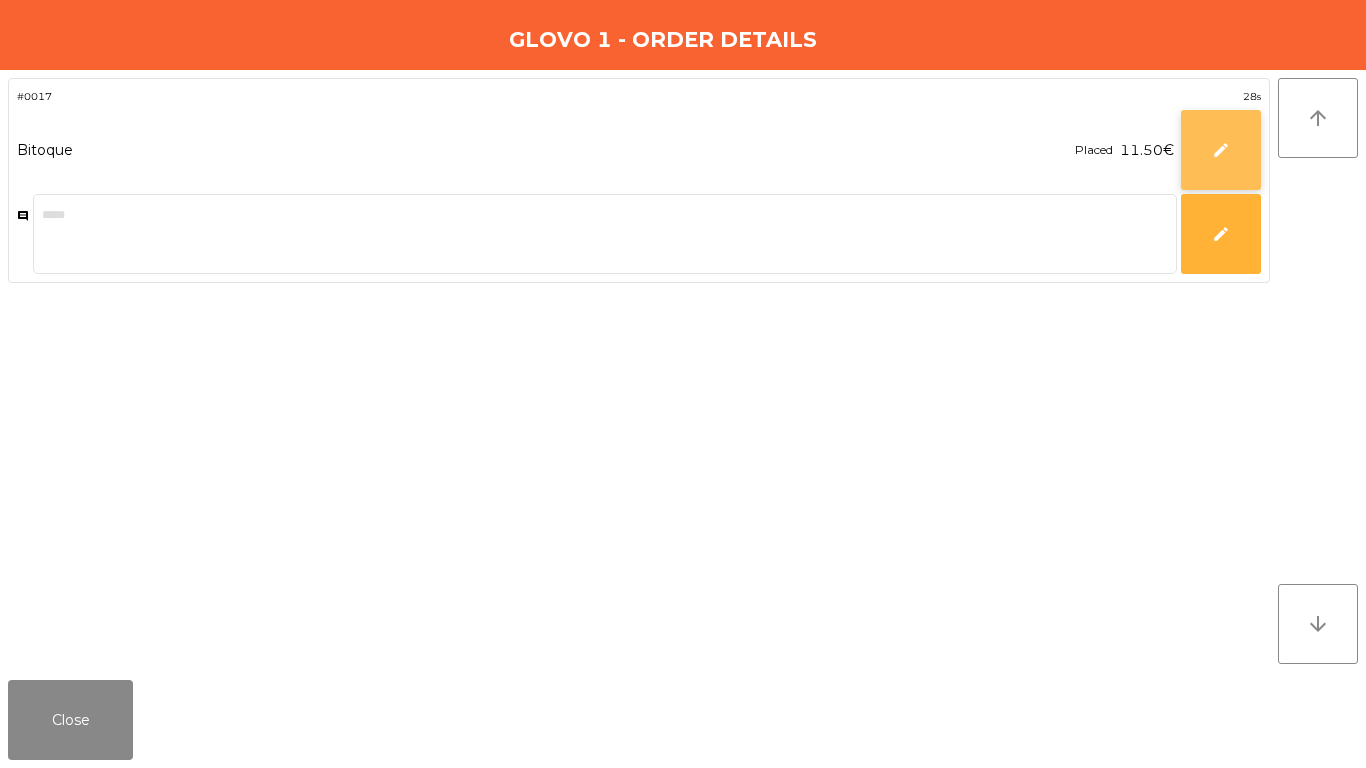click on "edit" 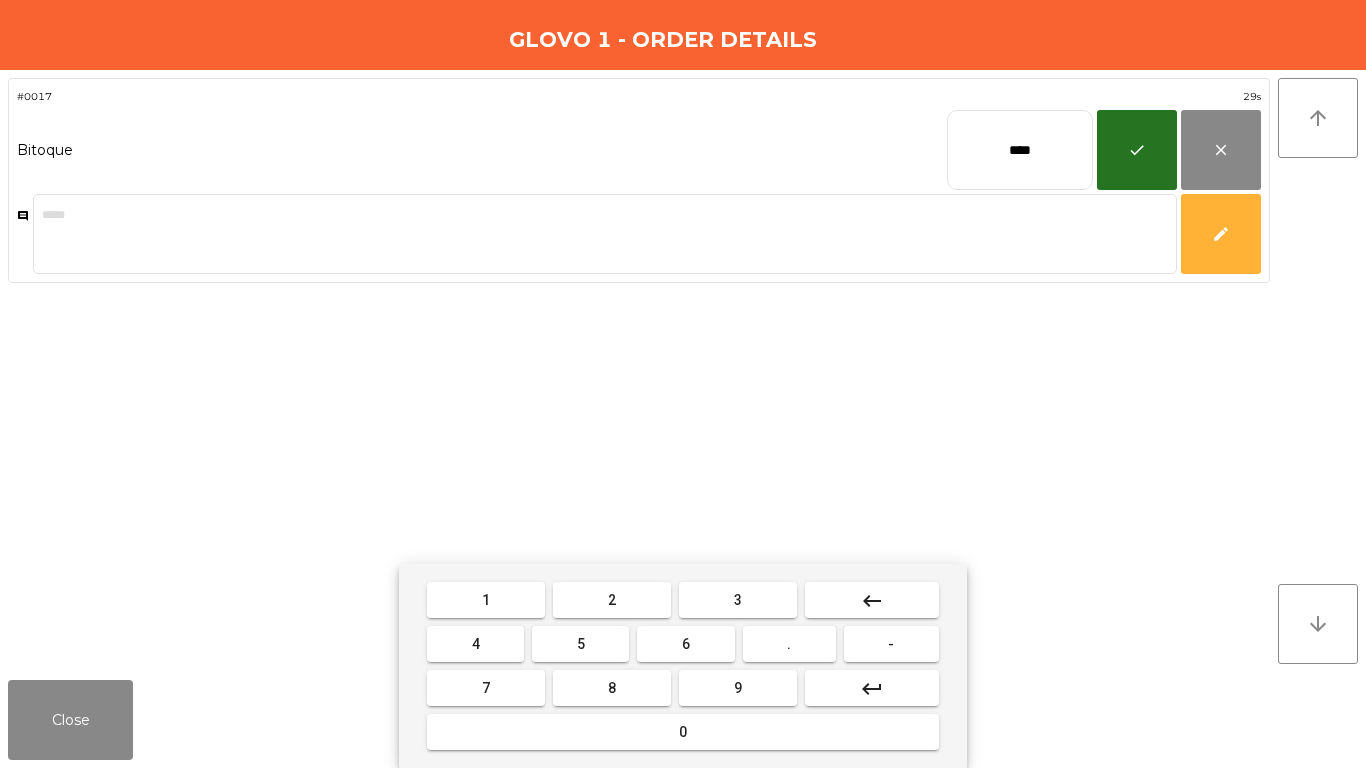 click on "****" 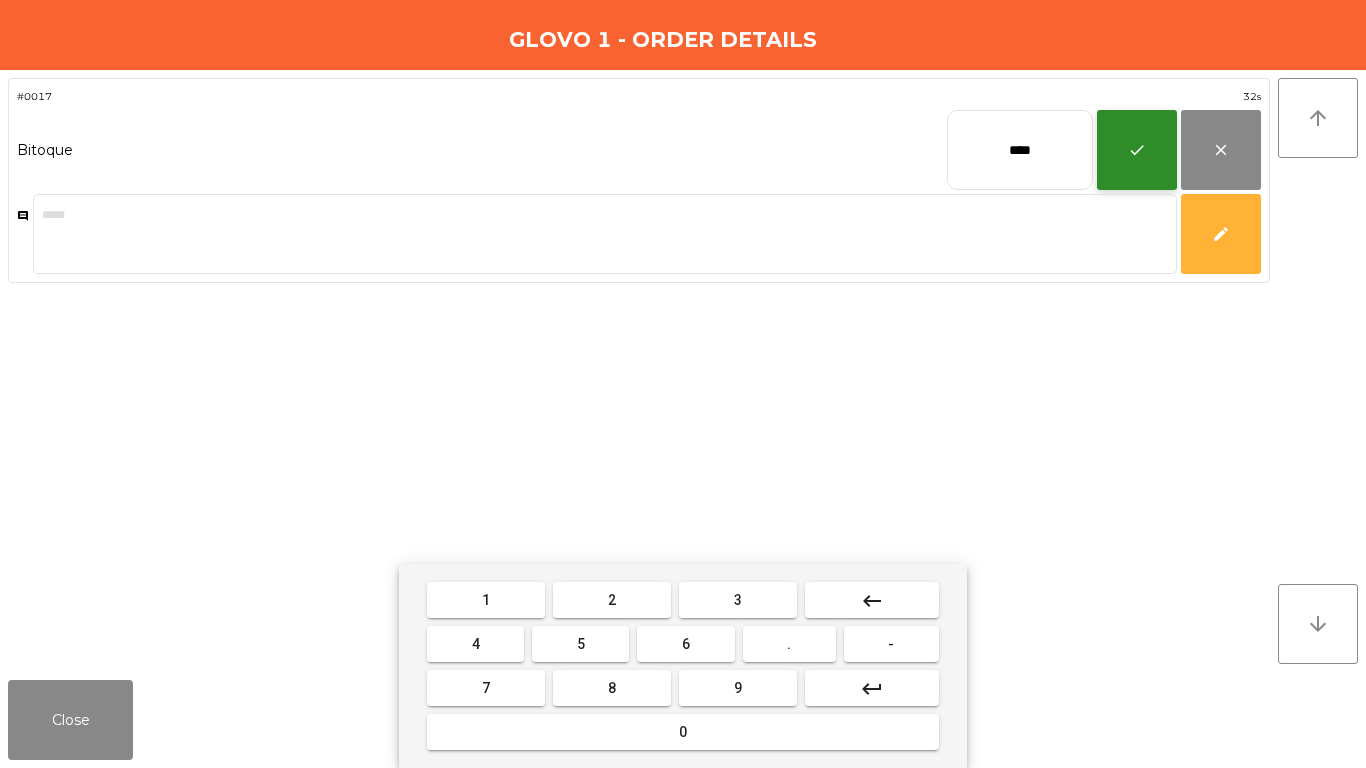 type on "****" 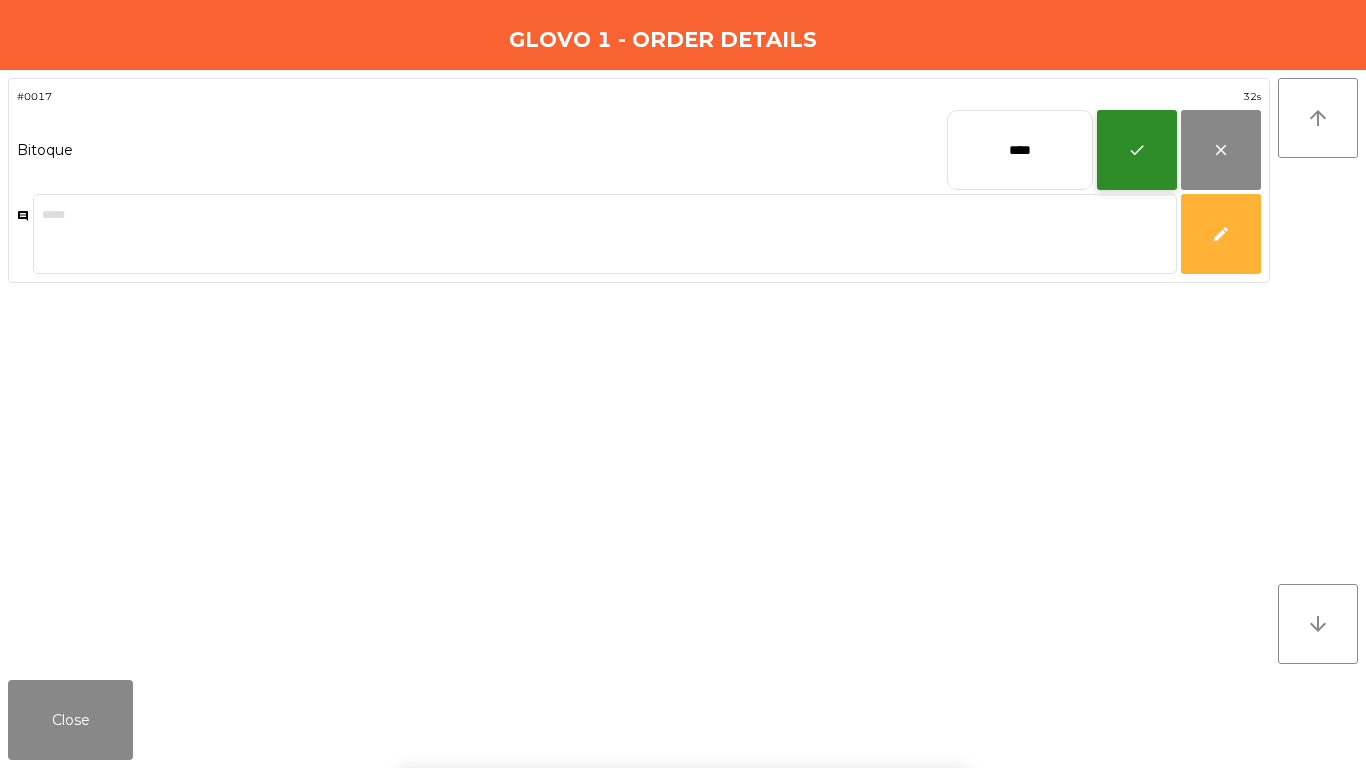 click on "check" 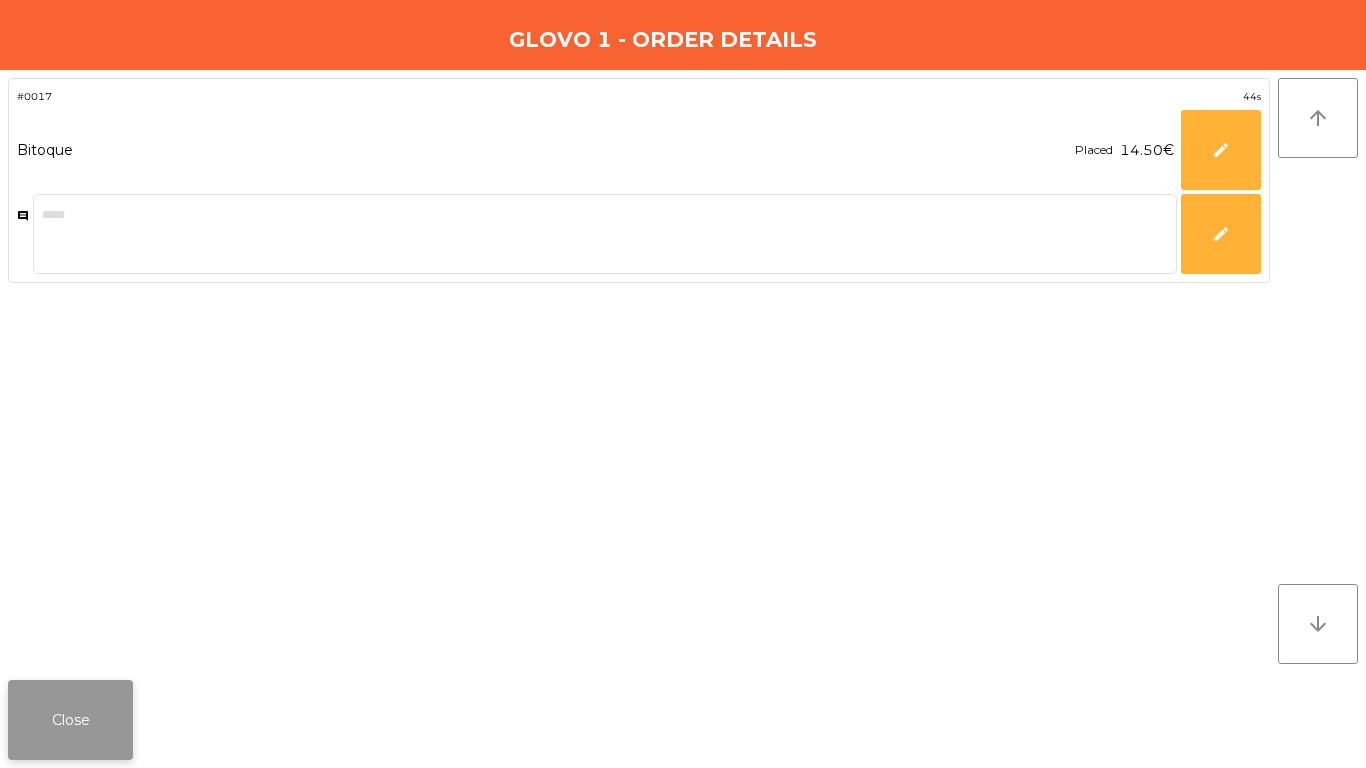 click on "Close" 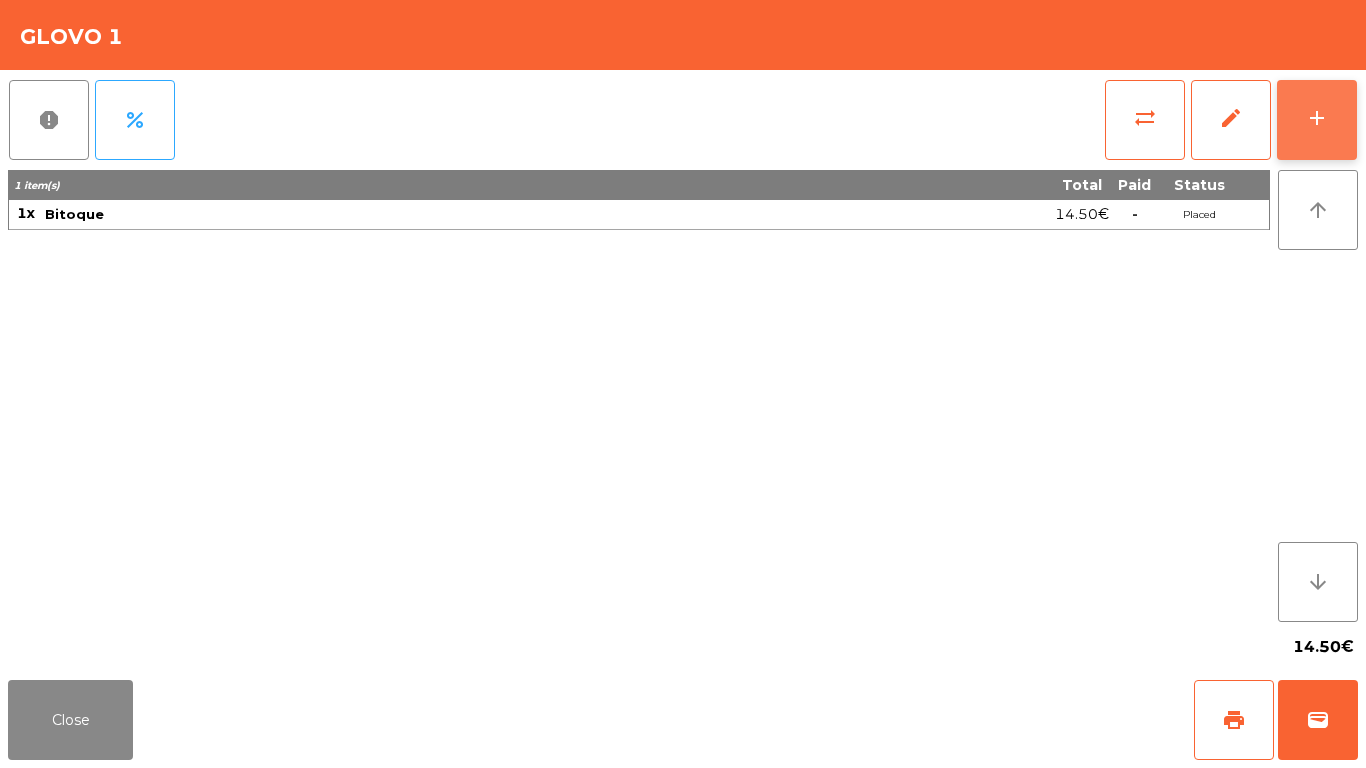 click on "add" 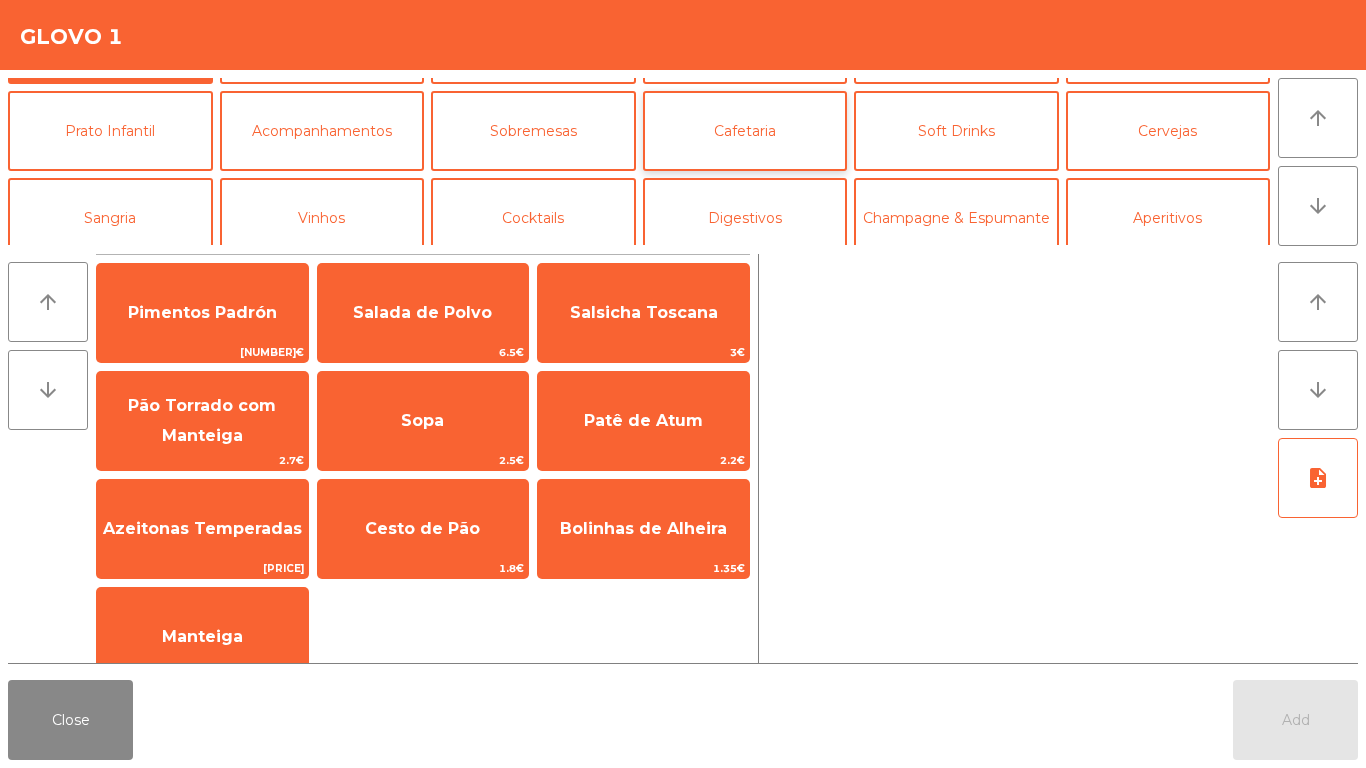 scroll, scrollTop: 174, scrollLeft: 0, axis: vertical 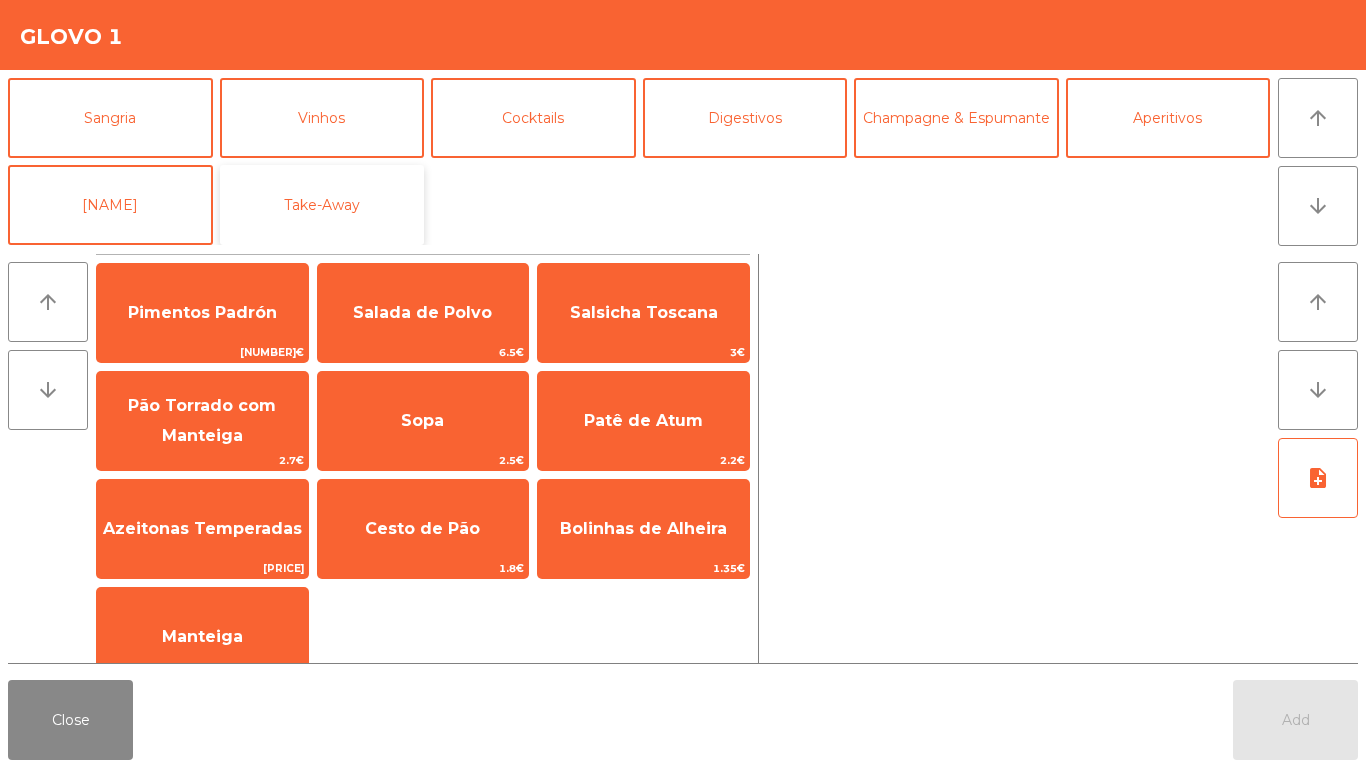 click on "Take-Away" 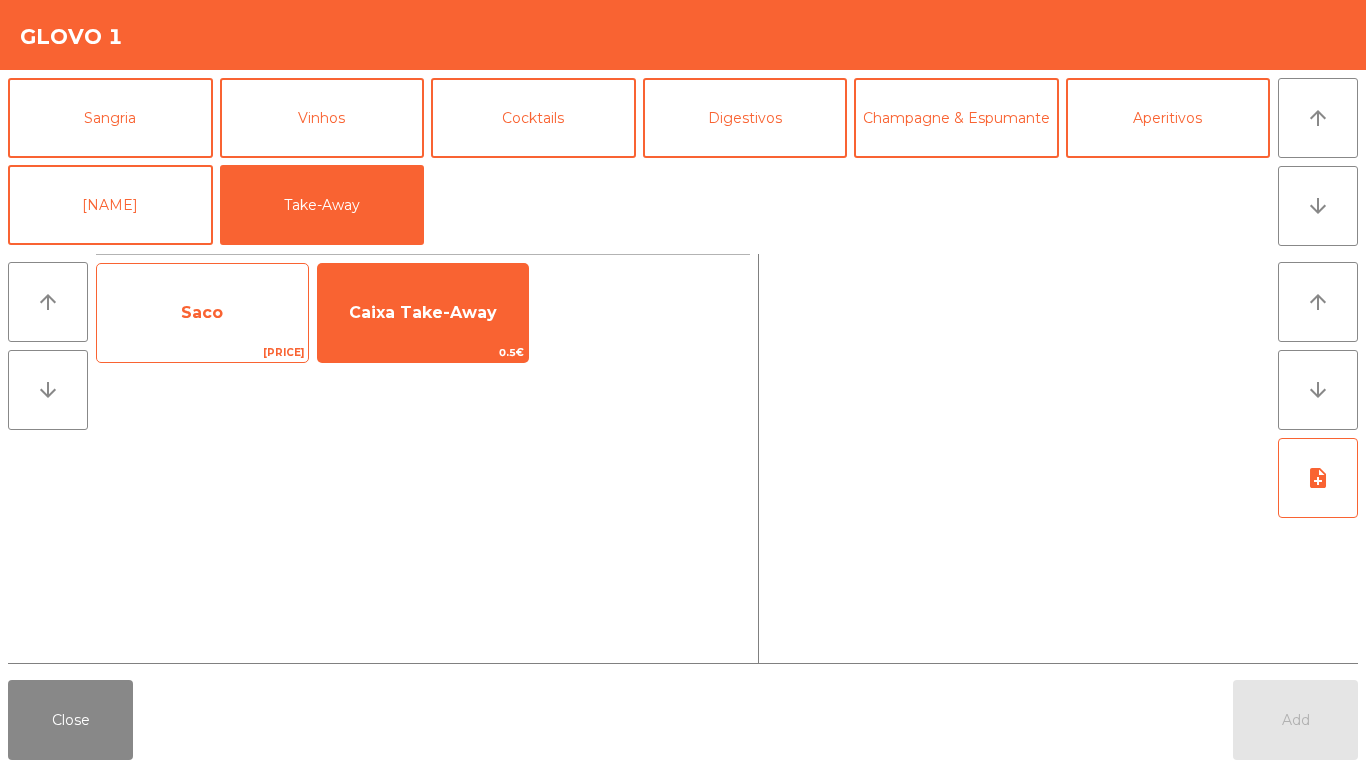 click on "Saco" 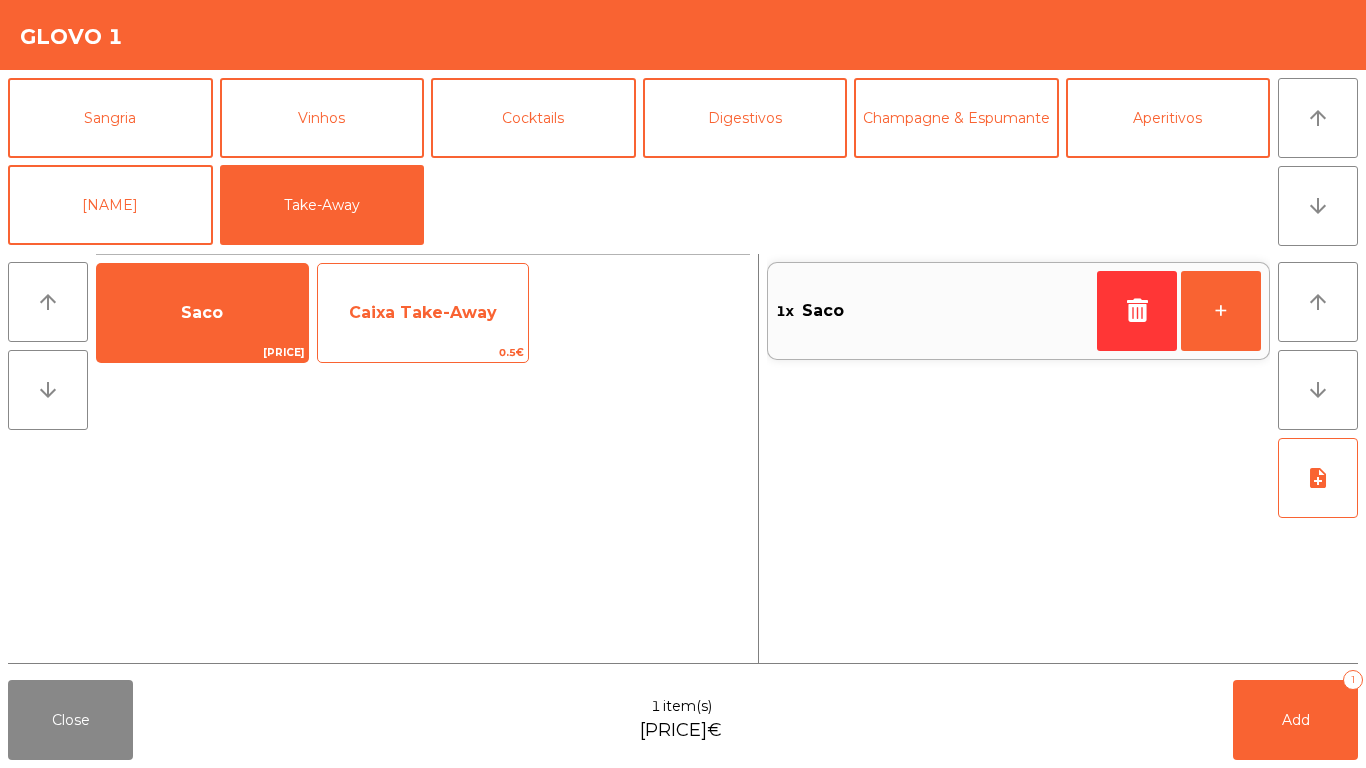click on "Caixa Take-Away" 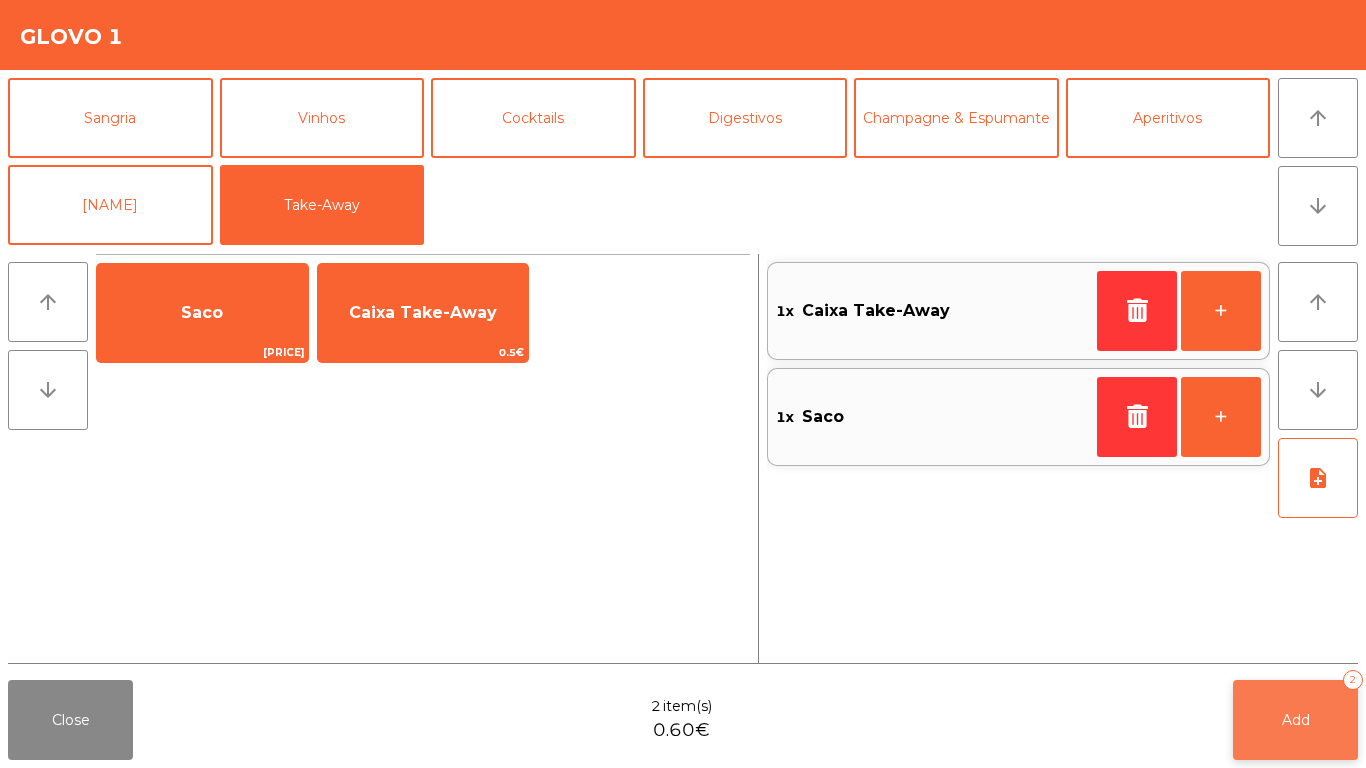 click on "Add   2" 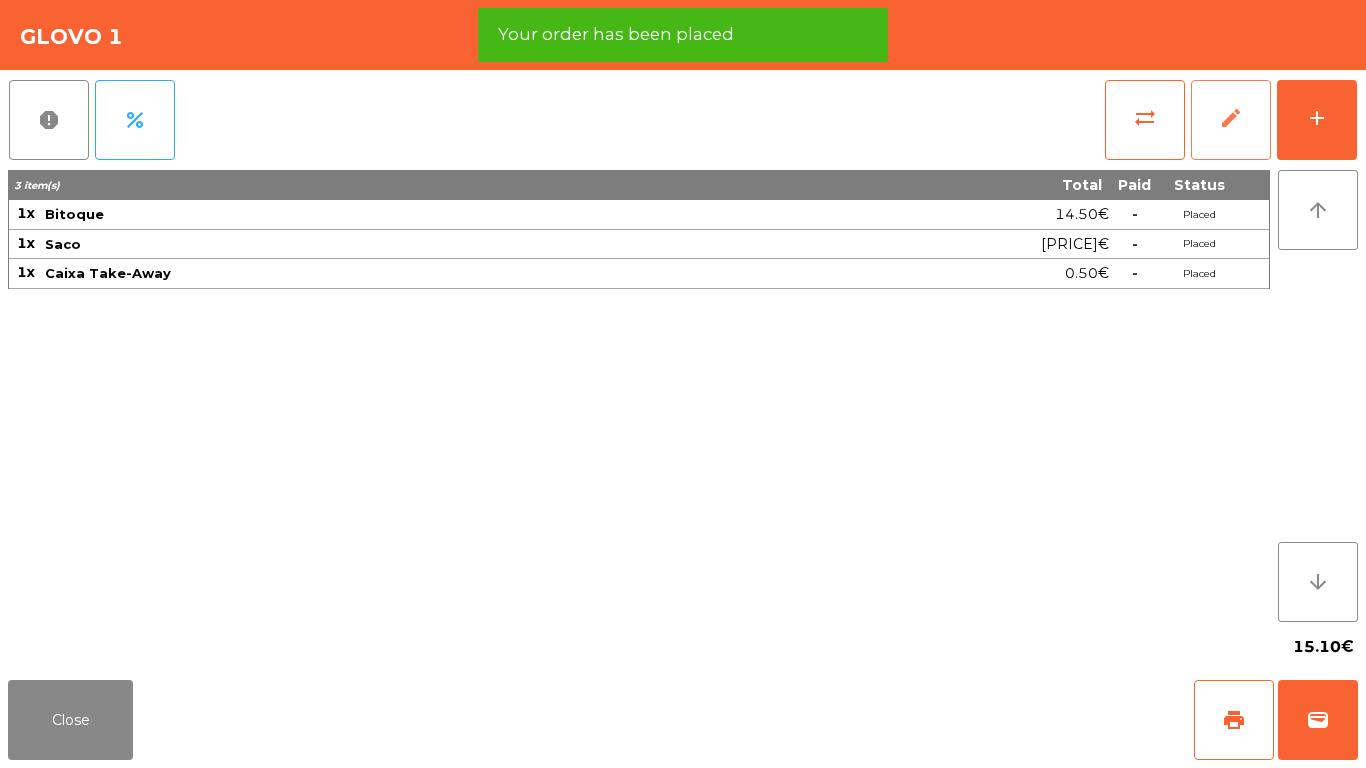 click on "edit" 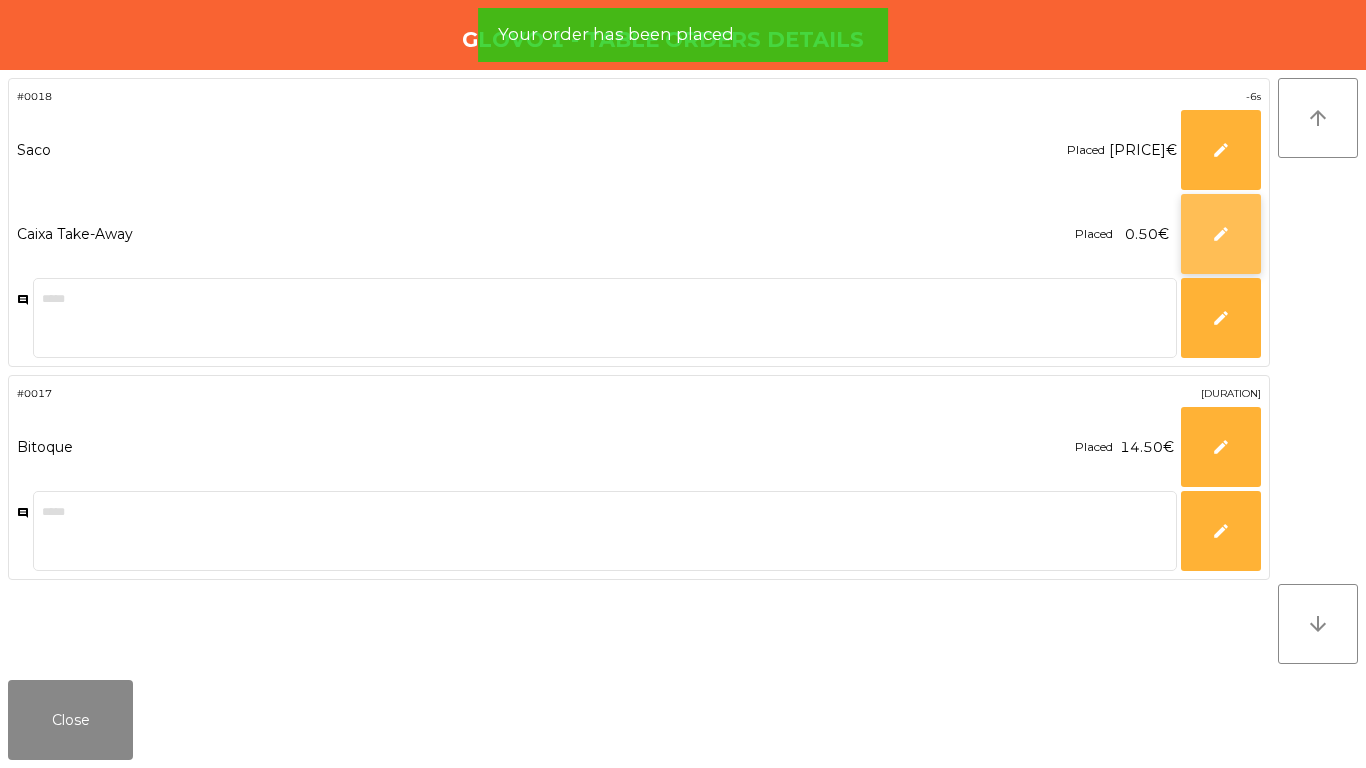 click on "edit" 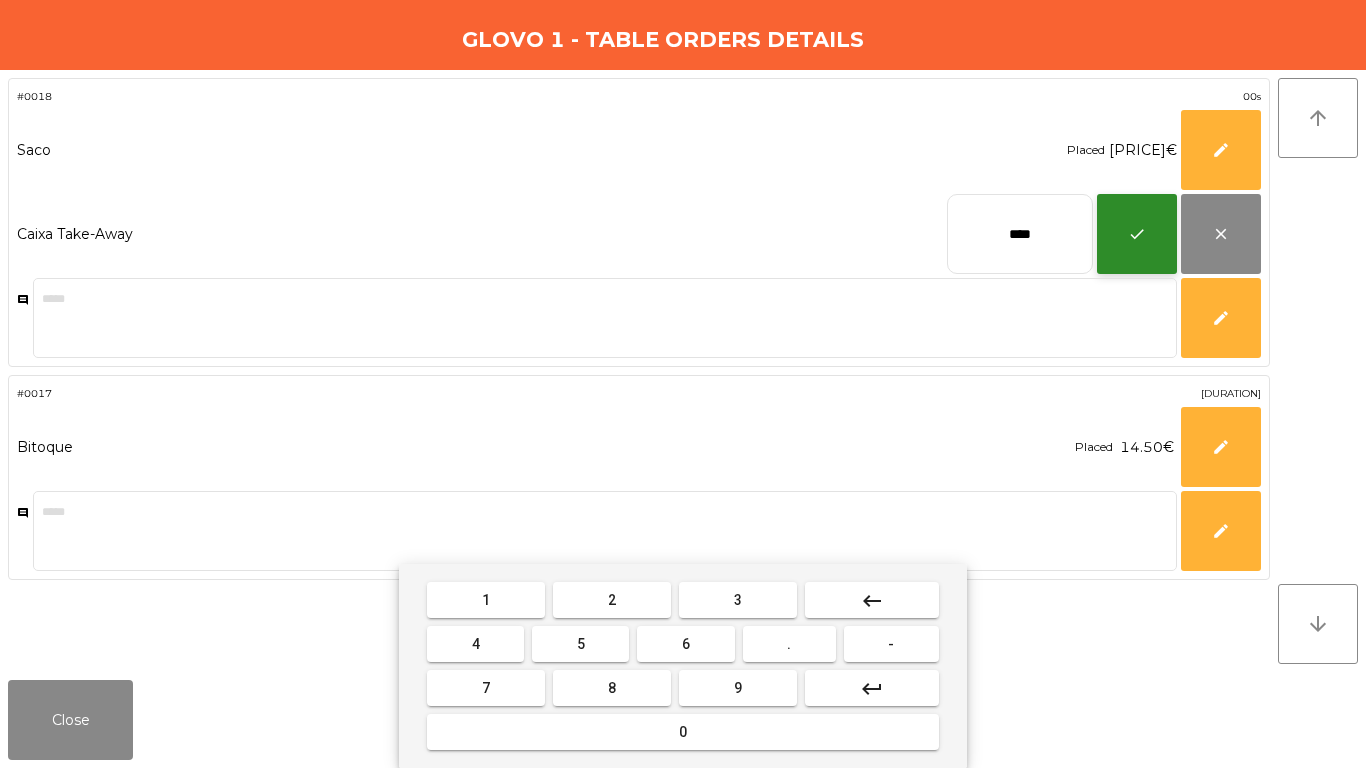 type on "****" 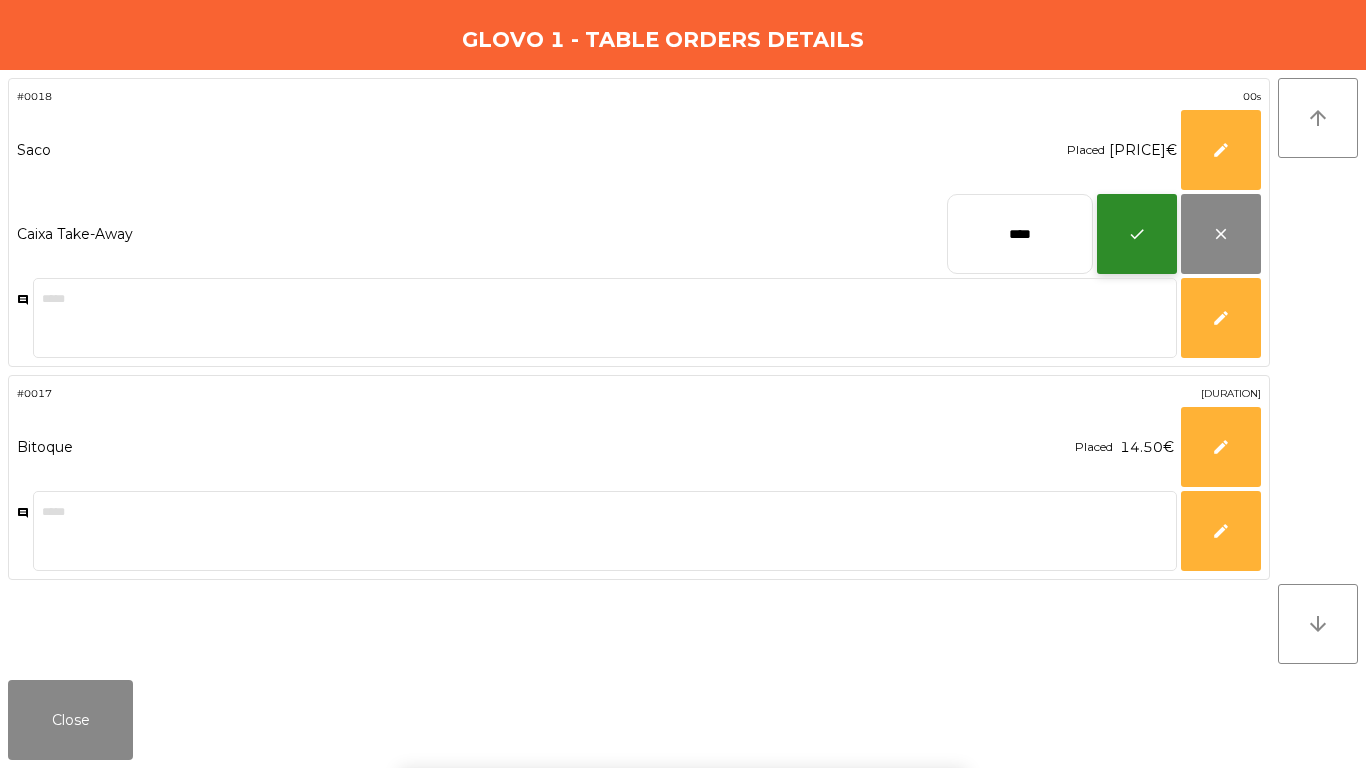 click on "check" 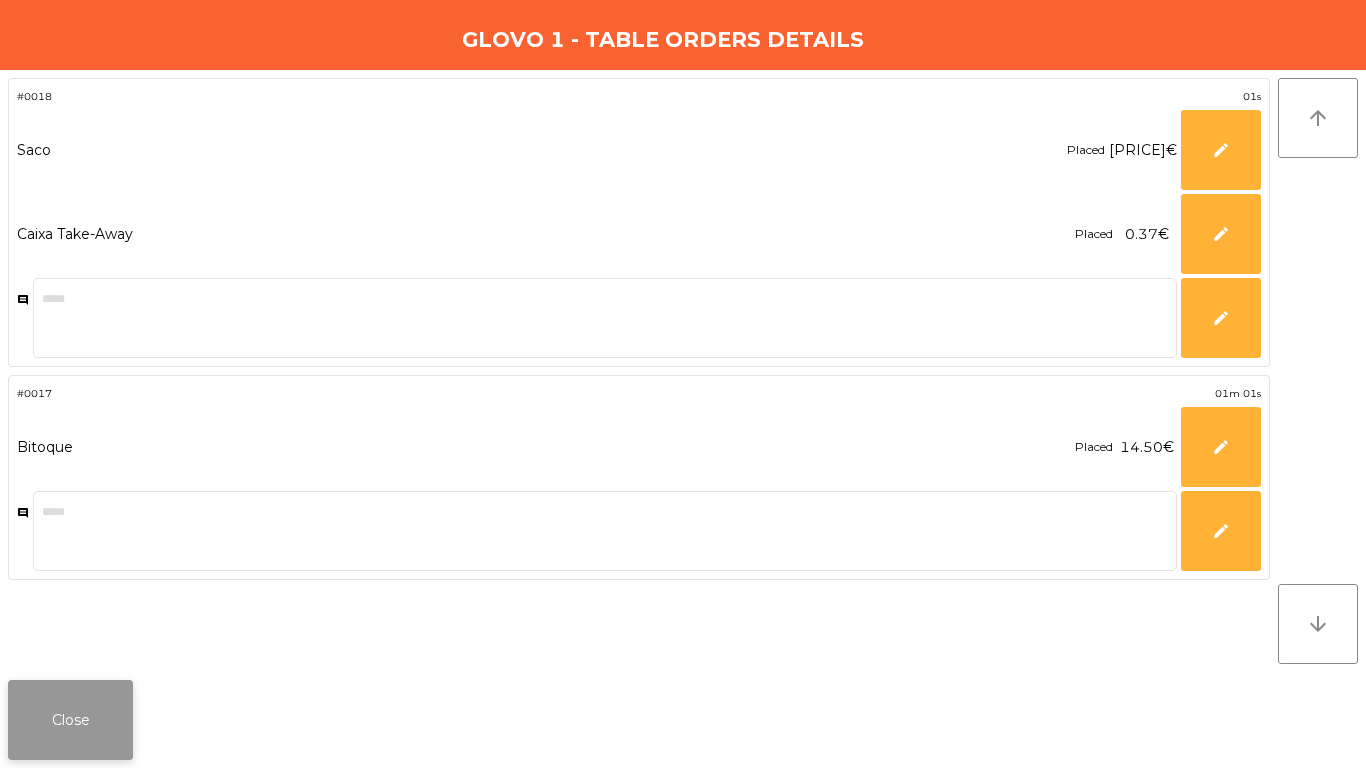 click on "Close" 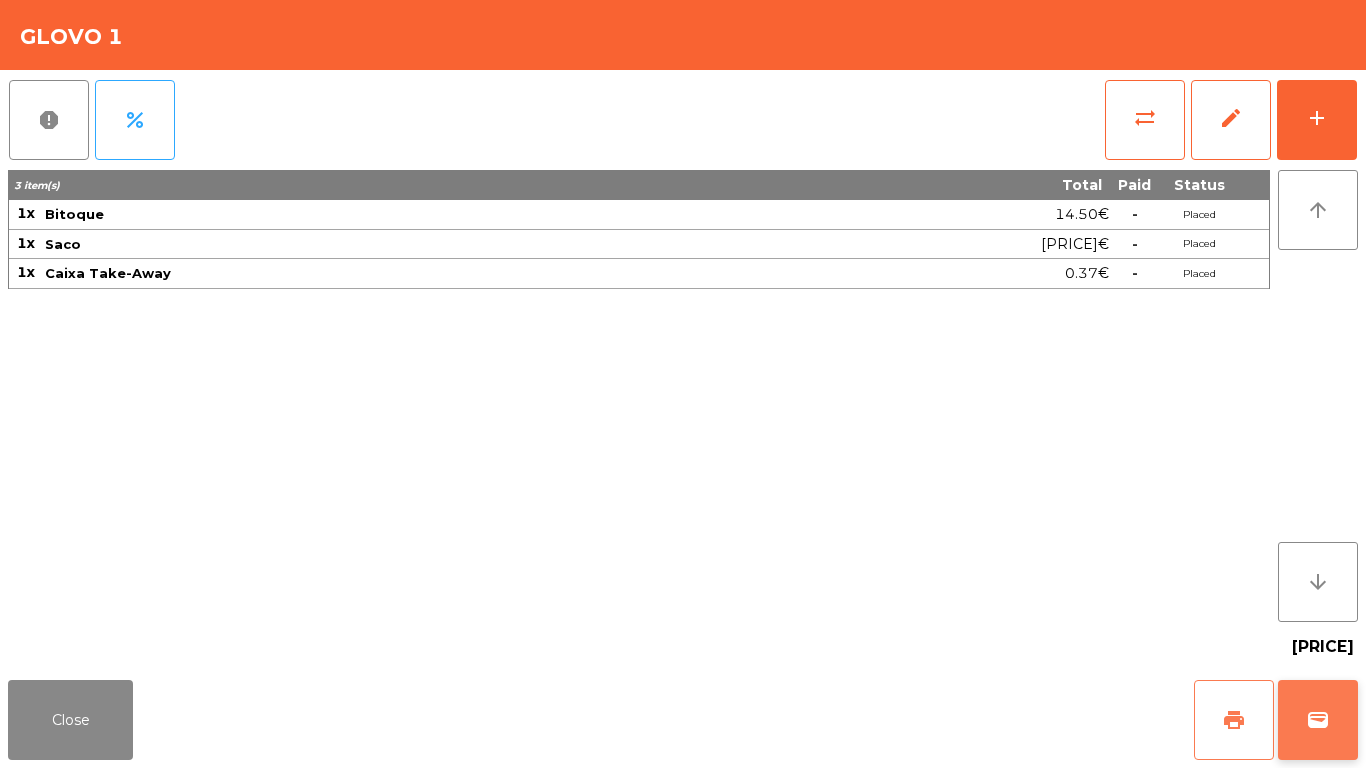 drag, startPoint x: 1239, startPoint y: 710, endPoint x: 1296, endPoint y: 741, distance: 64.884514 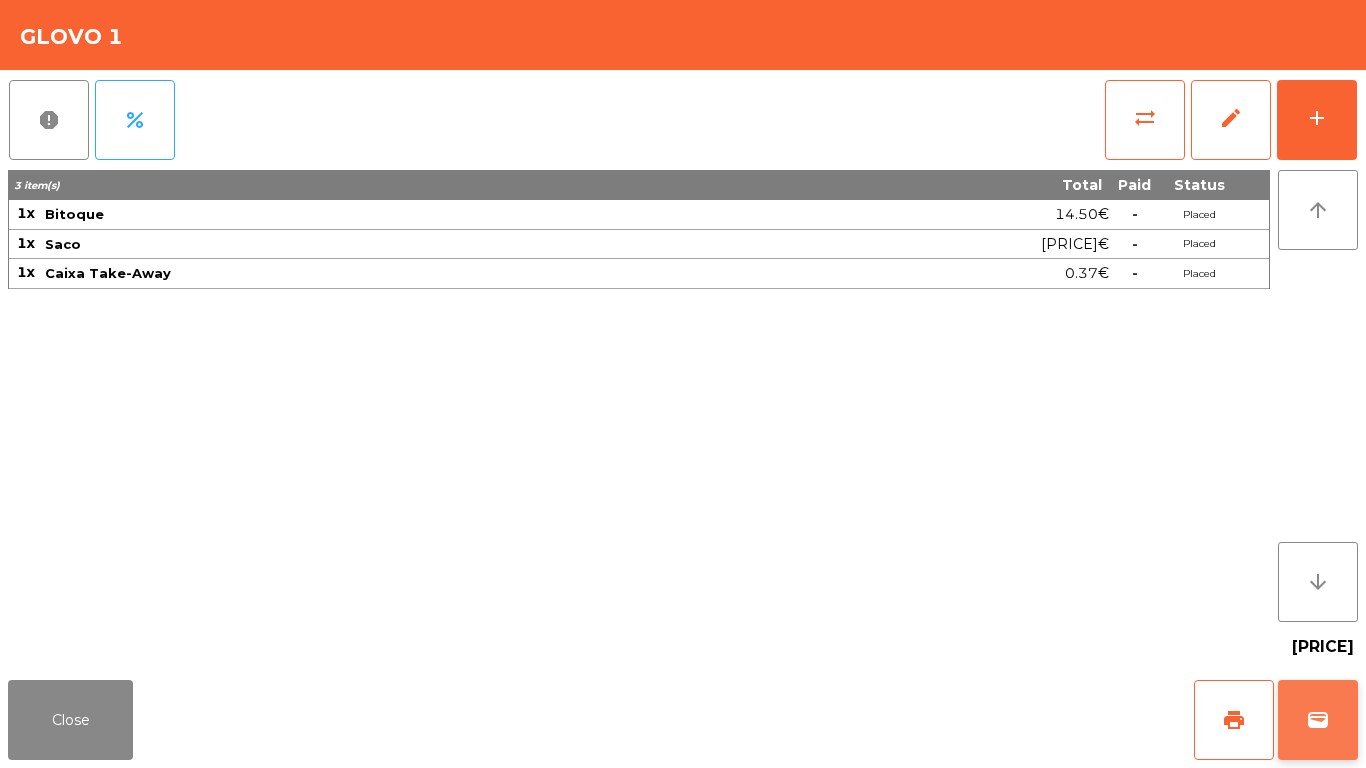 click on "wallet" 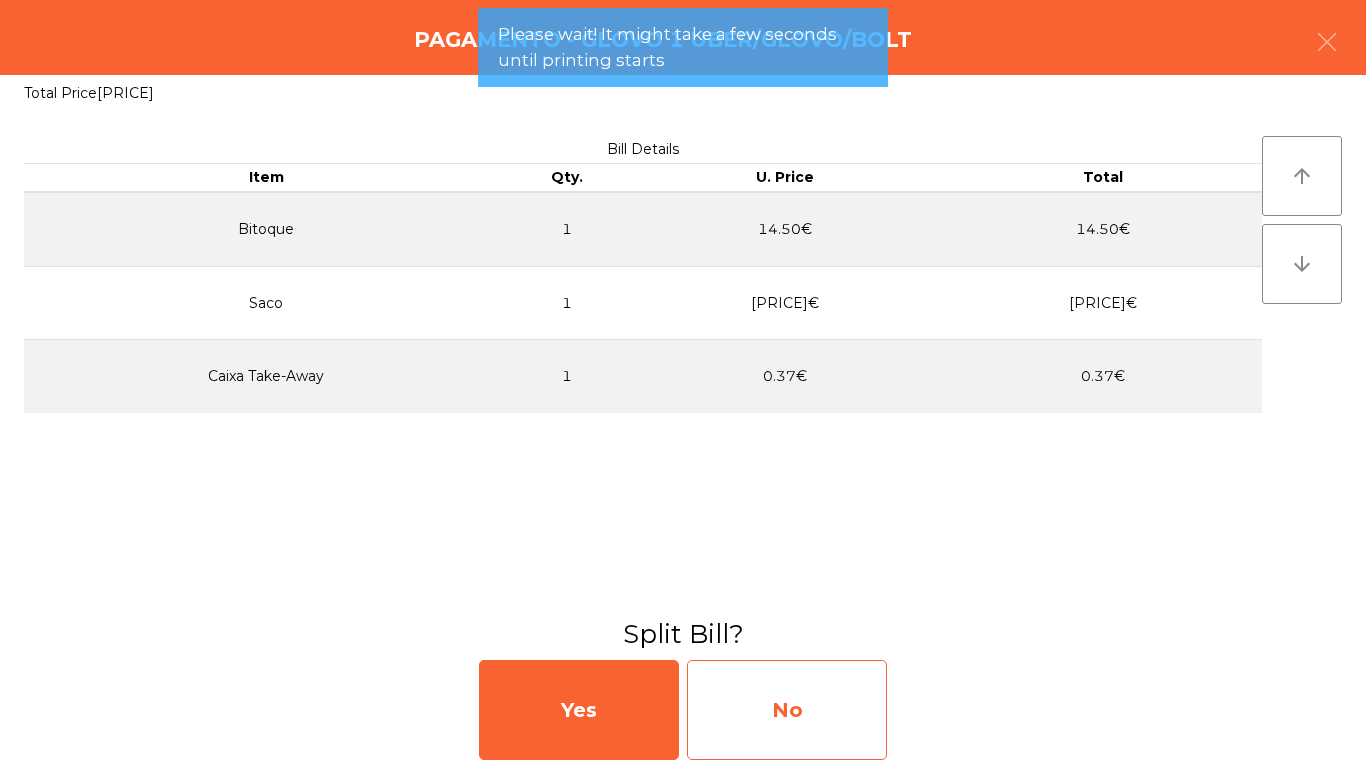 click on "No" 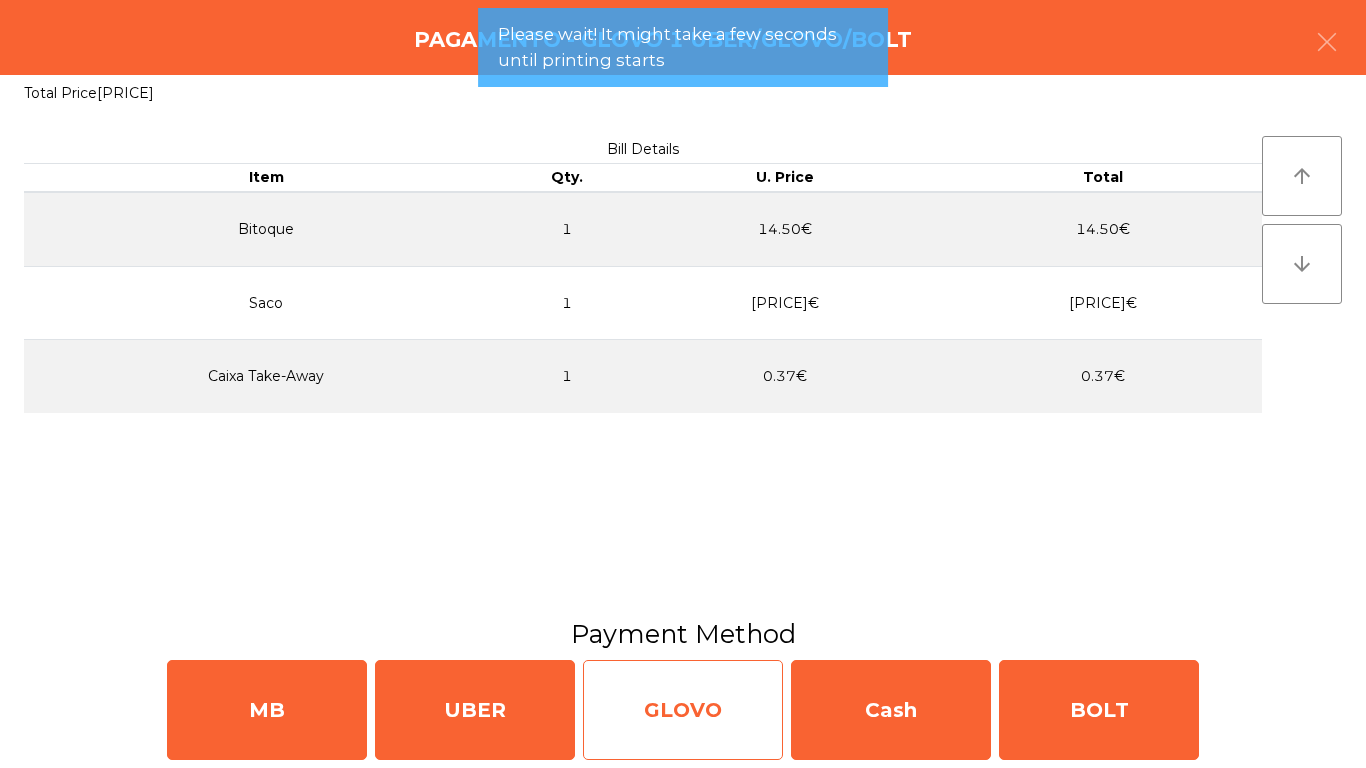 click on "GLOVO" 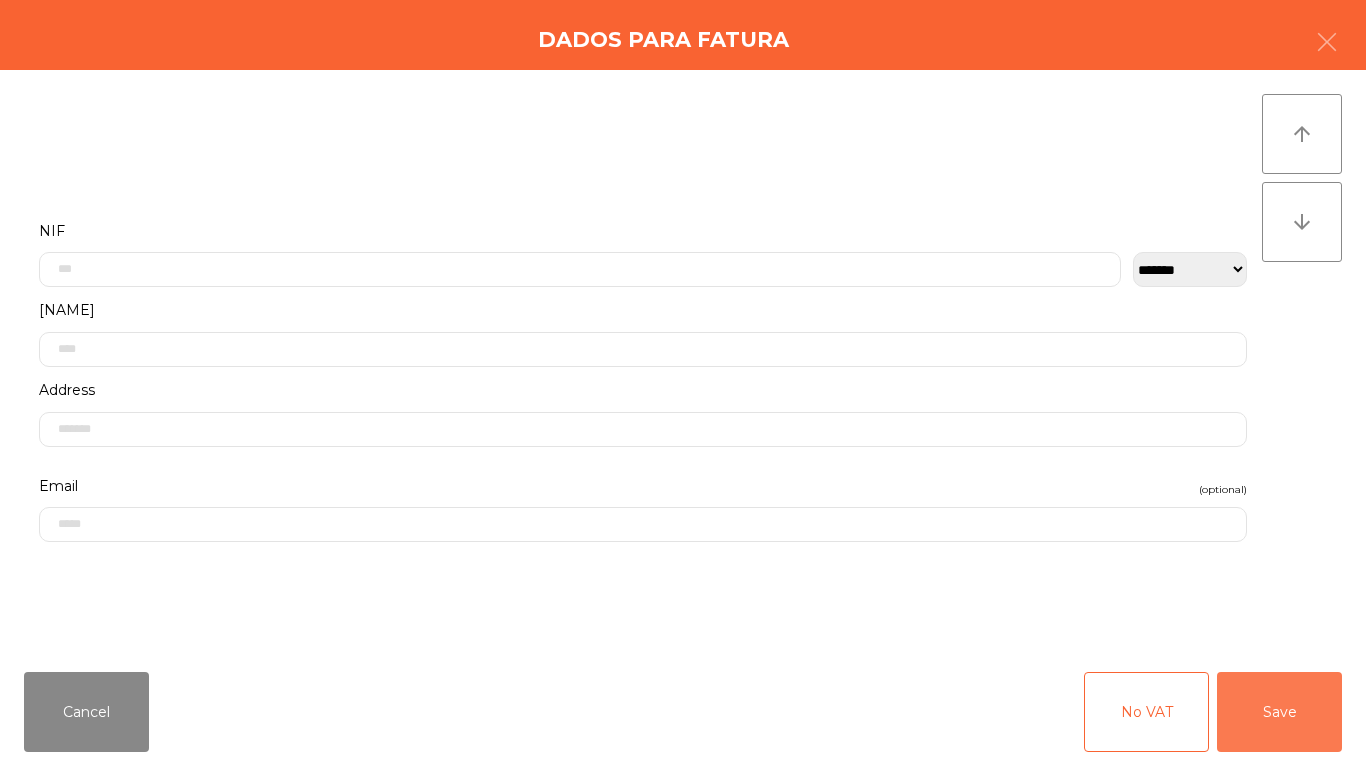 click on "Save" 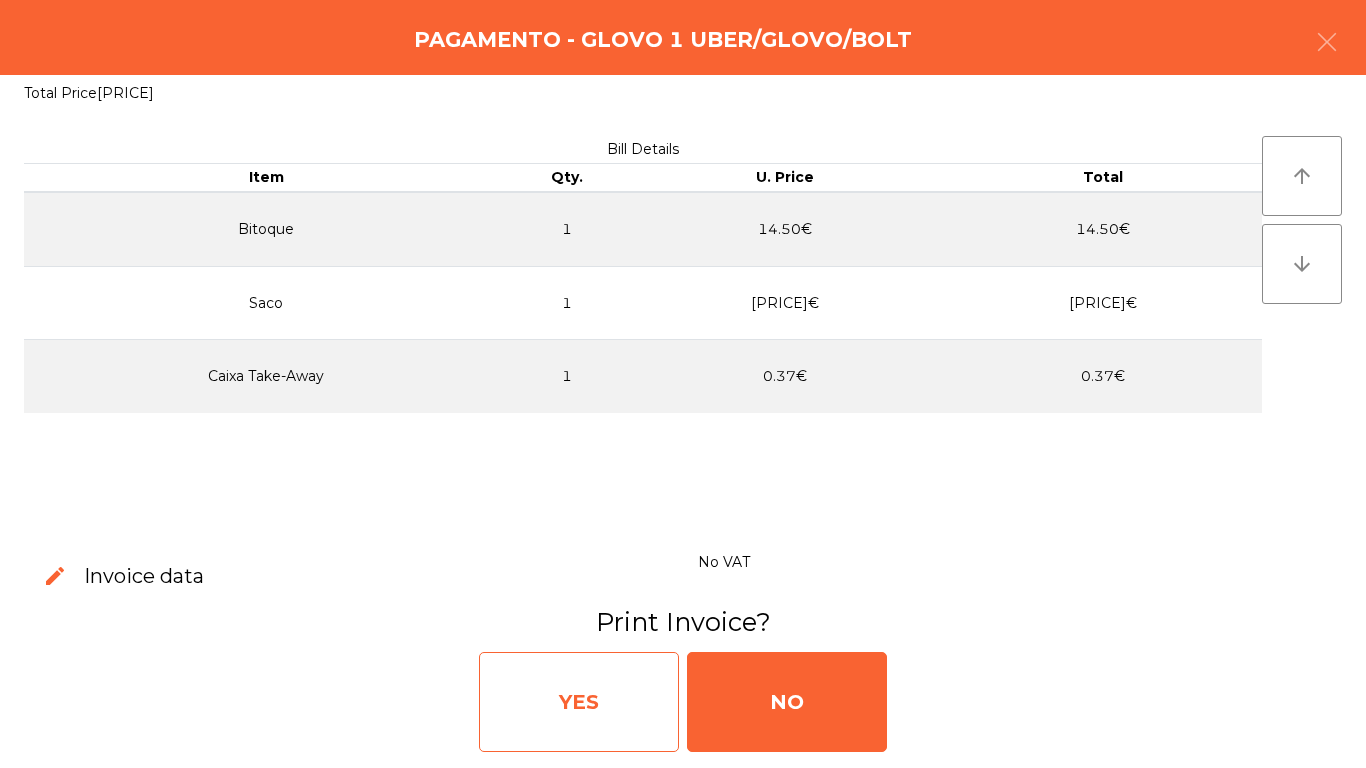 click on "YES" 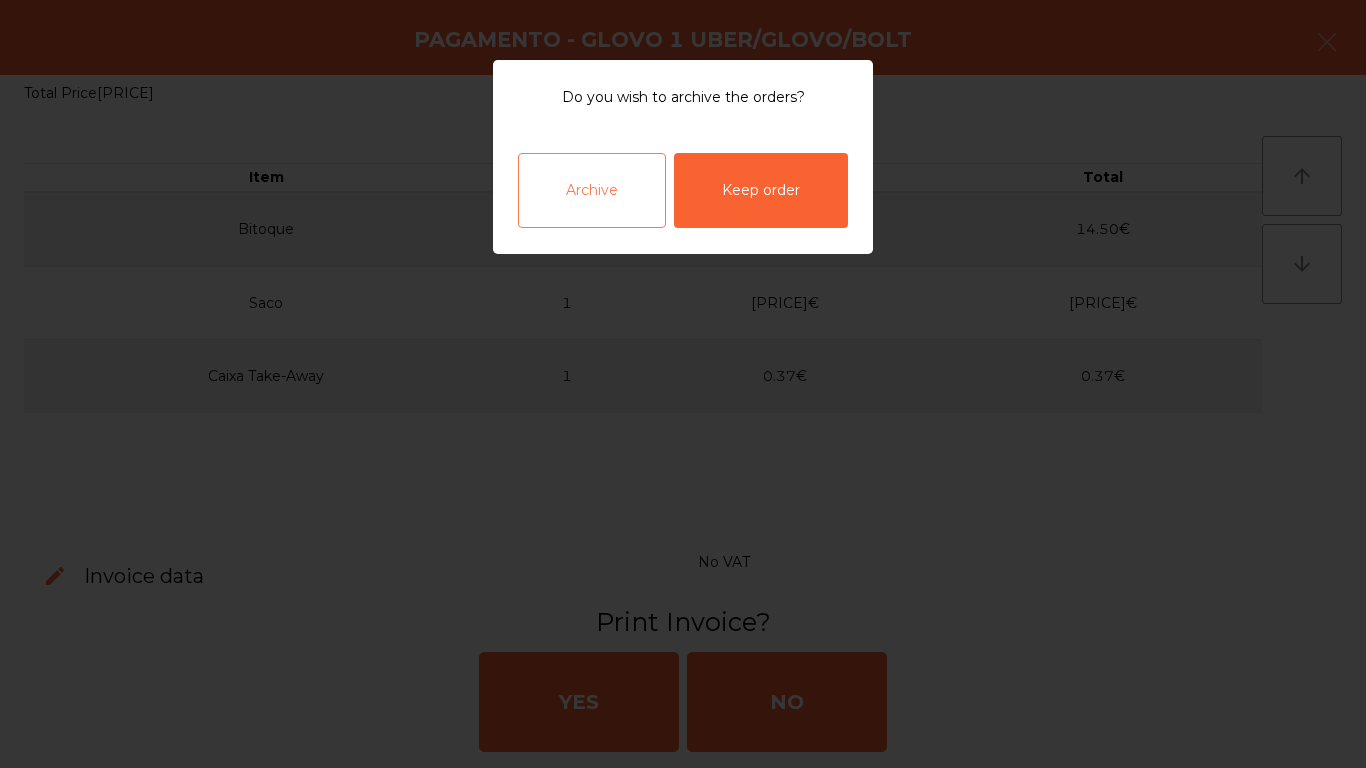 click on "Archive" 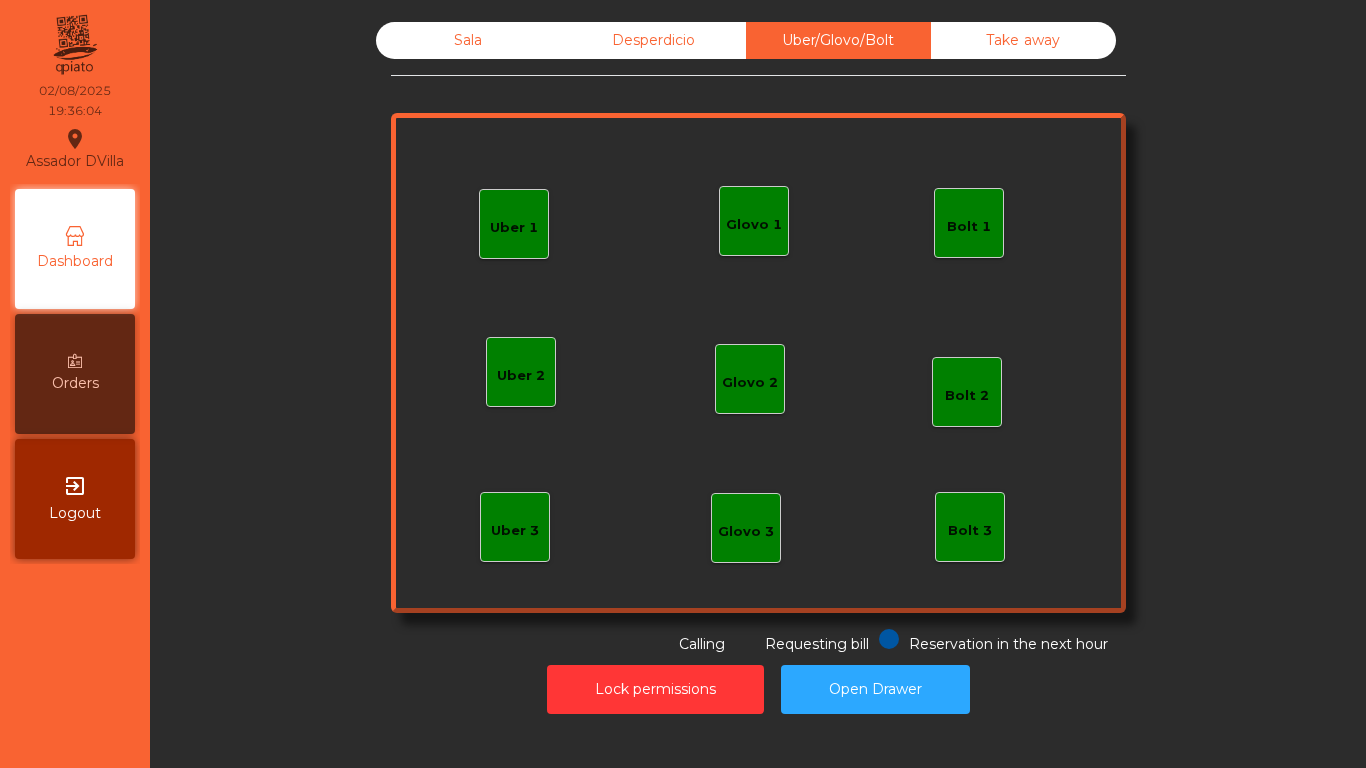 click on "Sala" 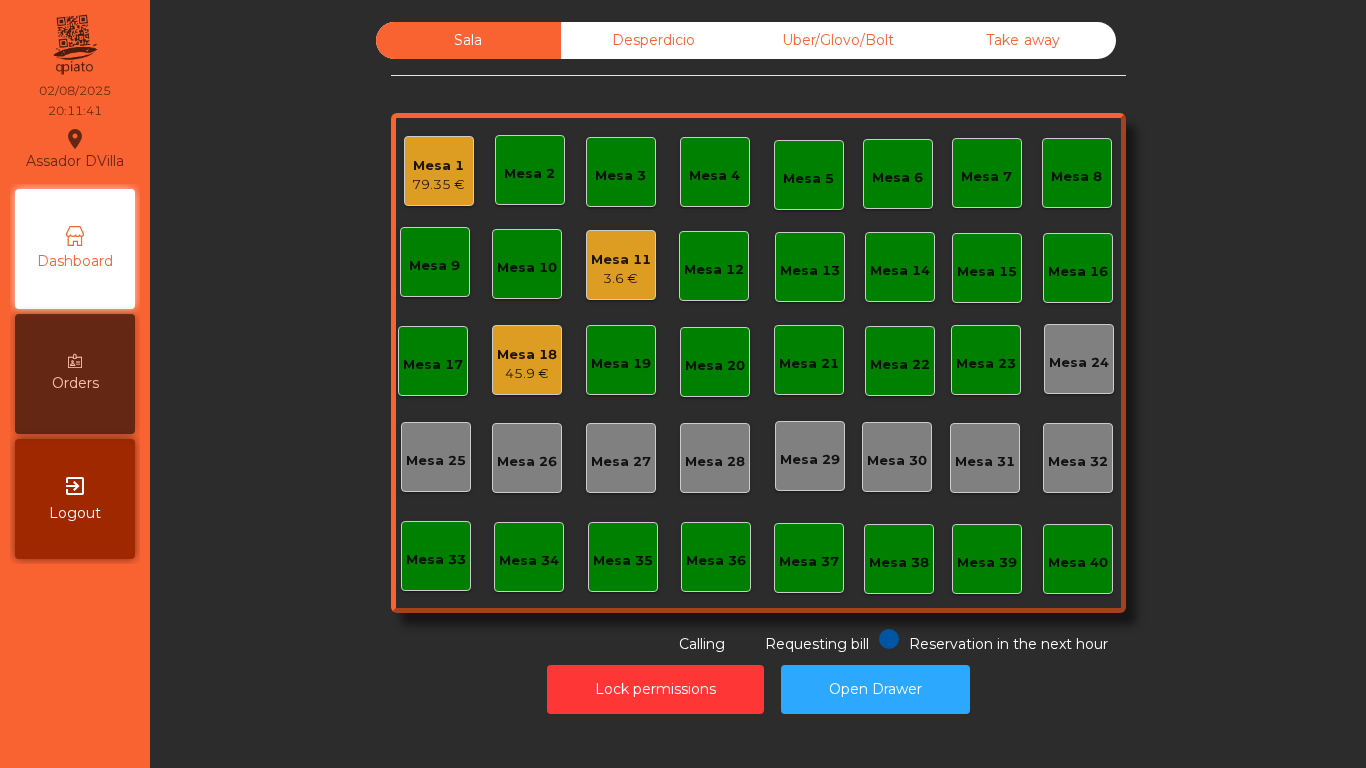 click on "Mesa 1   [PRICE]" 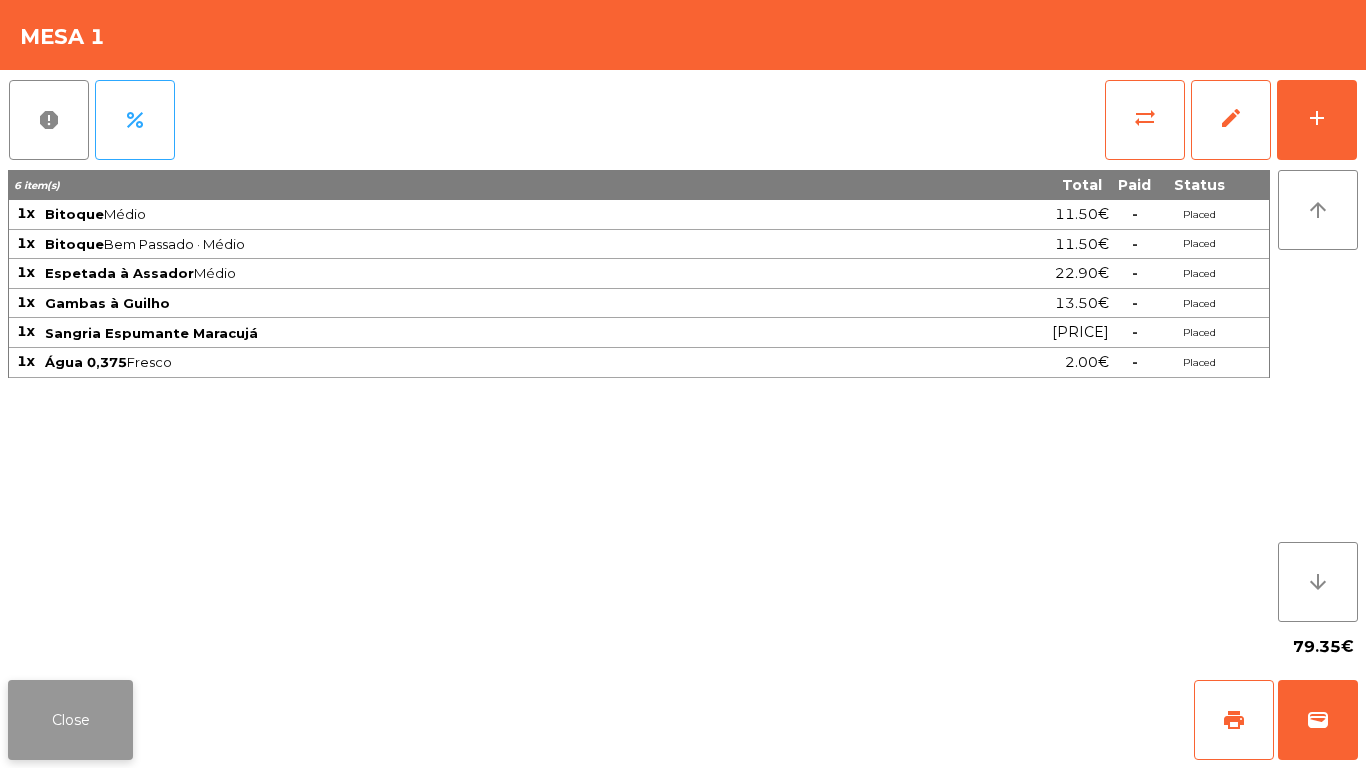 click on "Close" 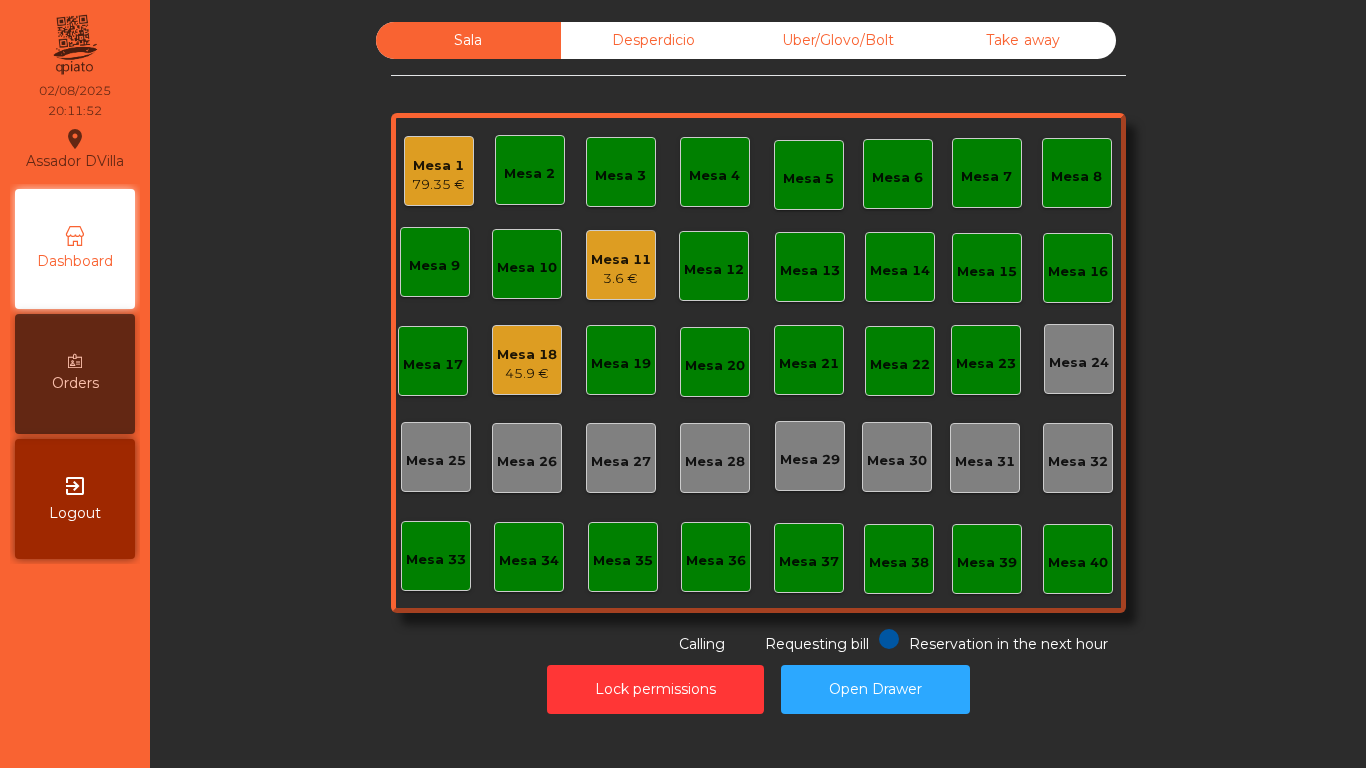 click on "Mesa 18   45.9 €" 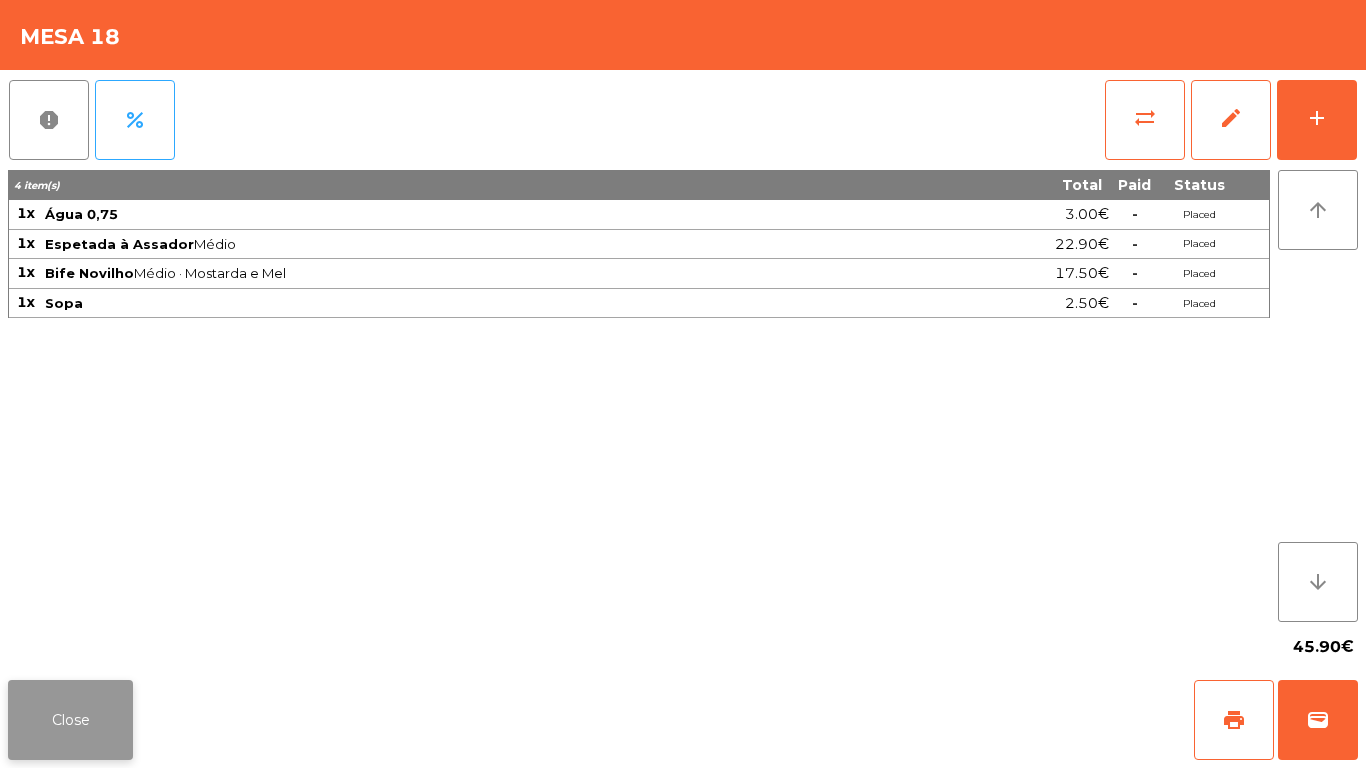 click on "Close" 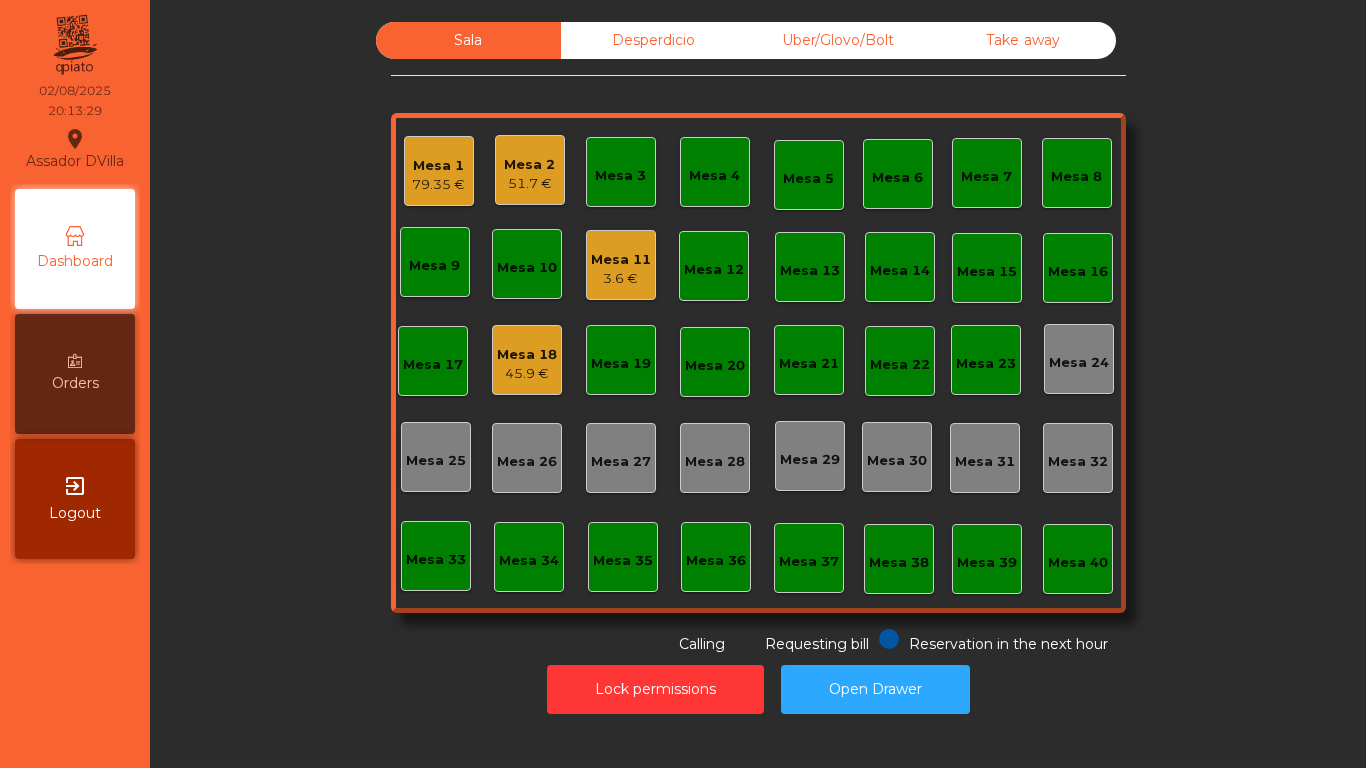 click on "51.7 €" 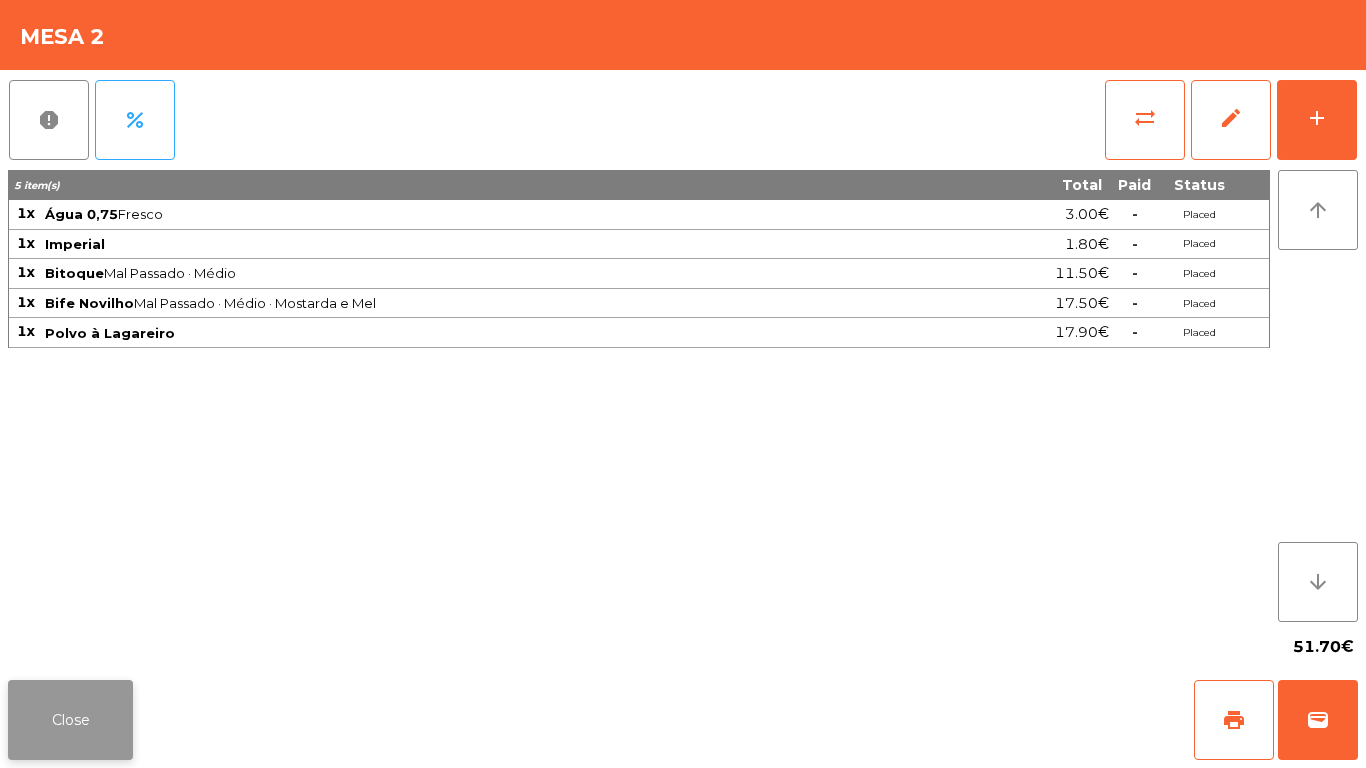 click on "Close" 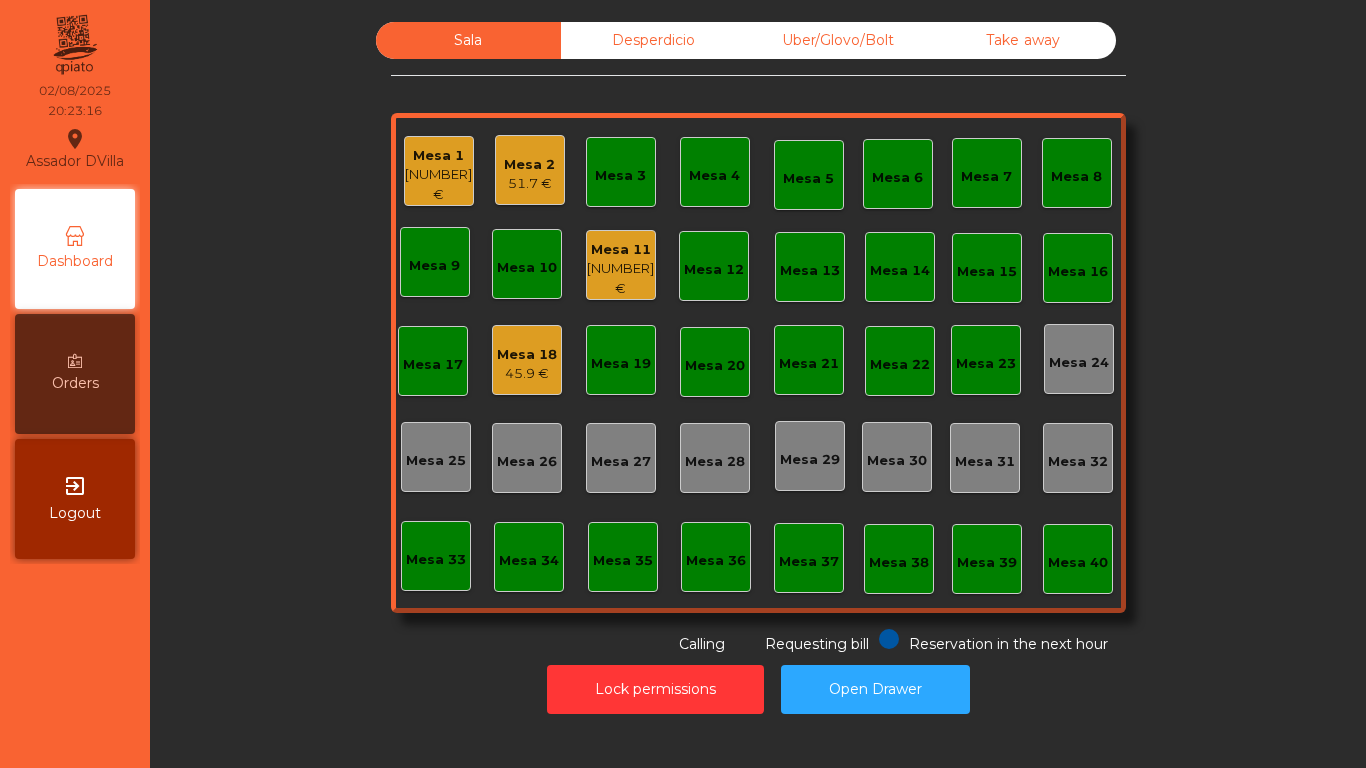 click on "Mesa 11   10.8 €" 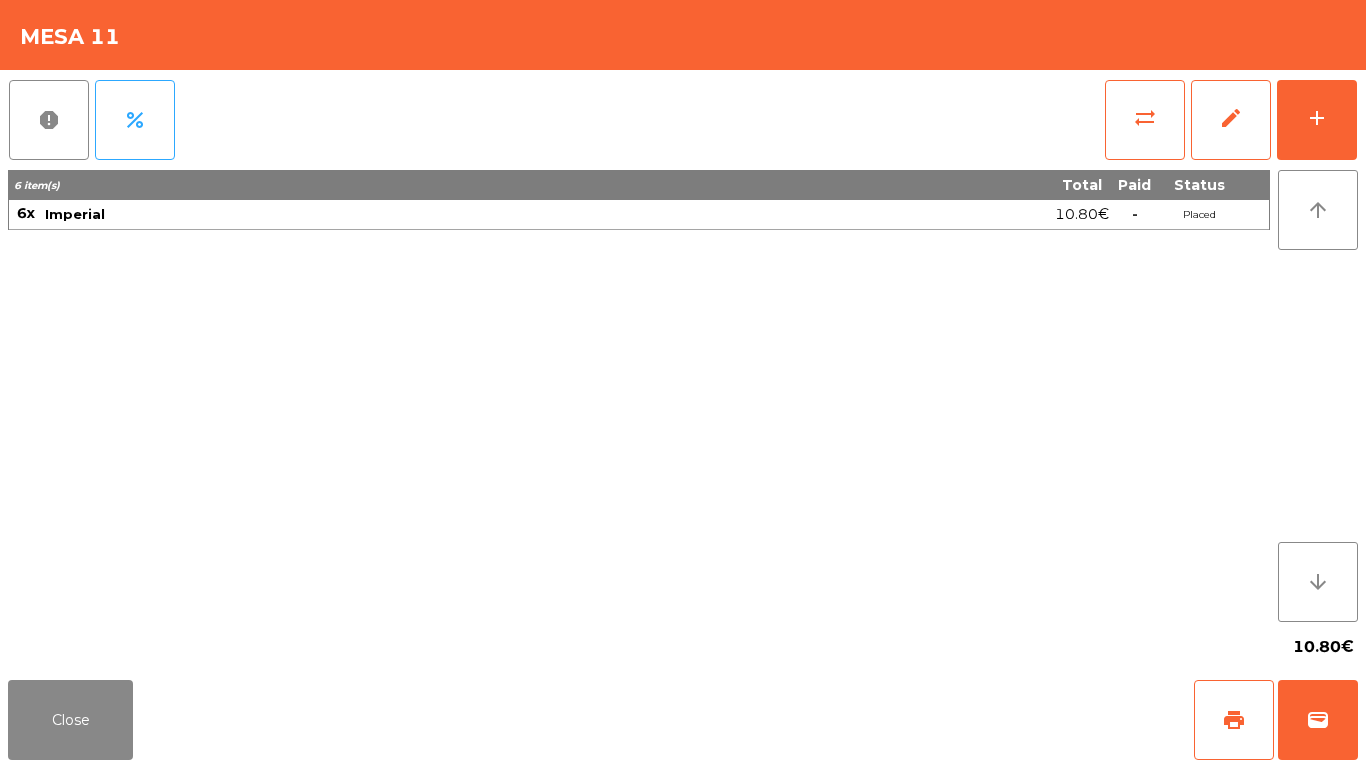 click on "report   percent   sync_alt   edit   add  [NUMBER] item(s) Total Paid Status [NUMBER]x Imperial [PRICE]  -  Placed arrow_upward arrow_downward  [PRICE]" 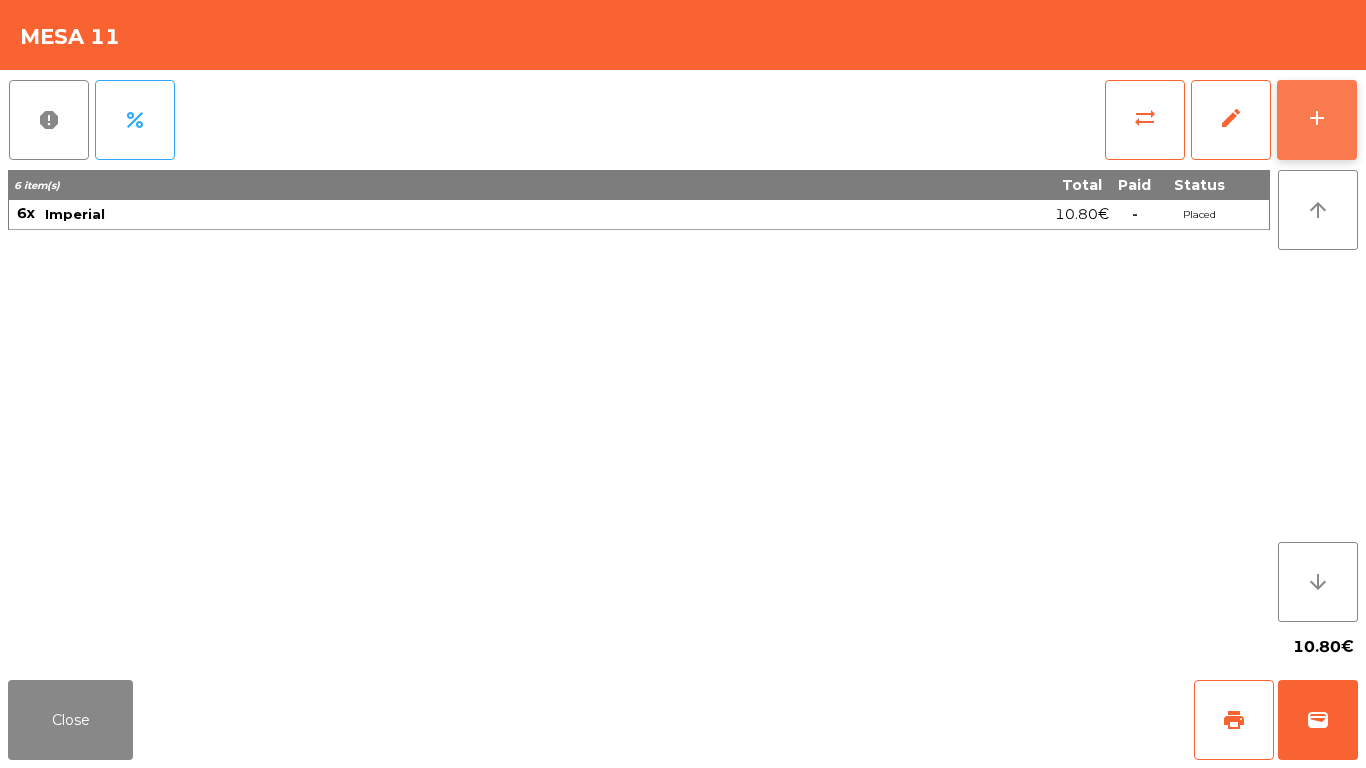 click on "add" 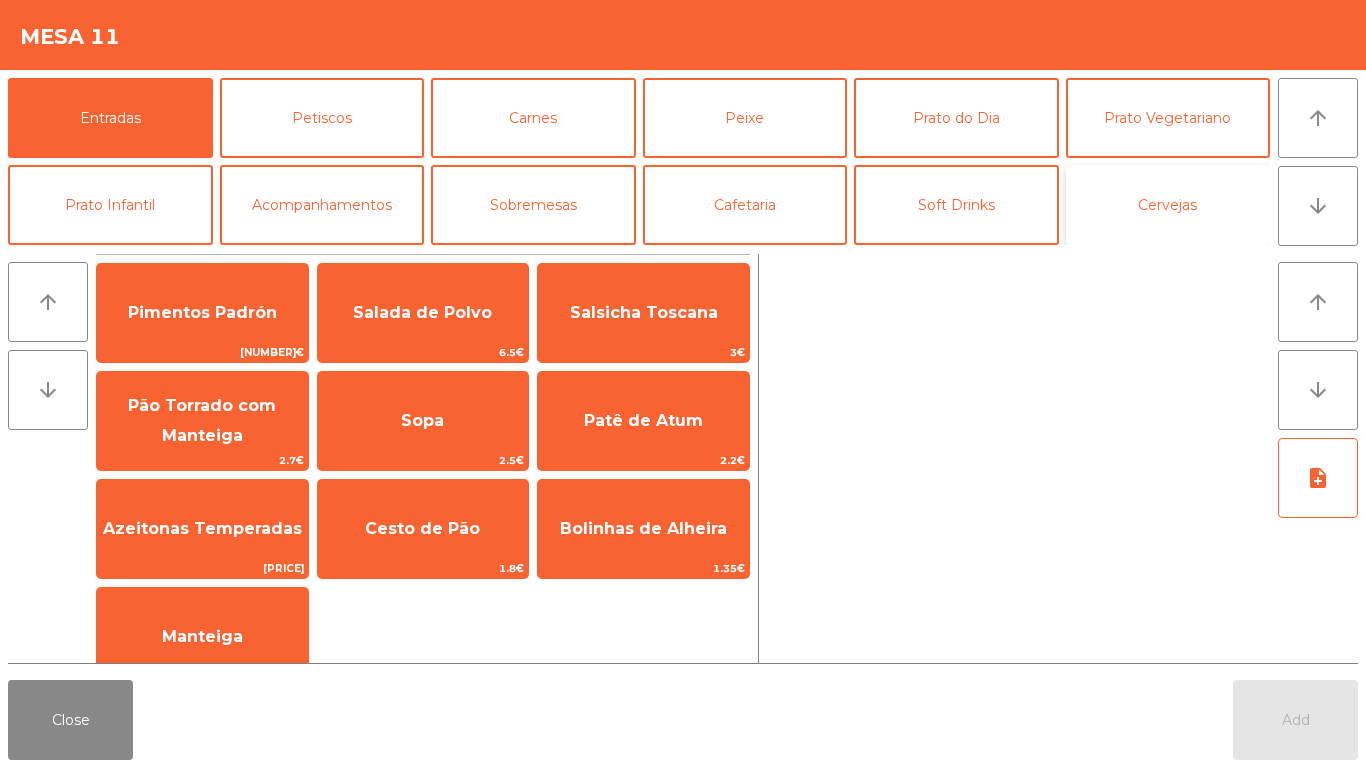 click on "Cervejas" 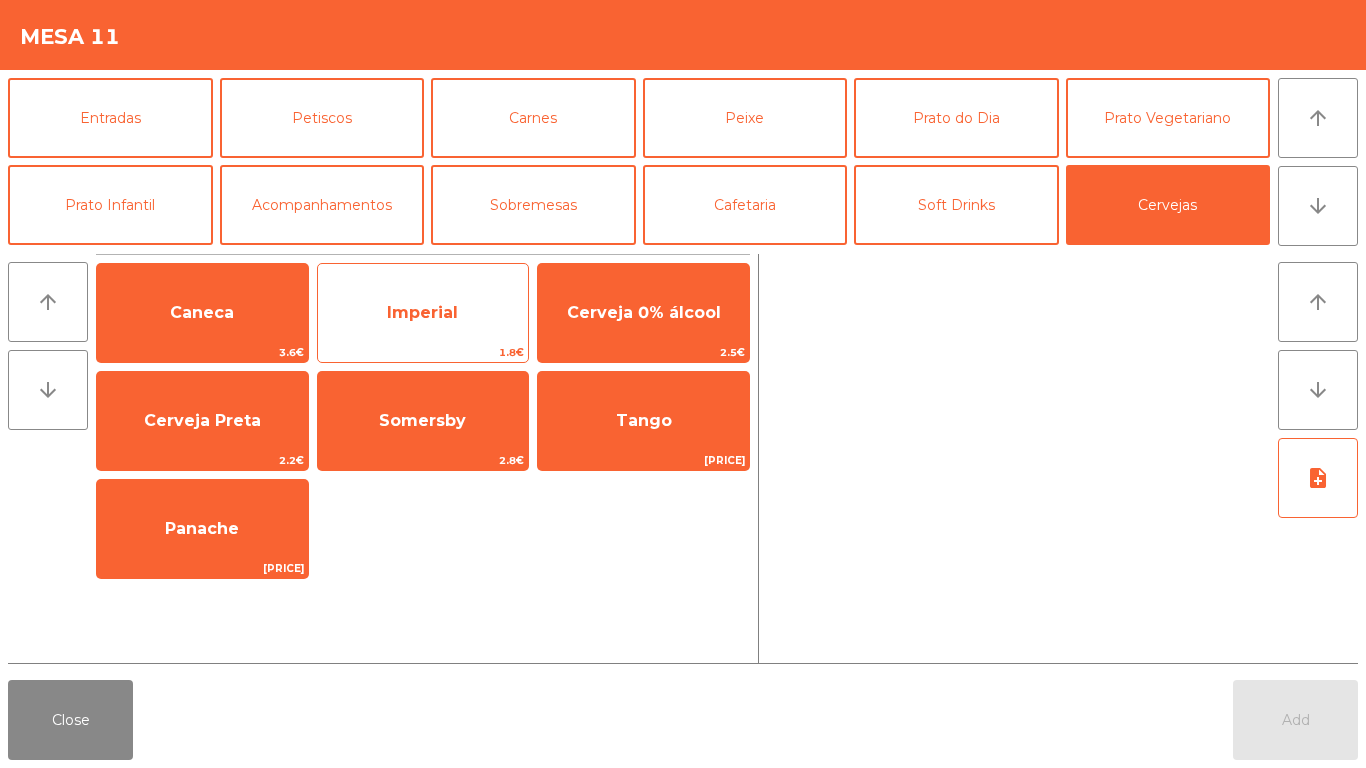 click on "Imperial" 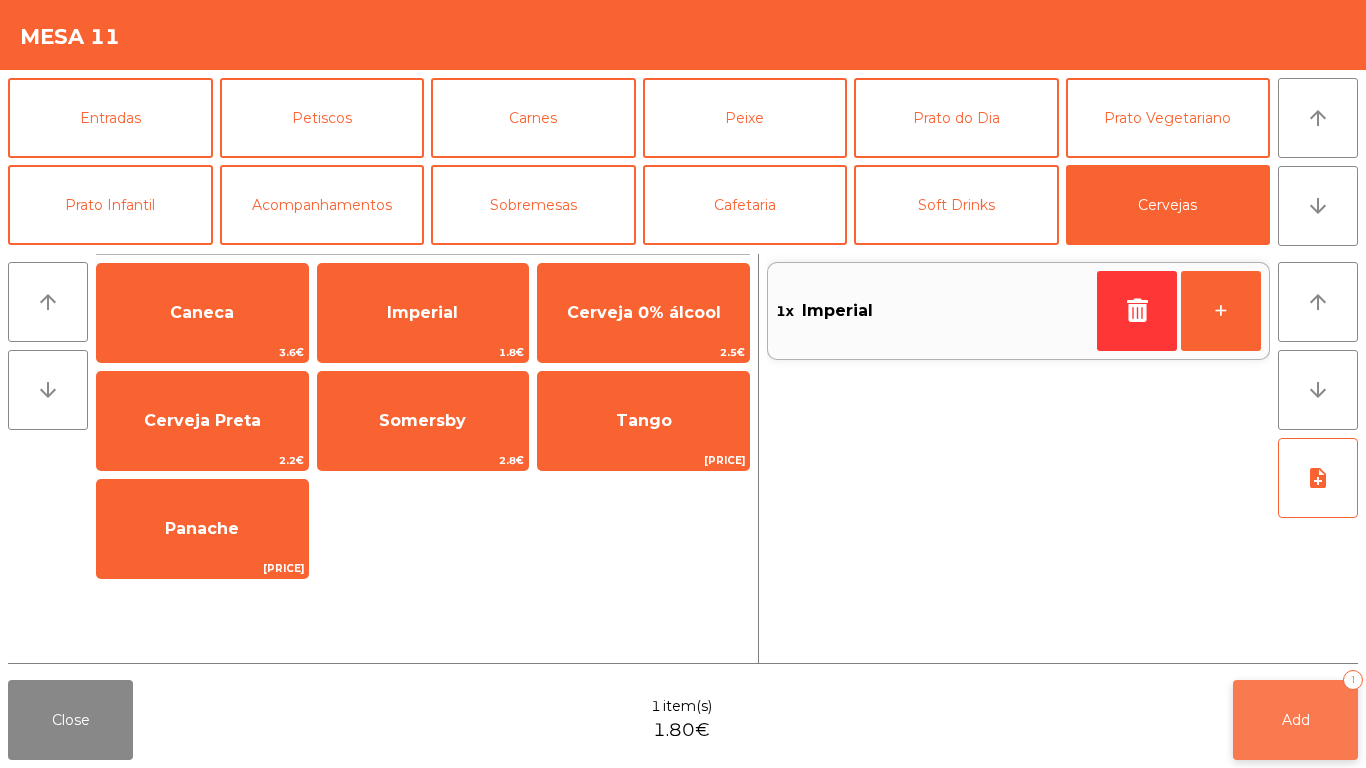 click on "Add   1" 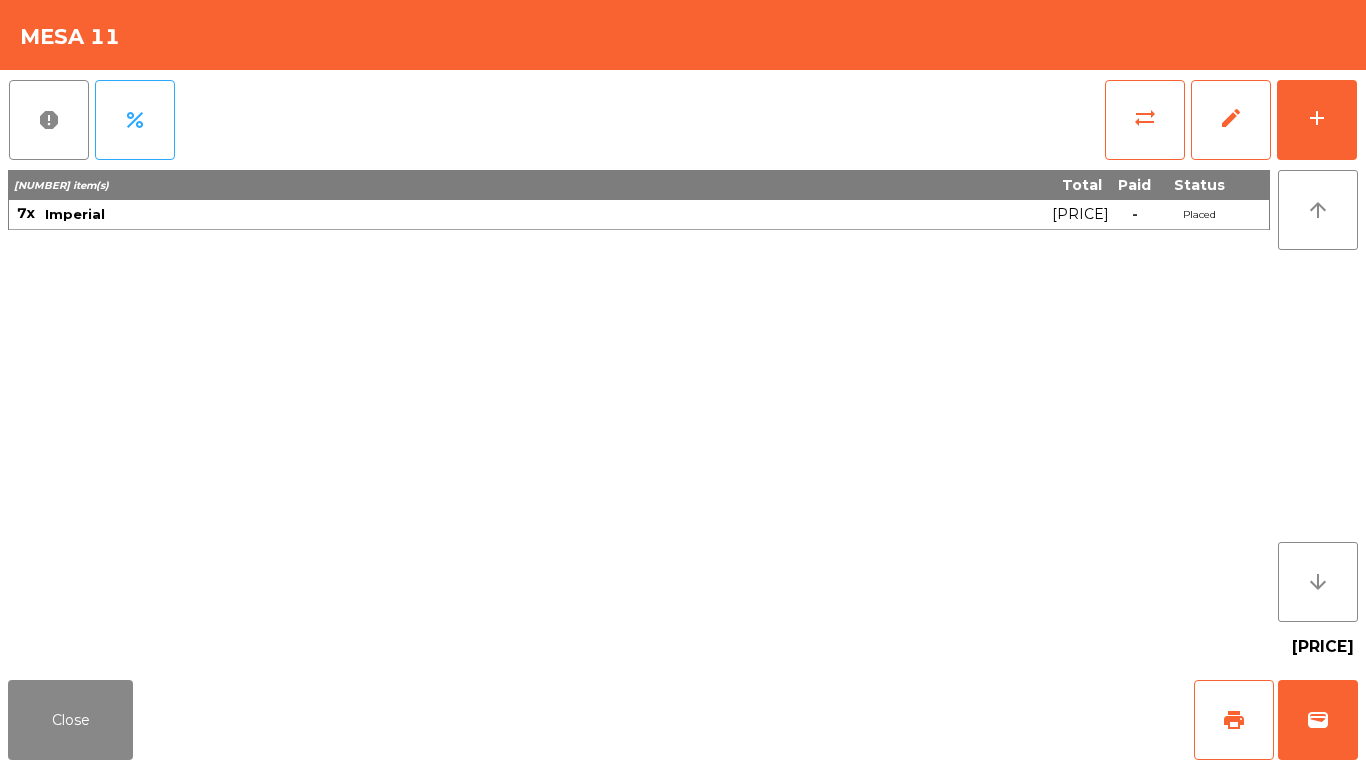 click on "report   percent   sync_alt   edit   add  [NUMBER] item(s) Total Paid Status [NUMBER]x Imperial [PRICE]  -  Placed arrow_upward arrow_downward  [PRICE]" 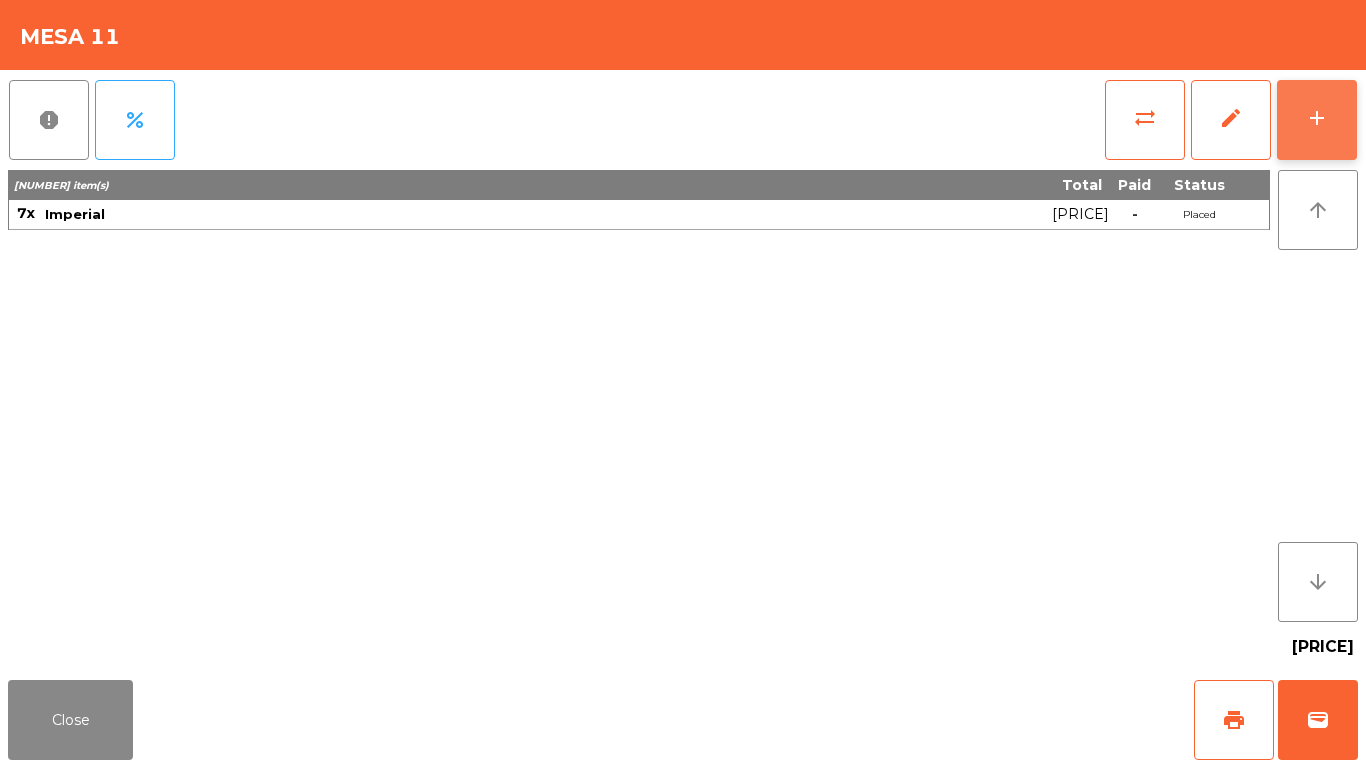 click on "add" 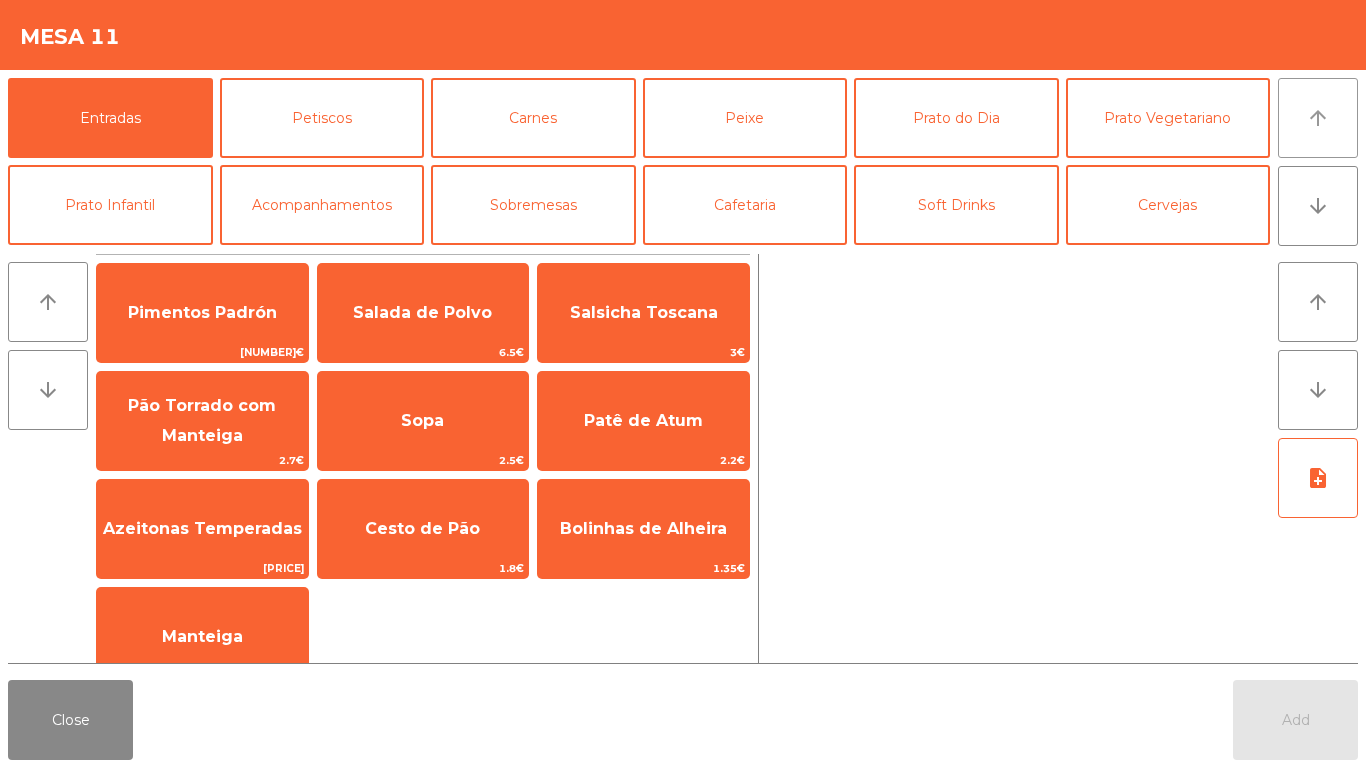 click on "arrow_upward" 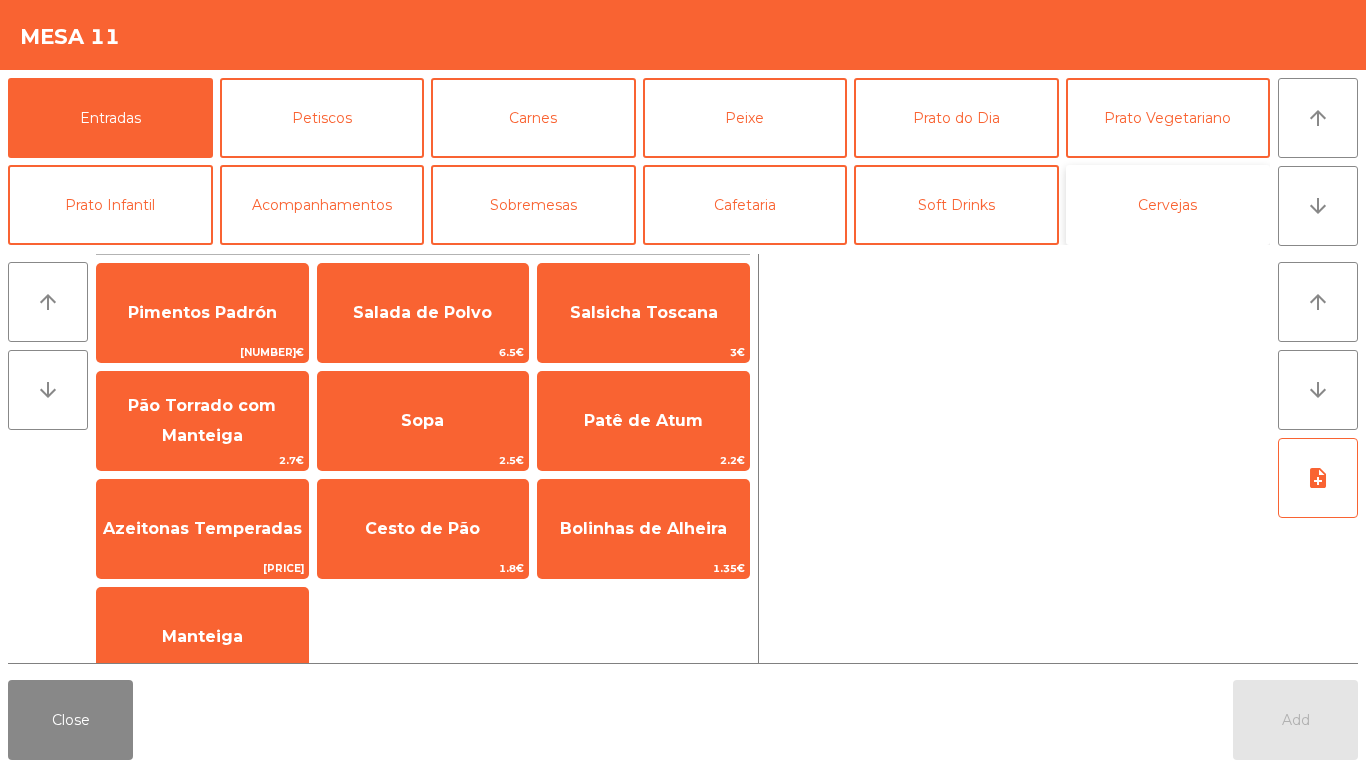 click on "Cervejas" 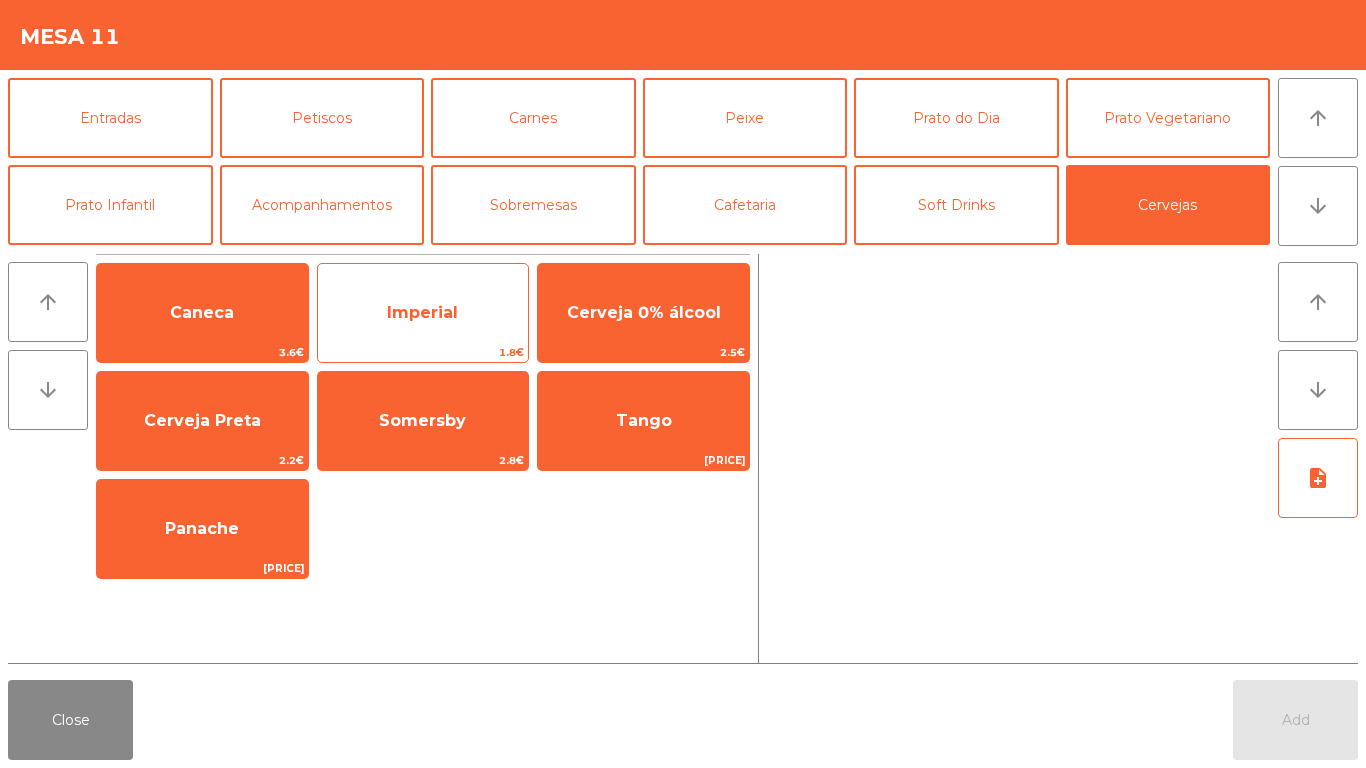 click on "Imperial" 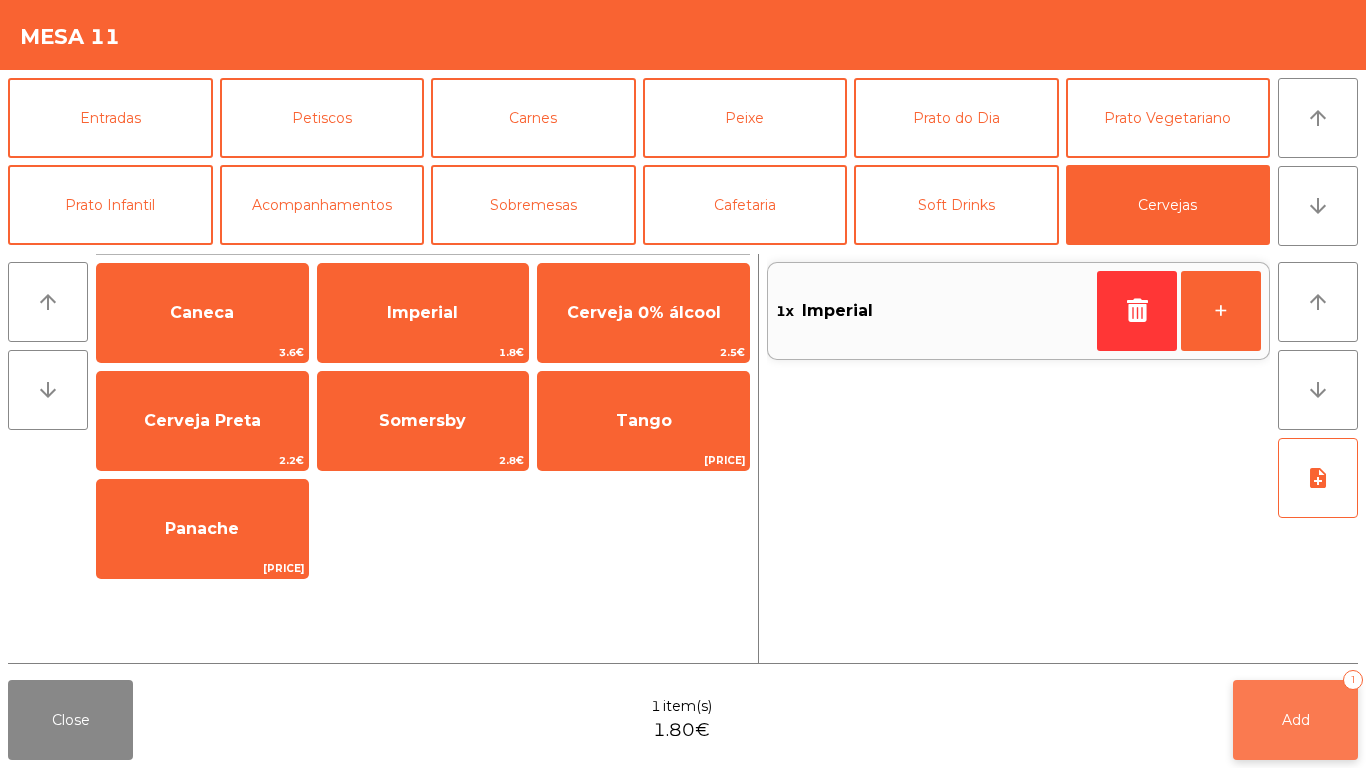 click on "Add   1" 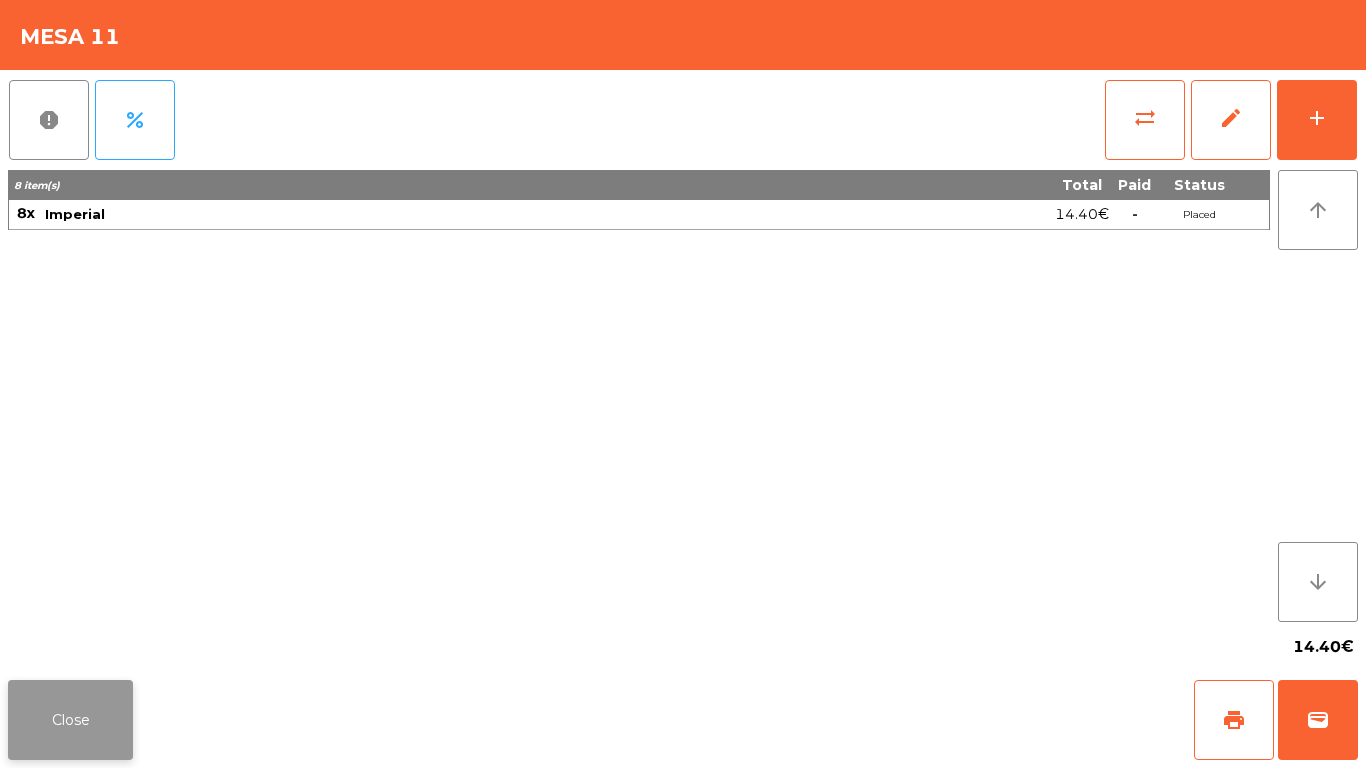 click on "Close" 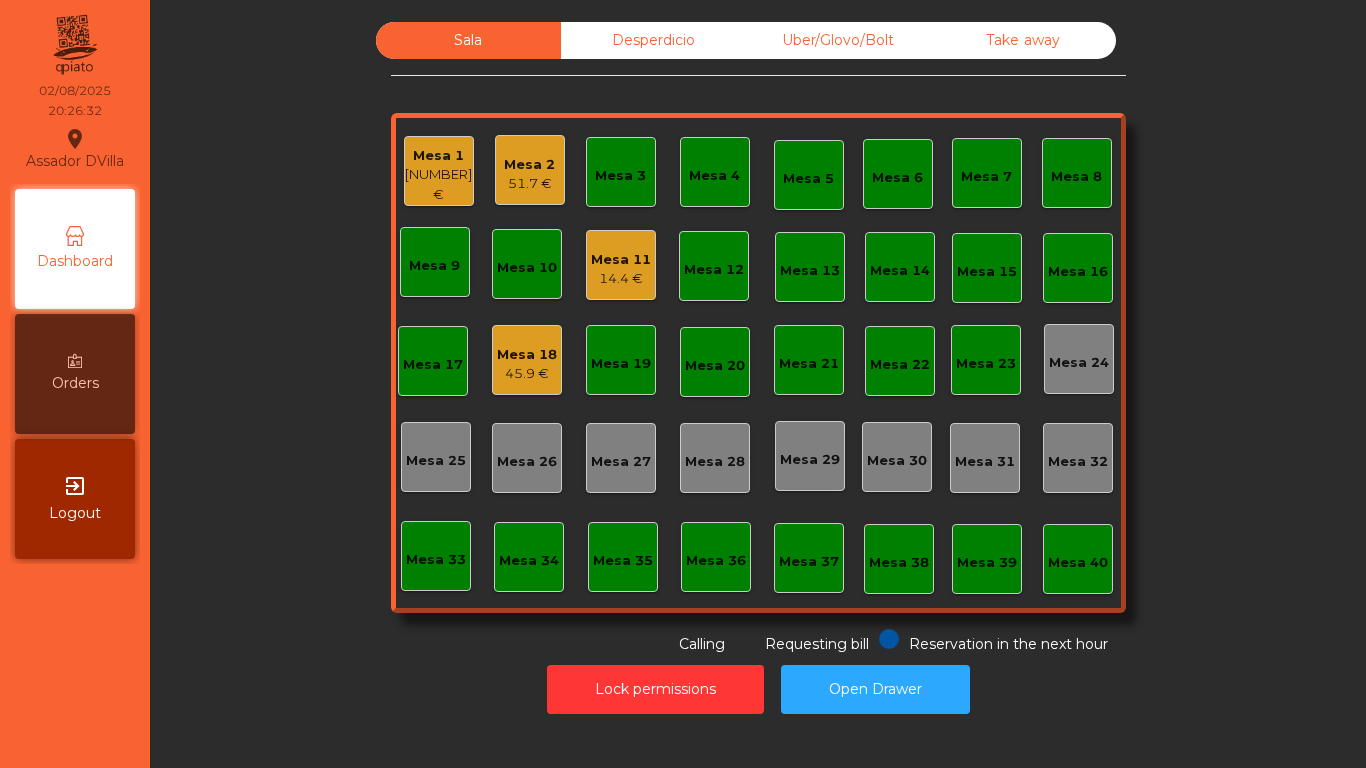 click on "Mesa 2   51.7 [CURRENCY]" 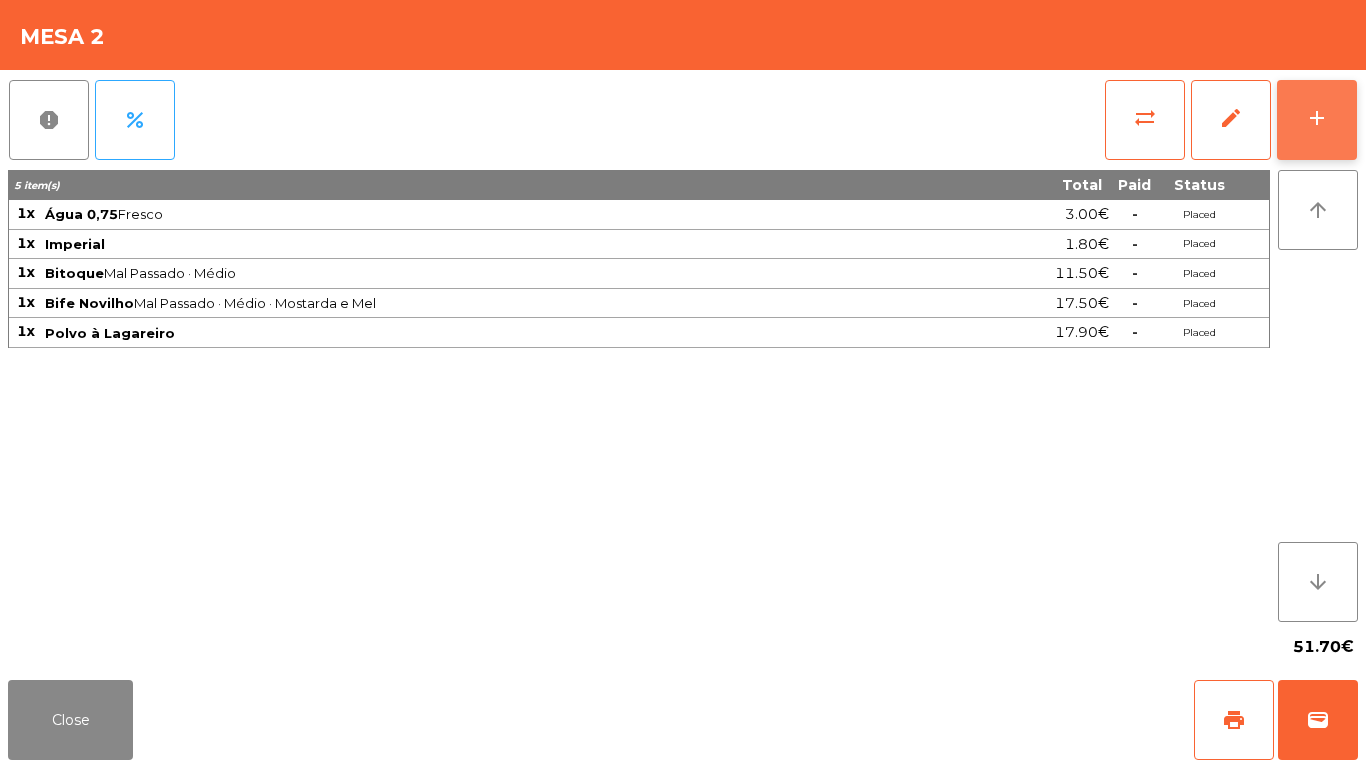 click on "add" 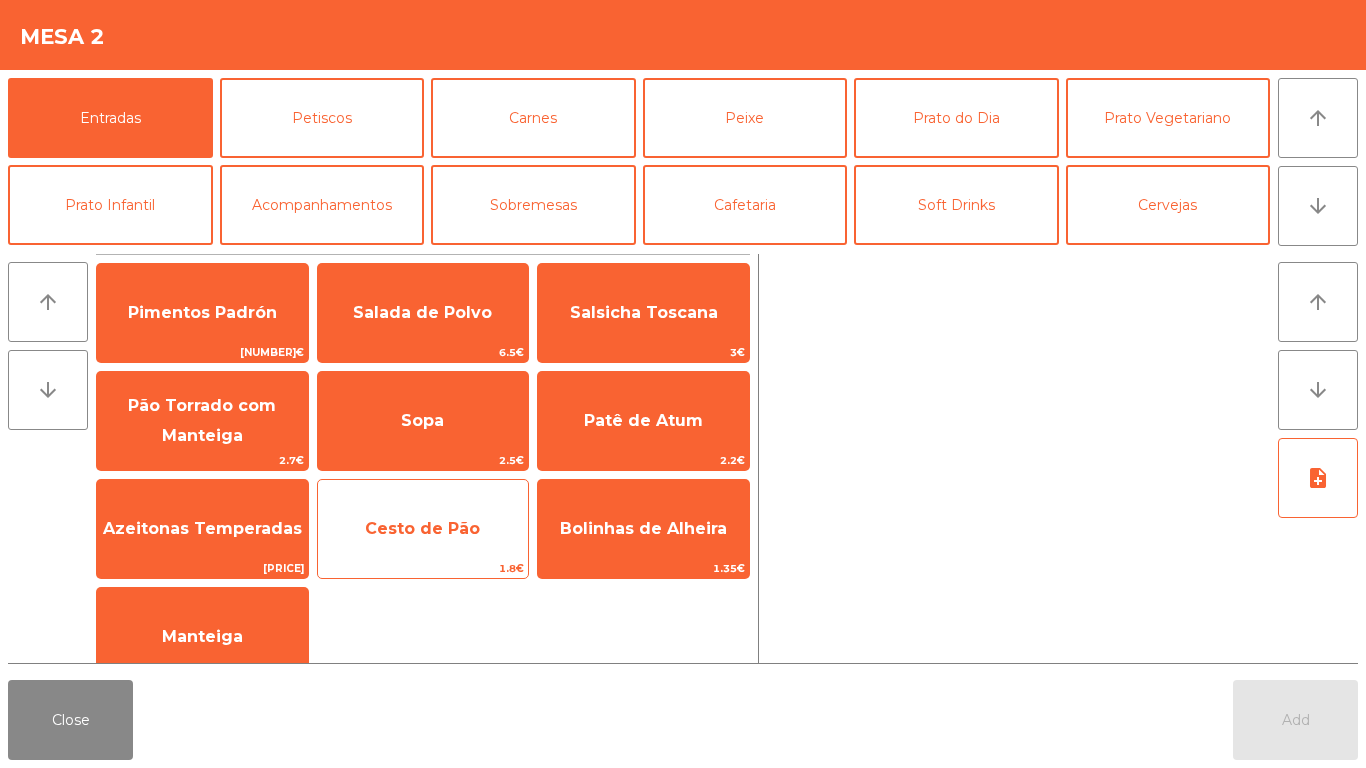 click on "Cesto de Pão" 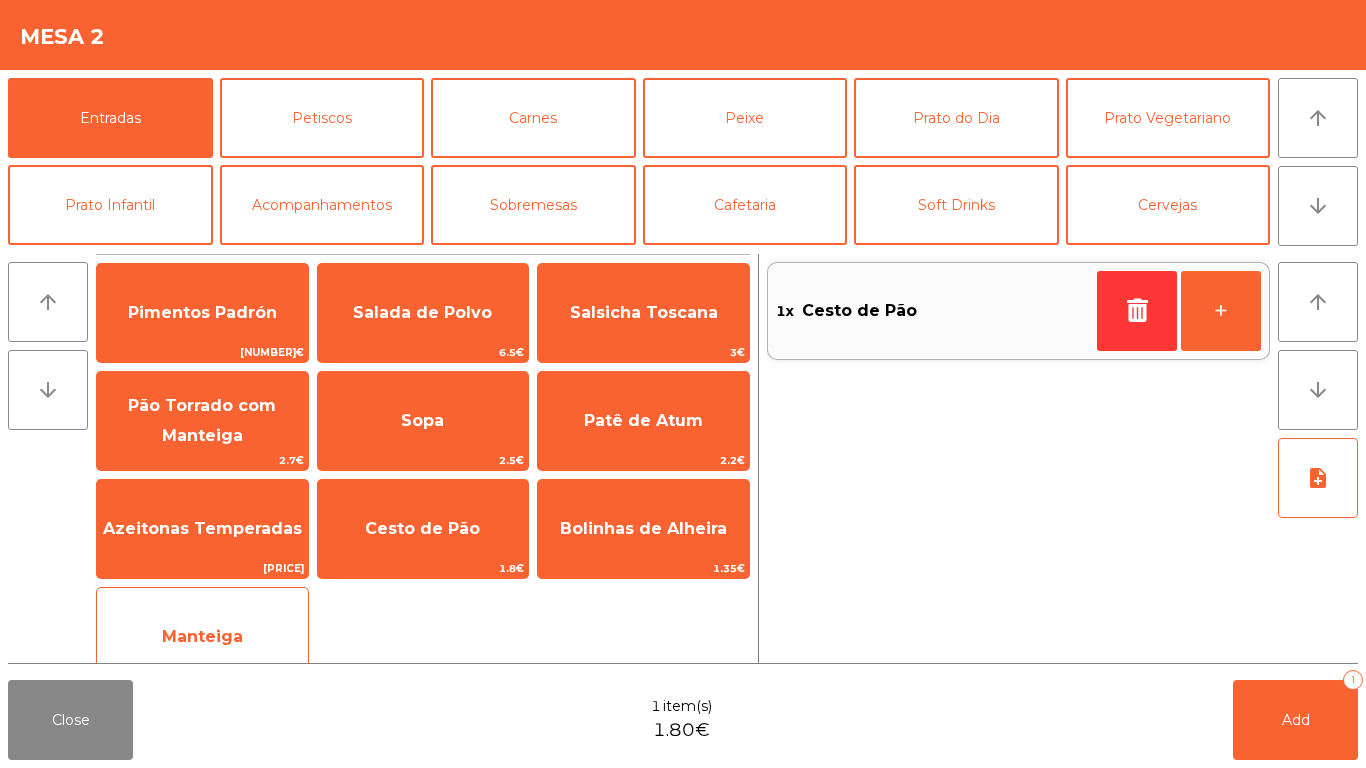 click on "Manteiga" 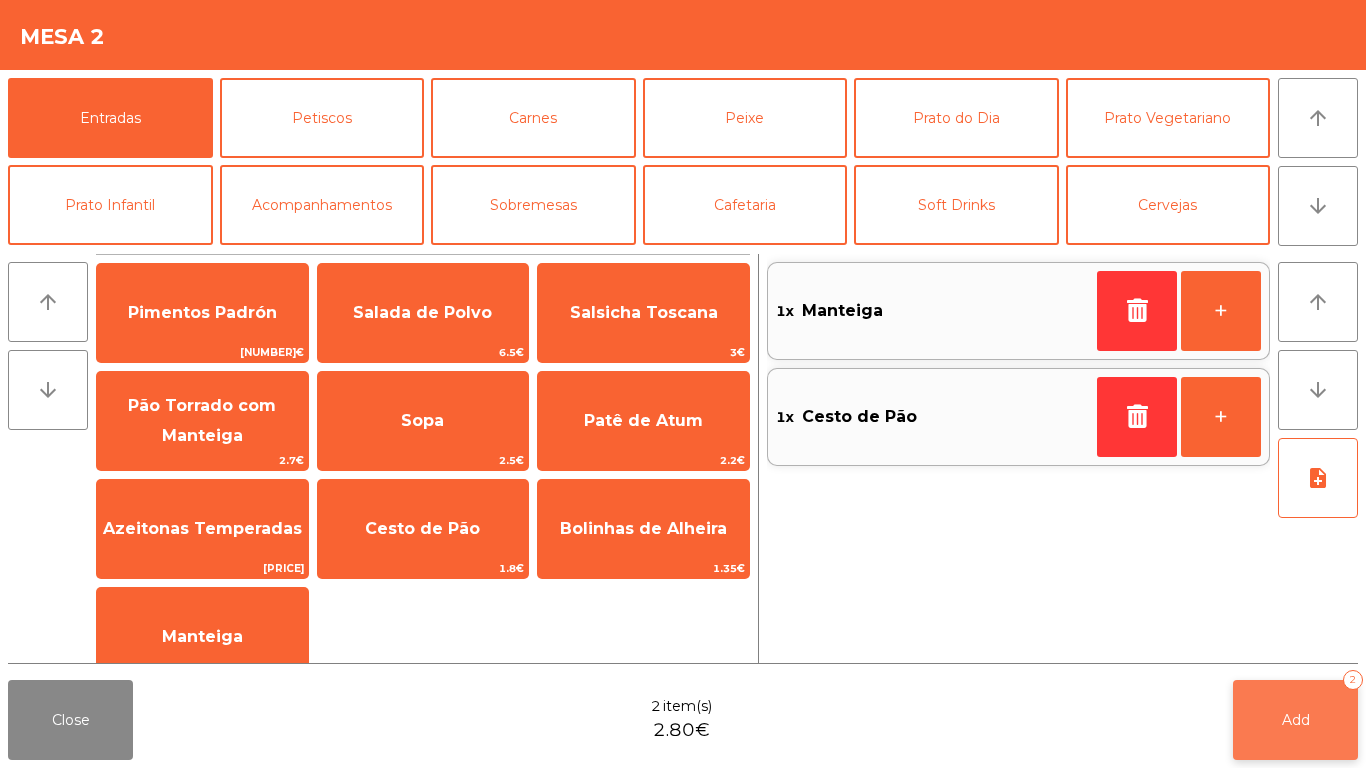 click on "Add   2" 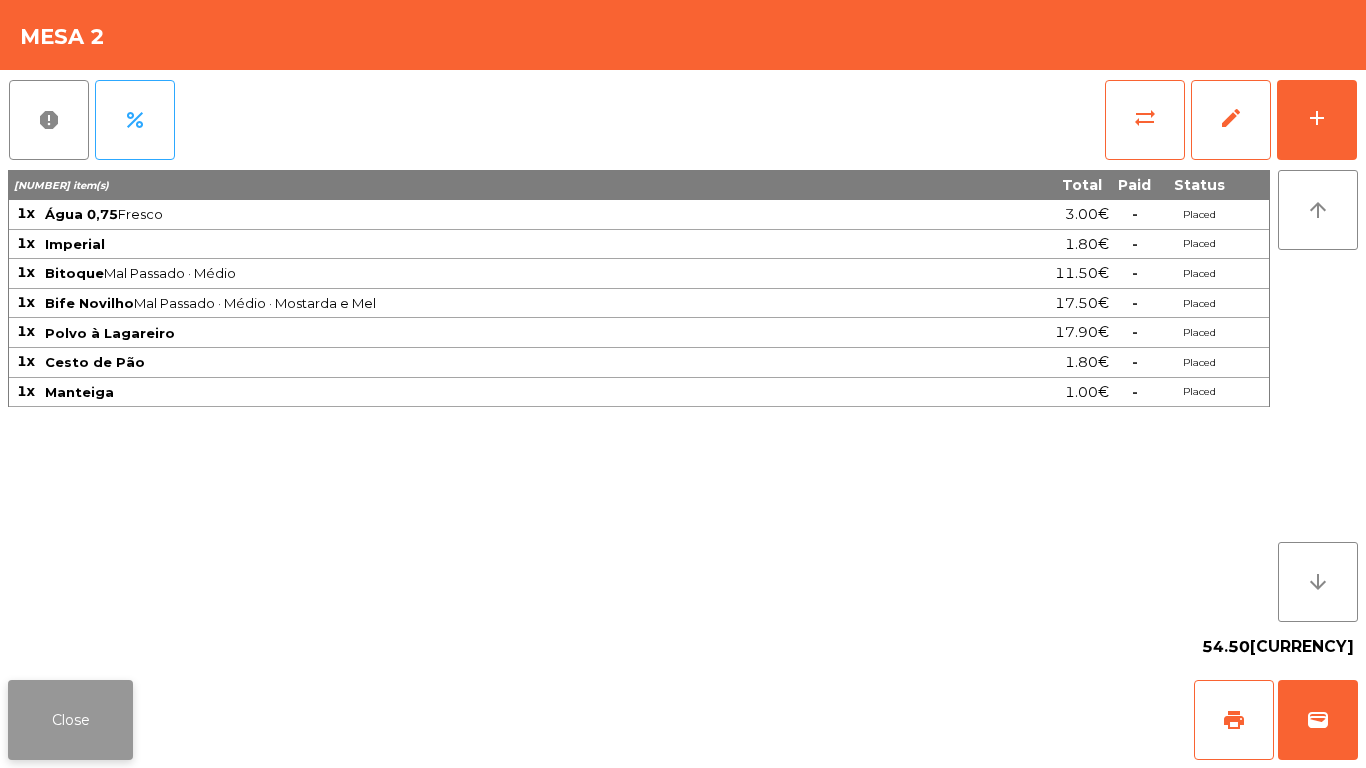 click on "Close" 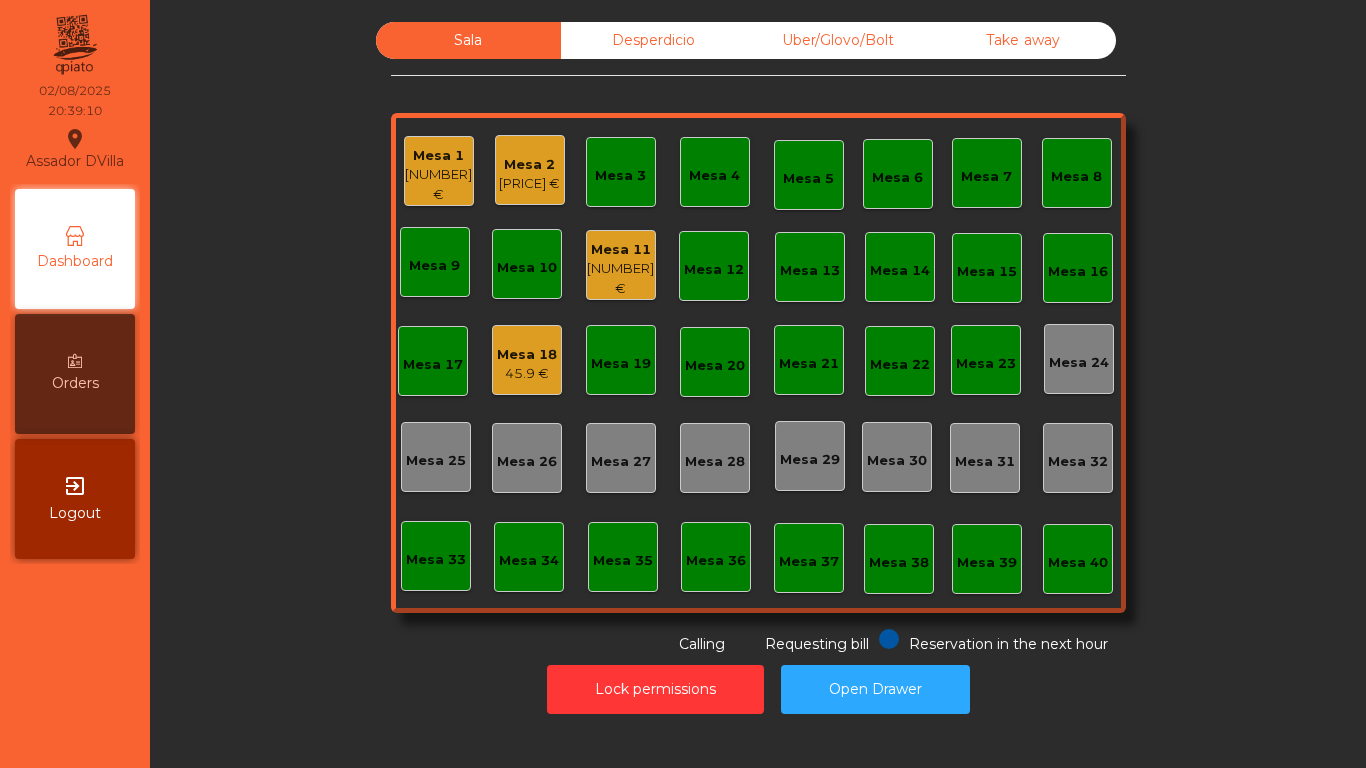 click on "Mesa 11   [PRICE]" 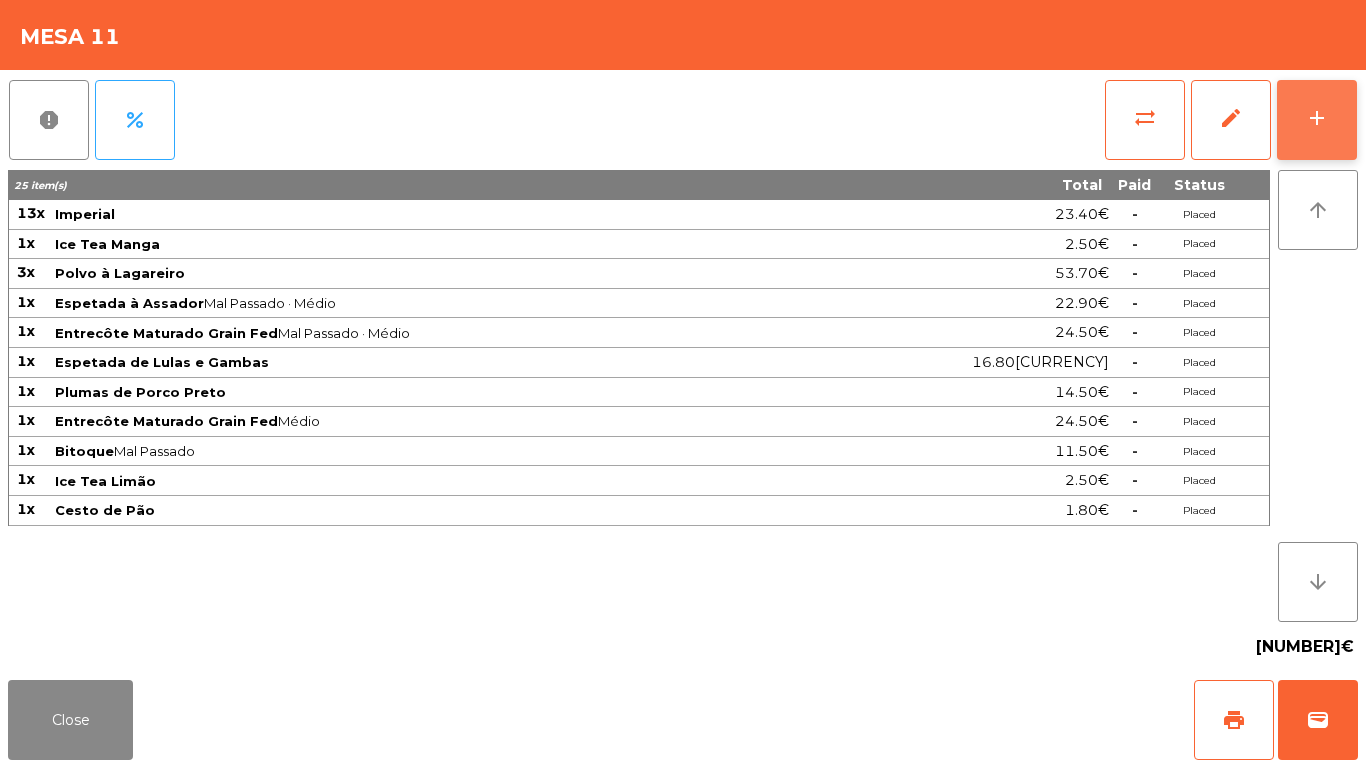 click on "add" 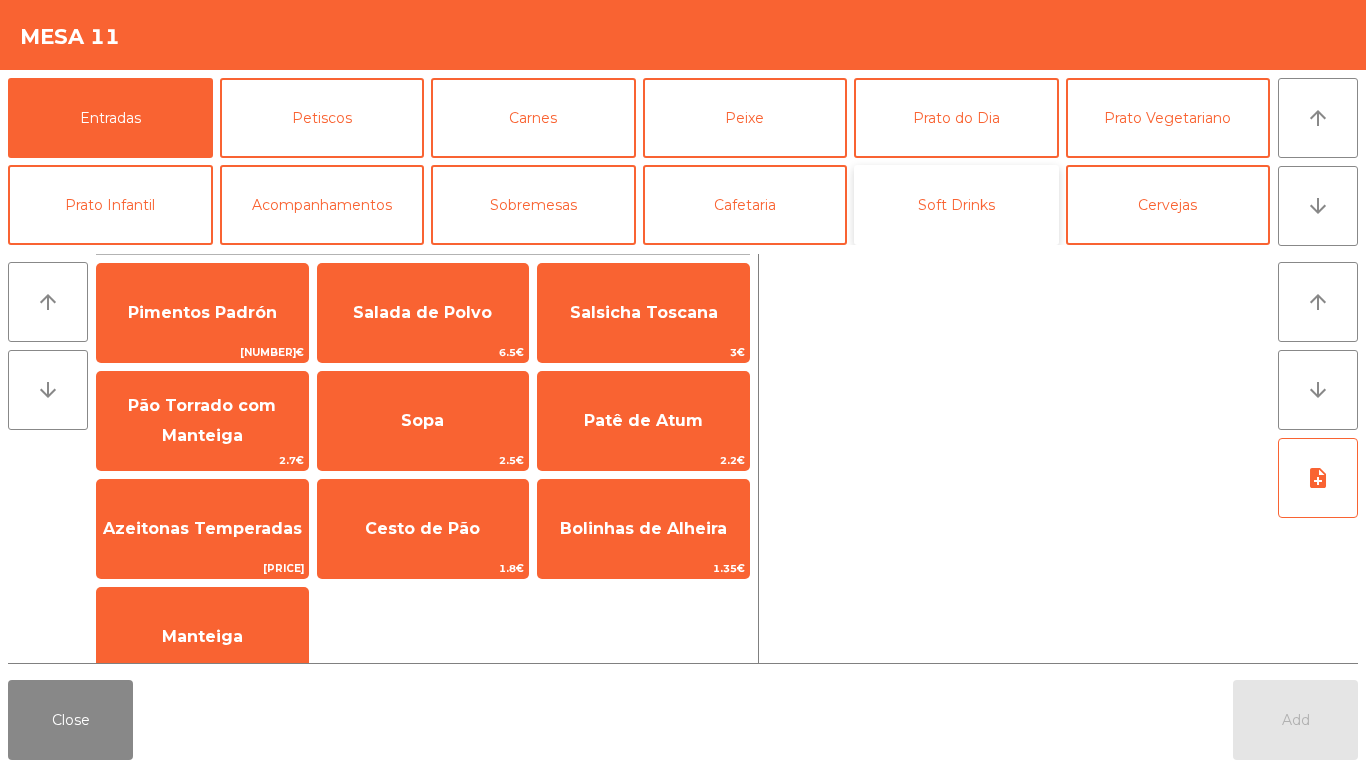 click on "Soft Drinks" 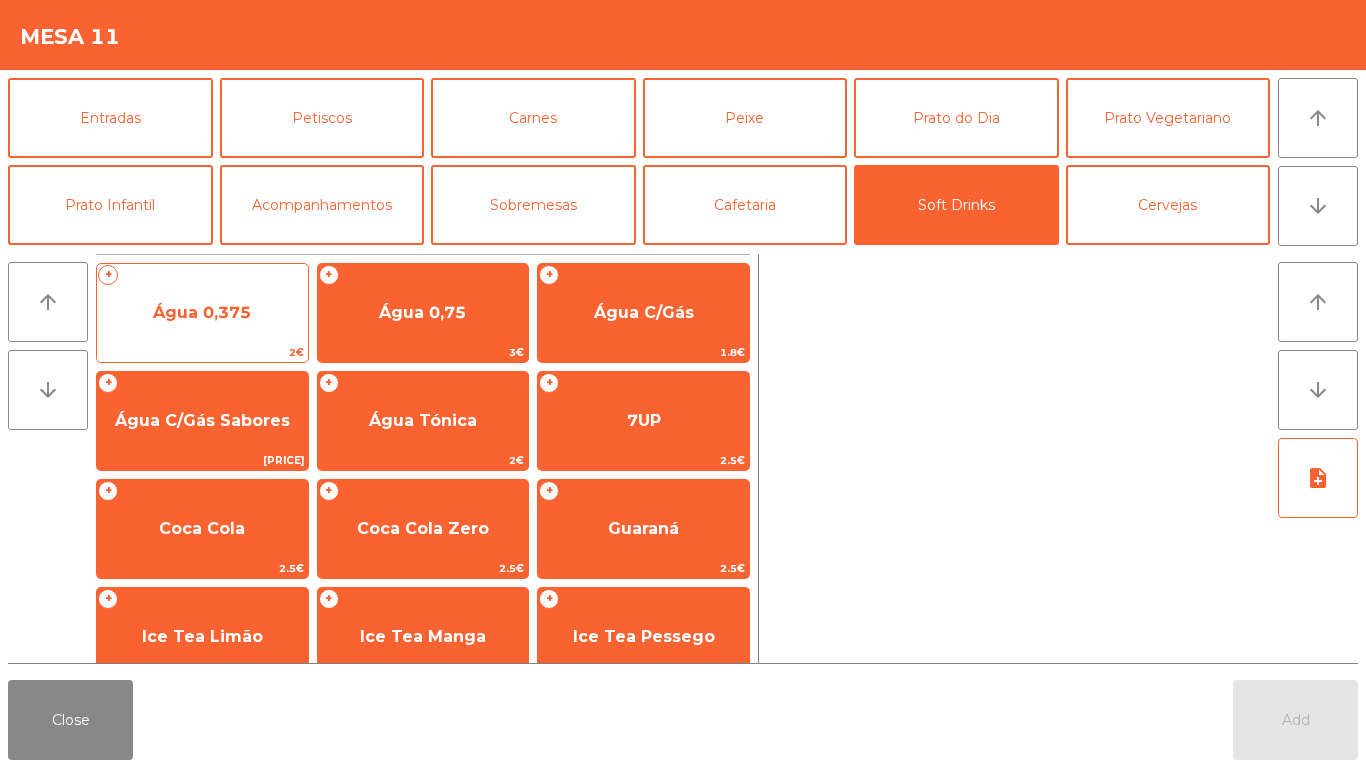 click on "Água 0,375" 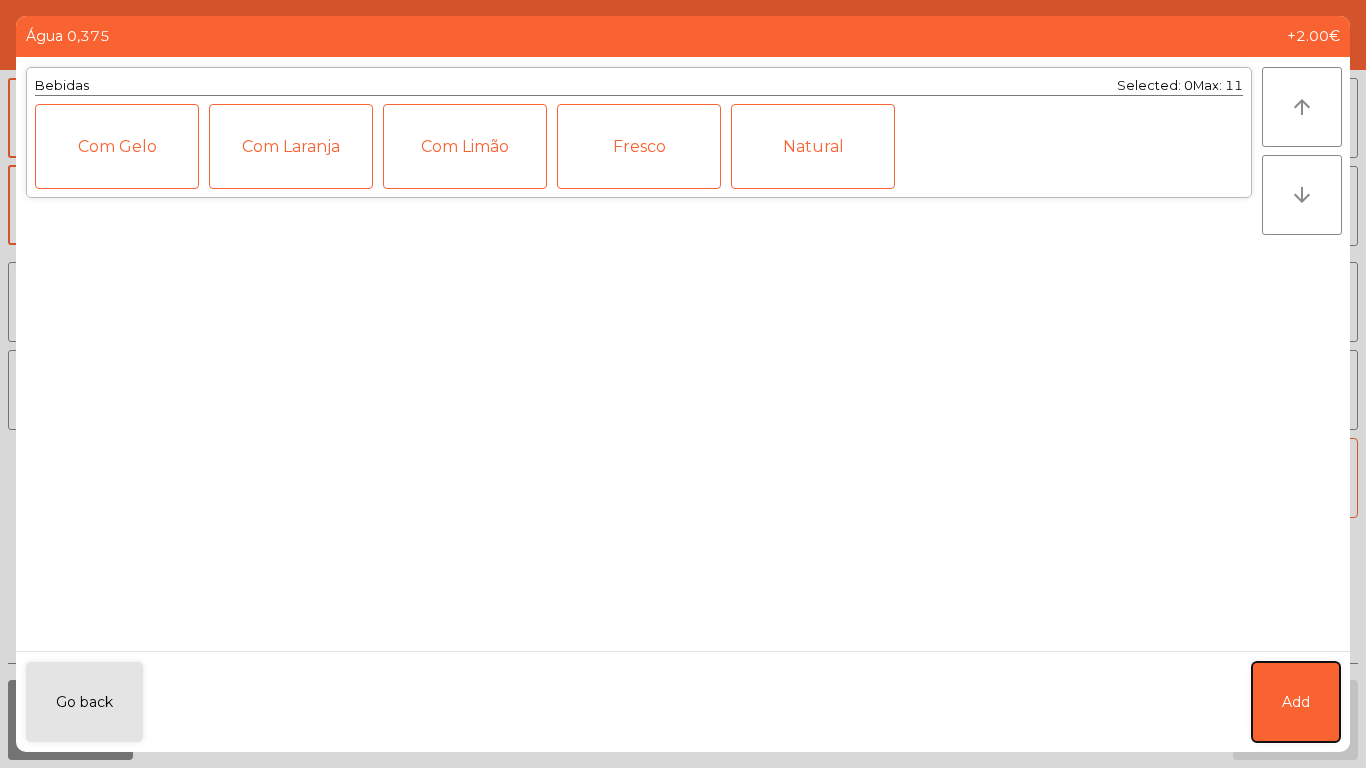 click on "Add" 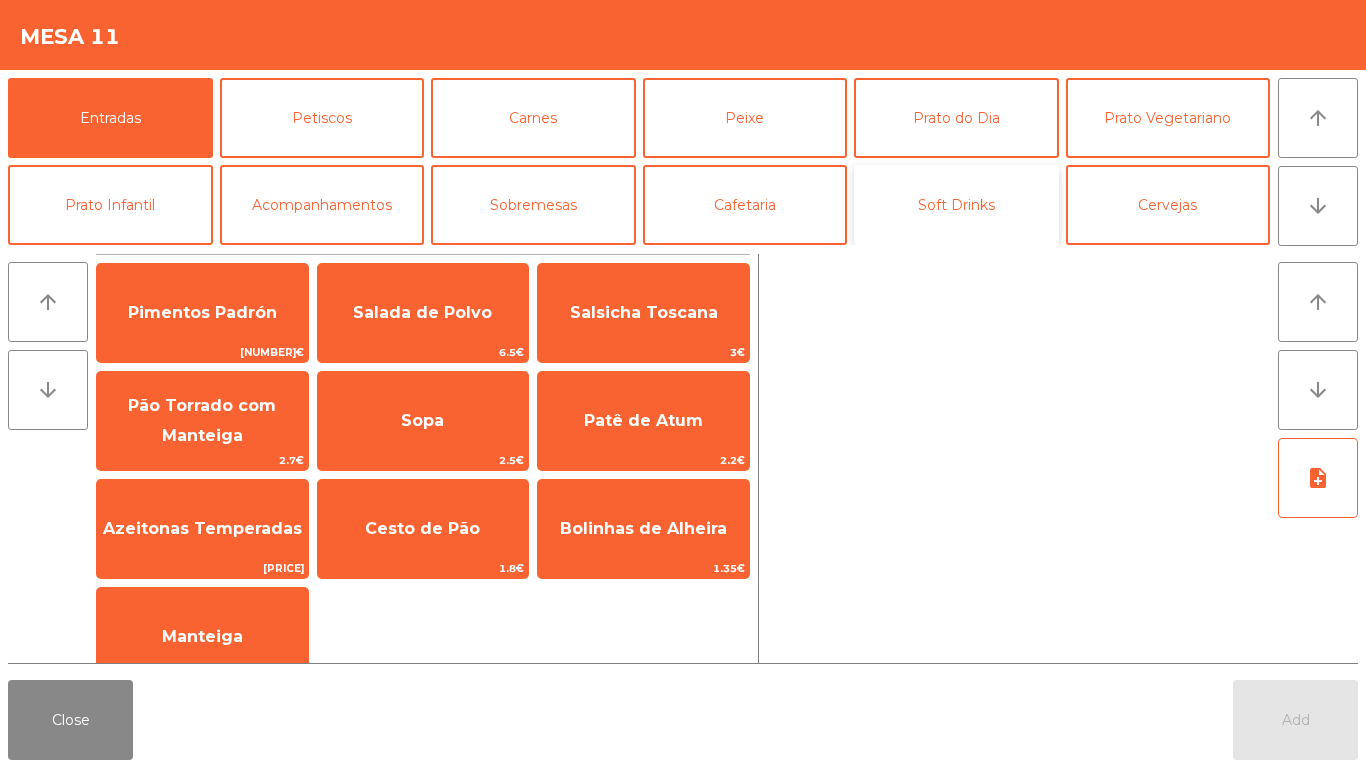 click on "Soft Drinks" 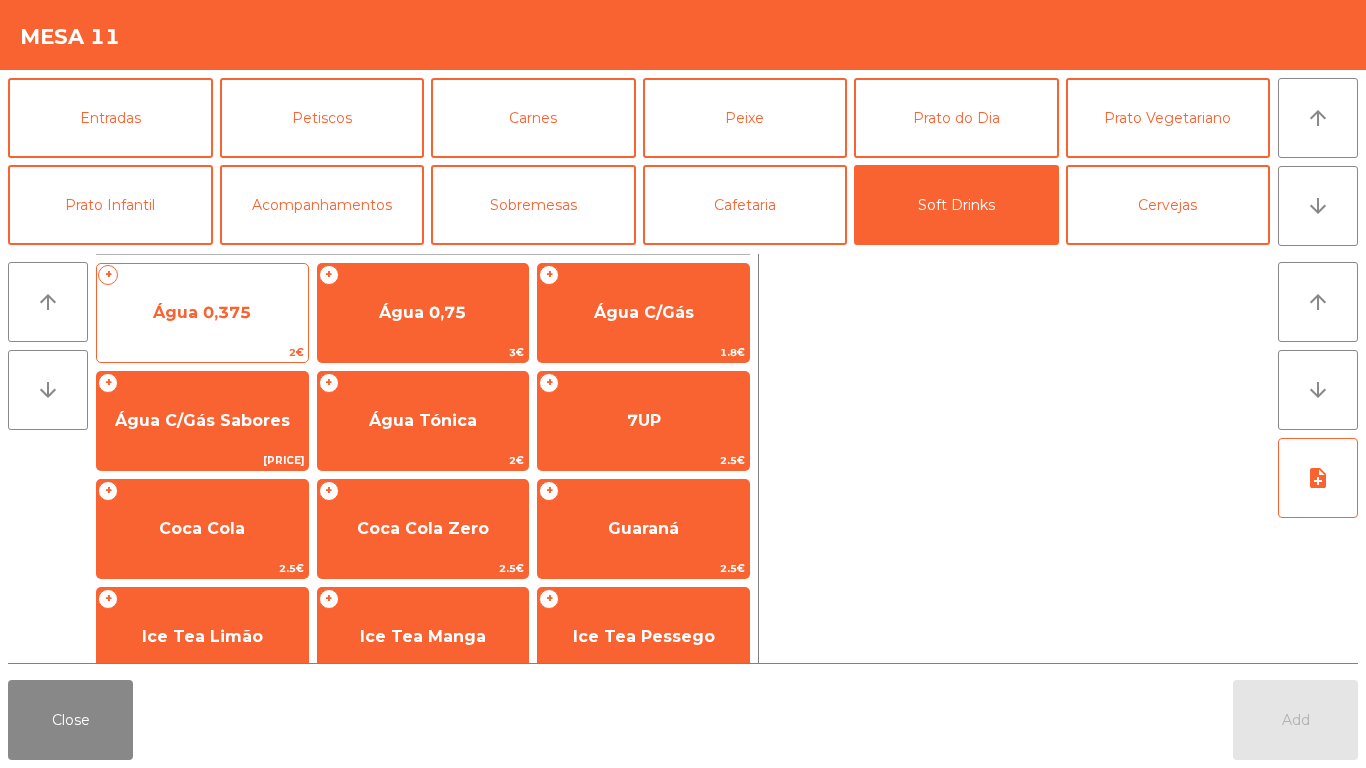 click on "Água 0,375" 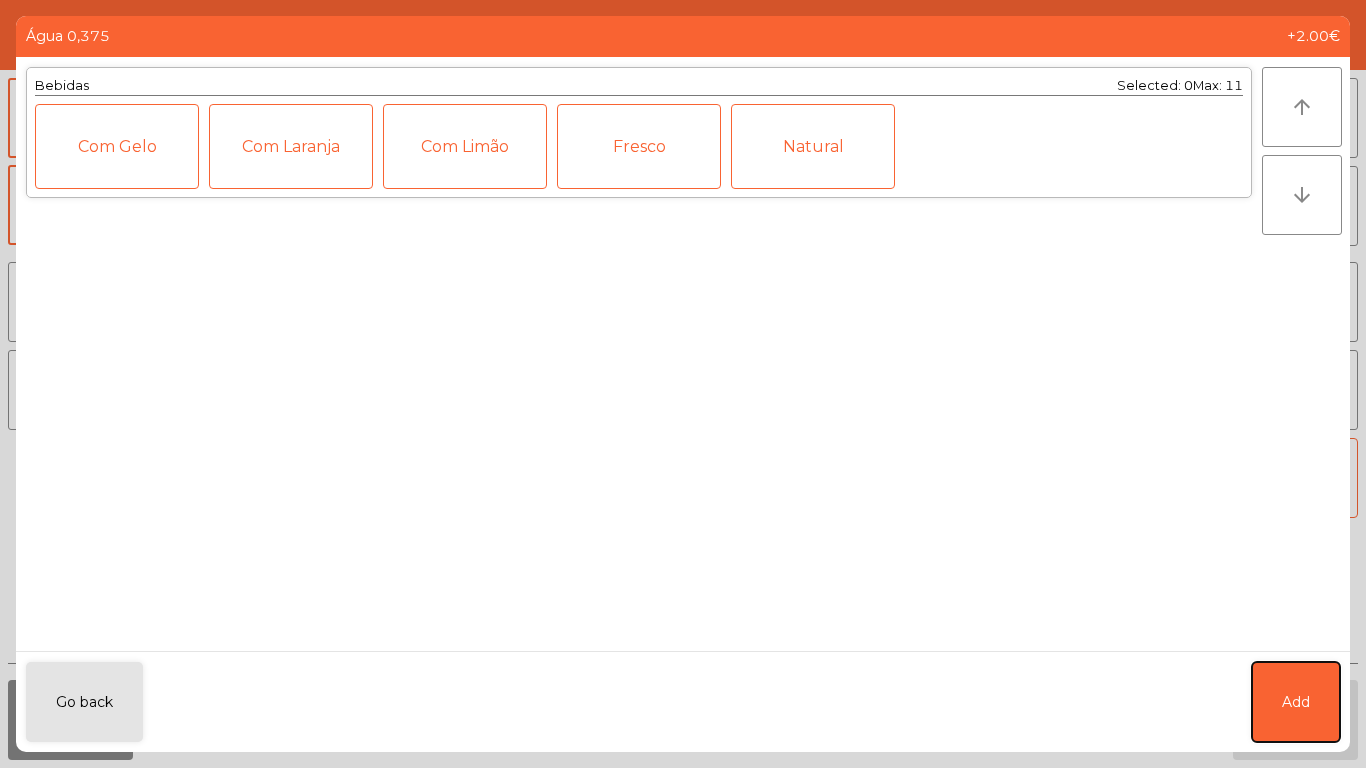 click on "Add" 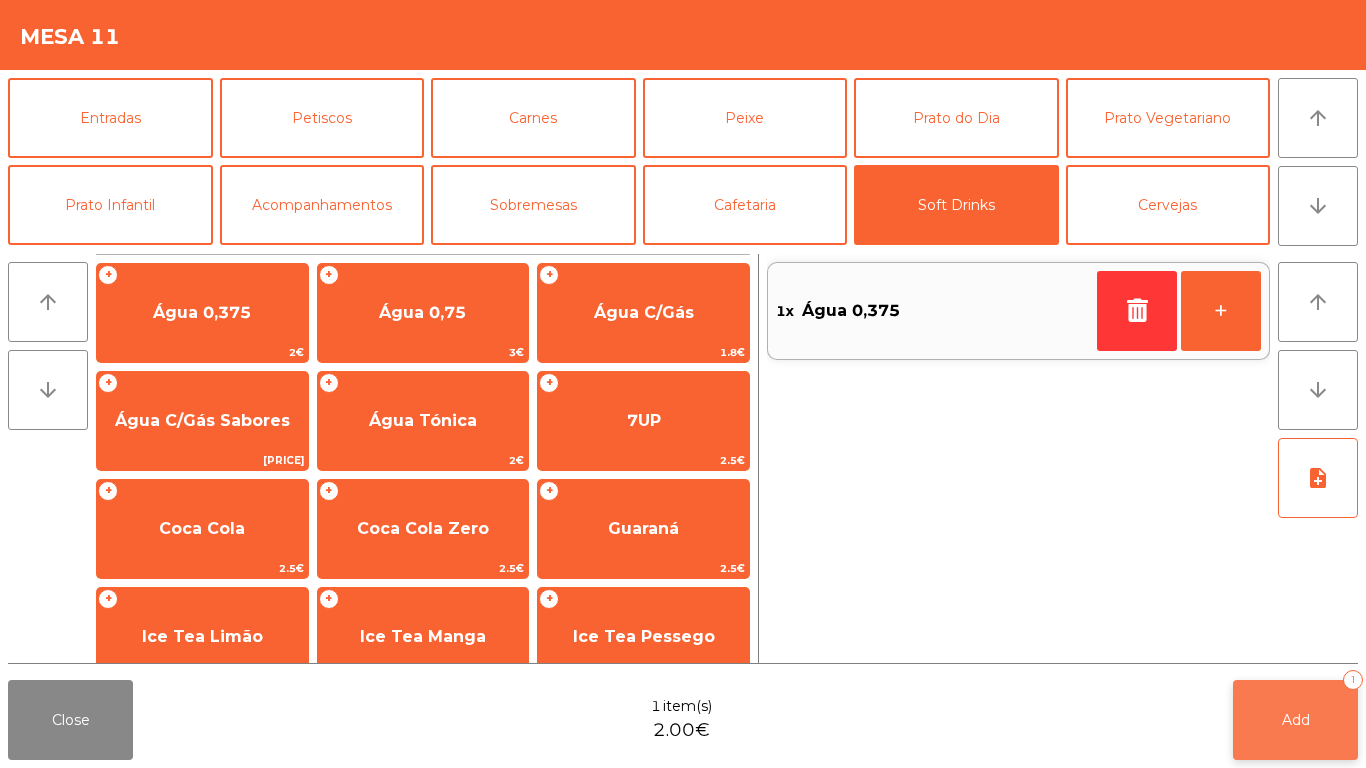 click on "Add" 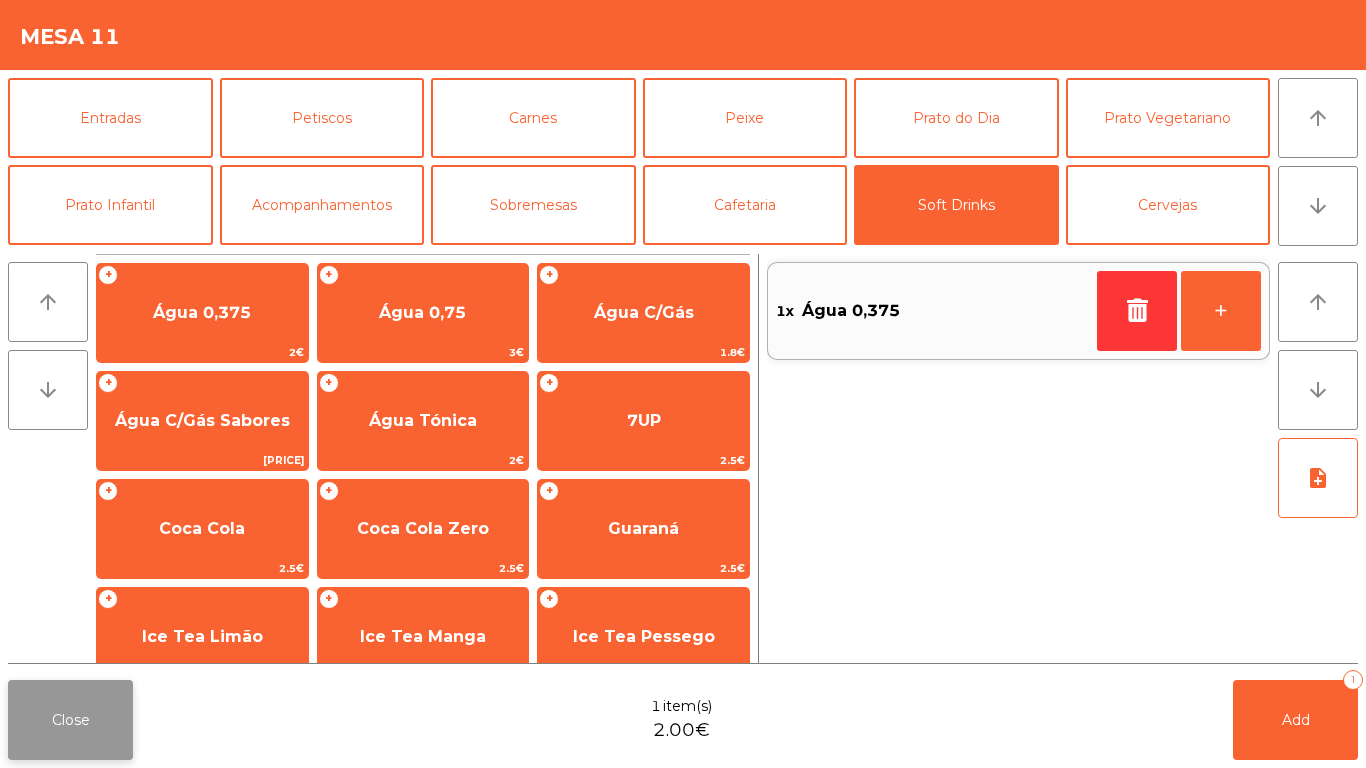 click on "Close" 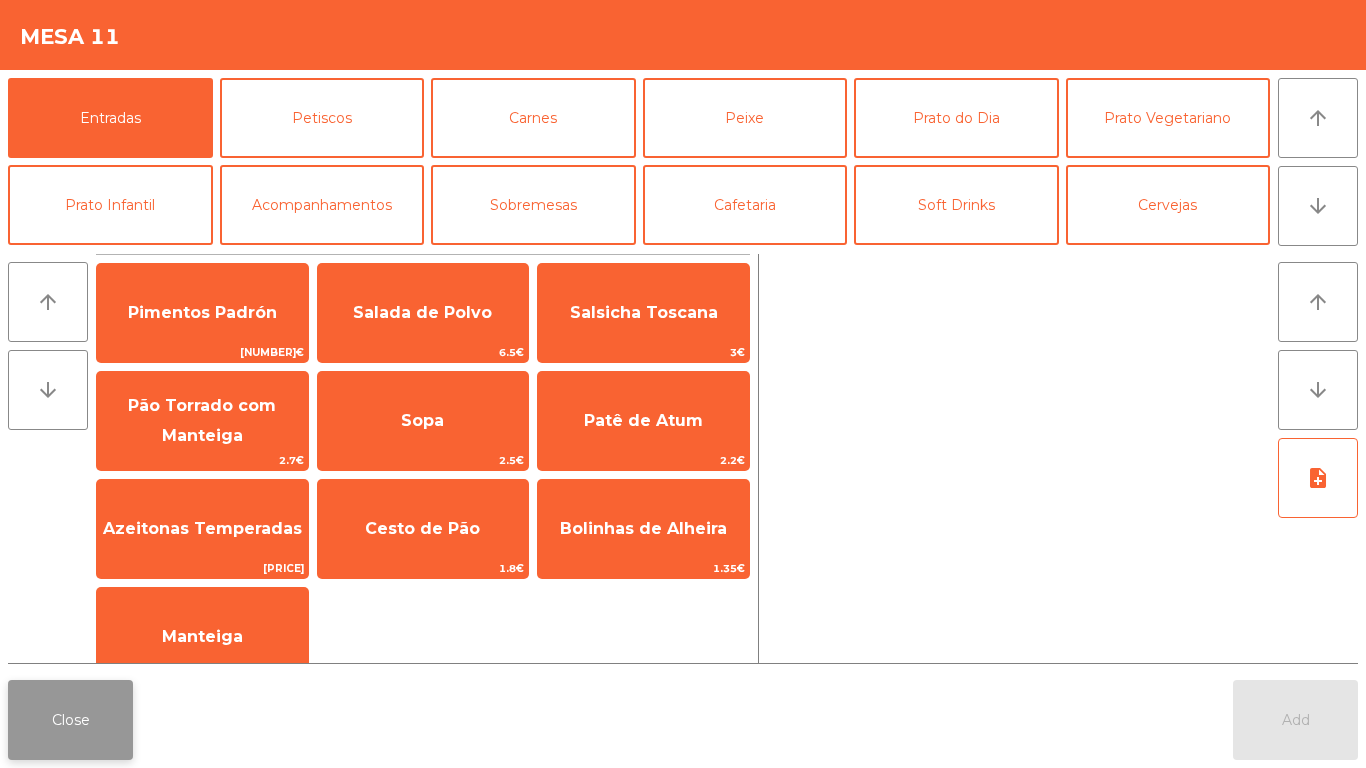 click on "Close" 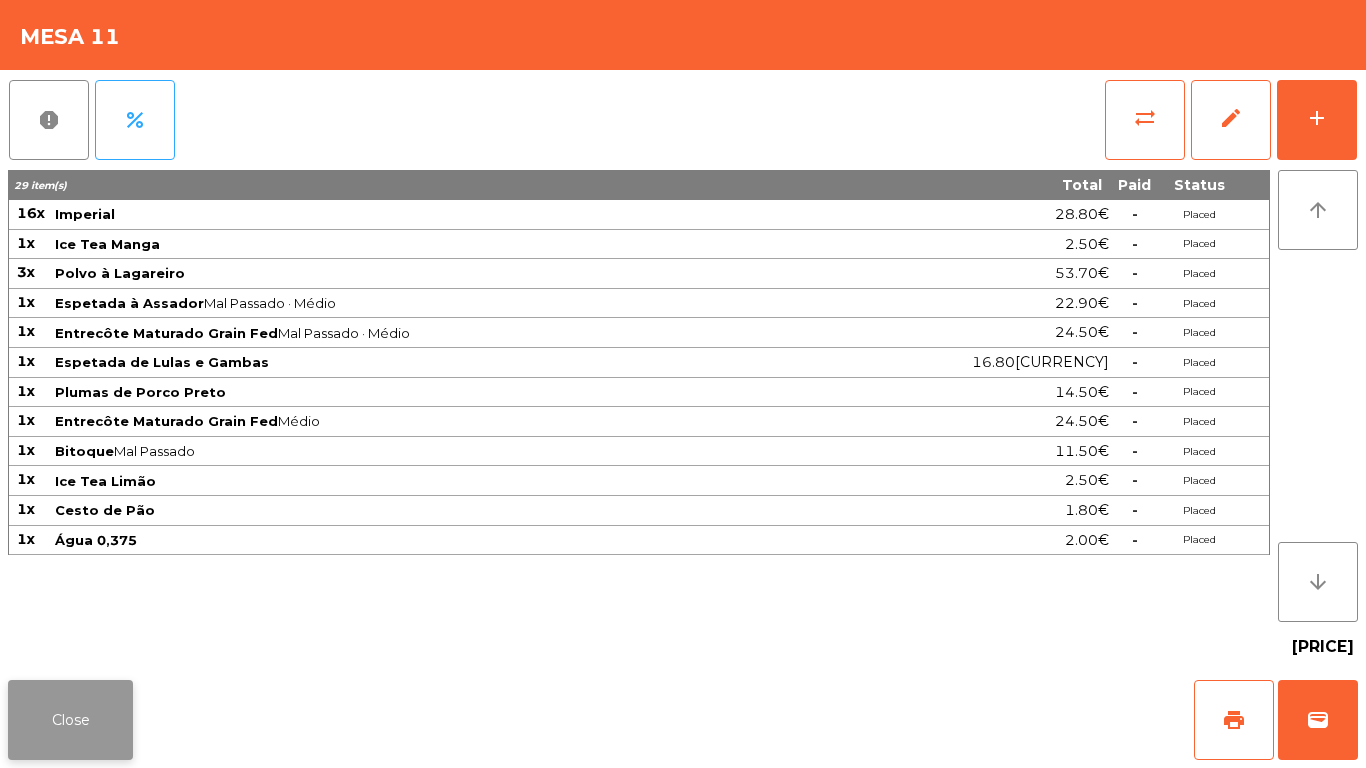 click on "Close" 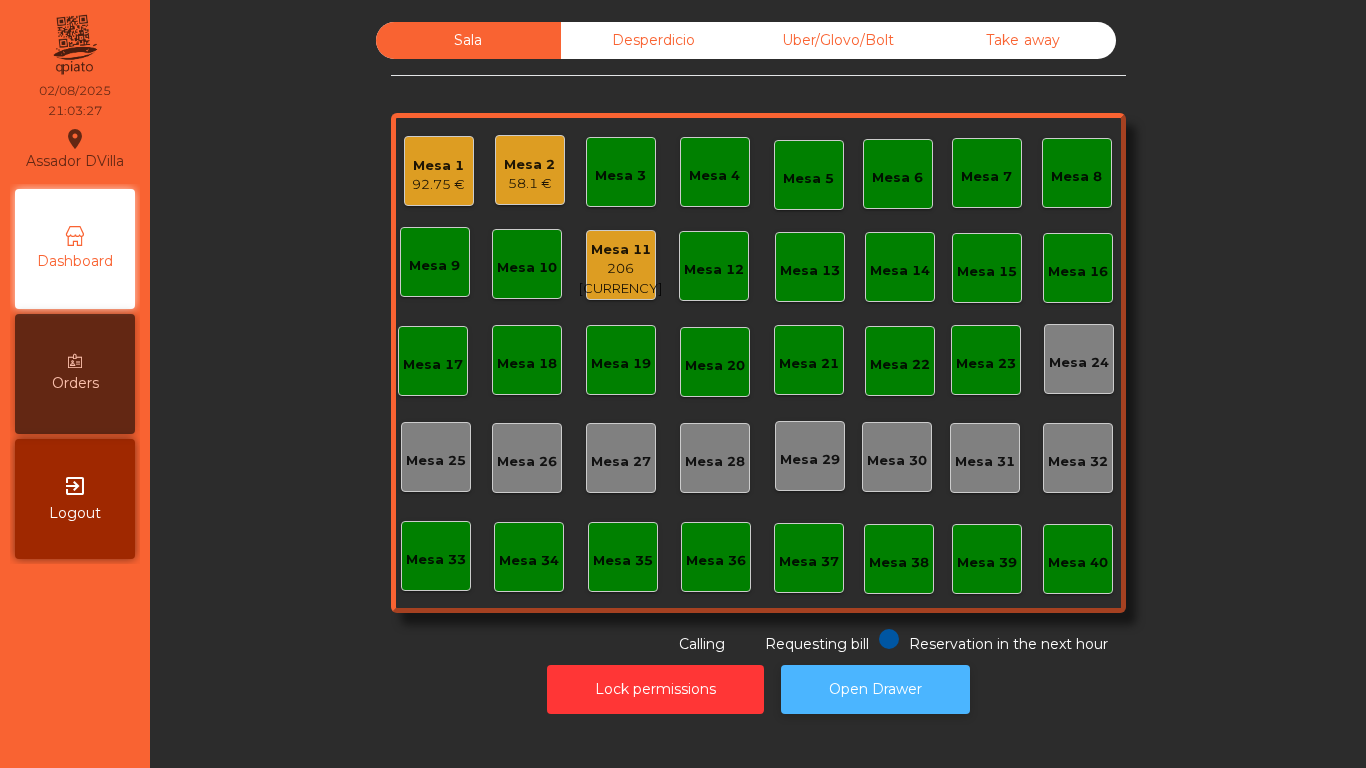 click on "Open Drawer" 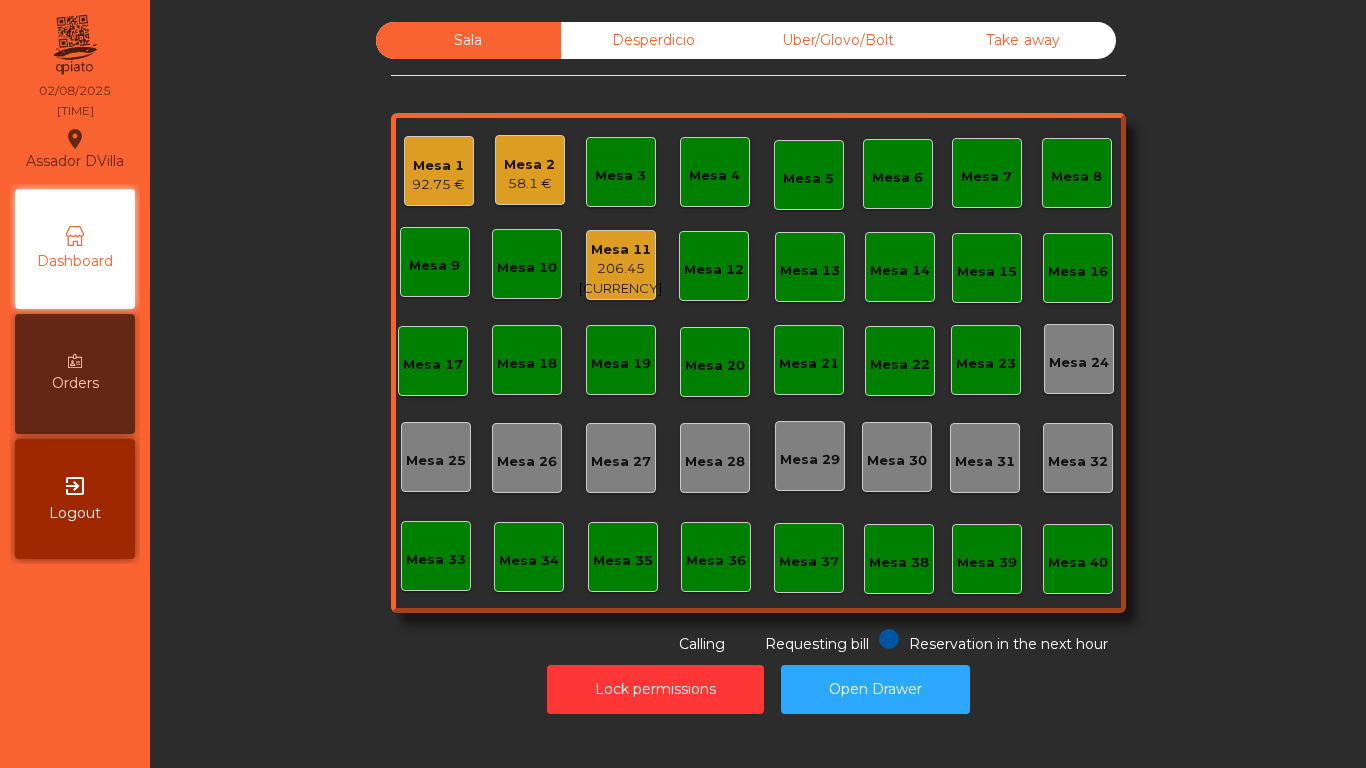click on "Mesa 2   58.1 [CURRENCY]" 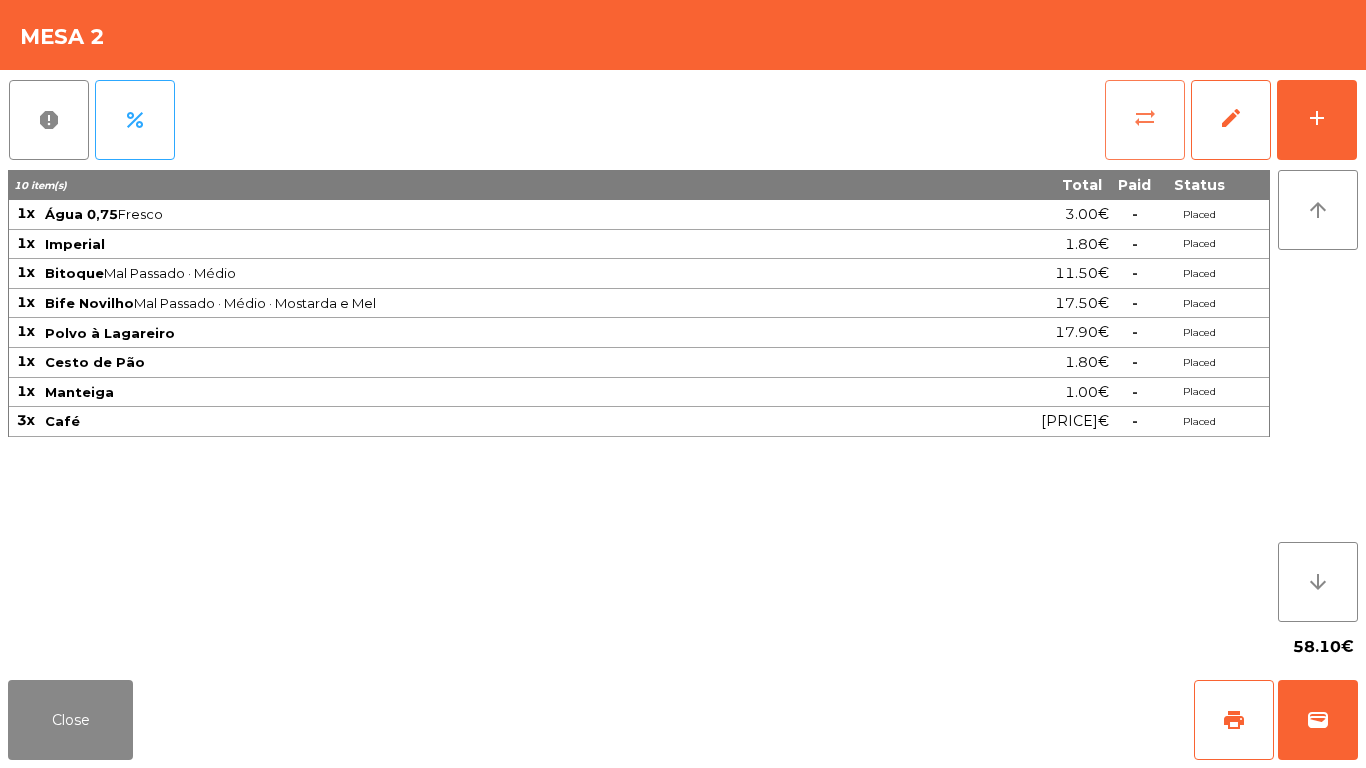 click on "sync_alt" 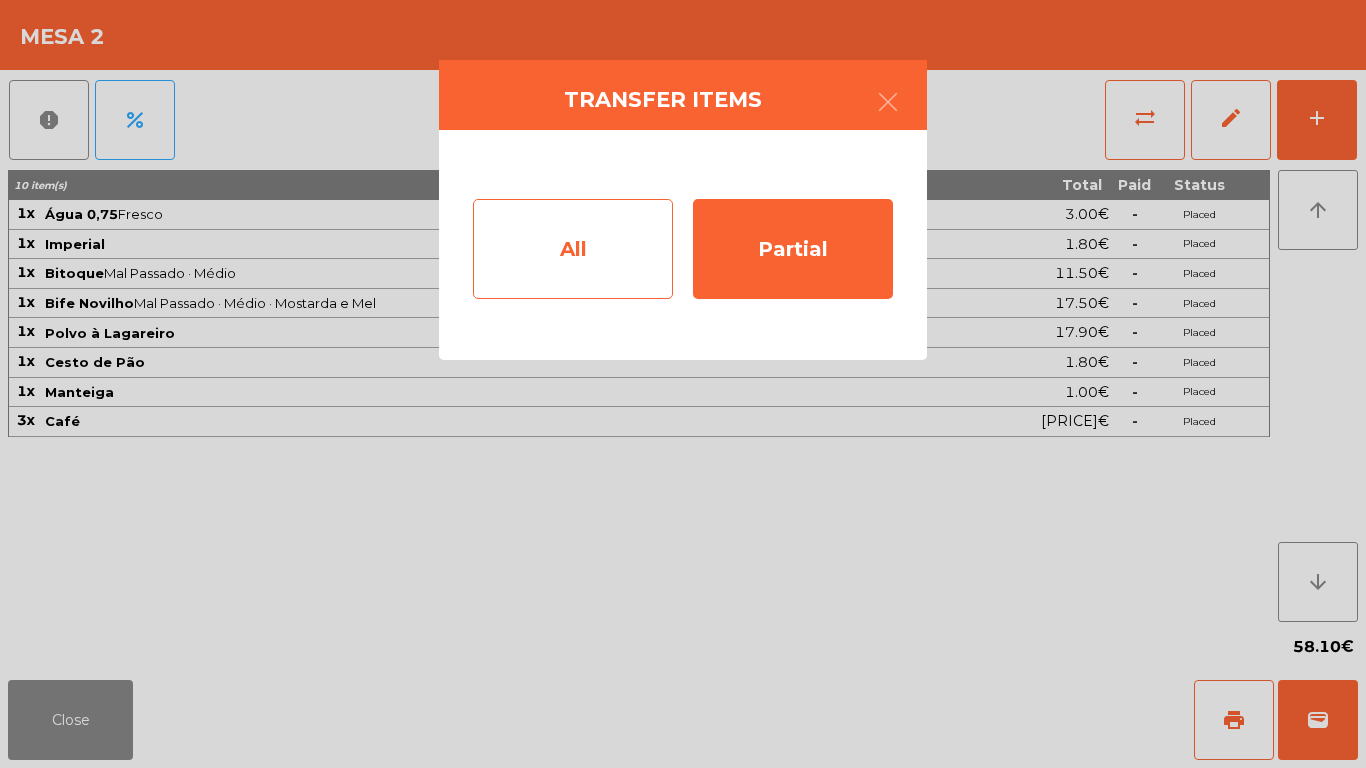 click on "All" 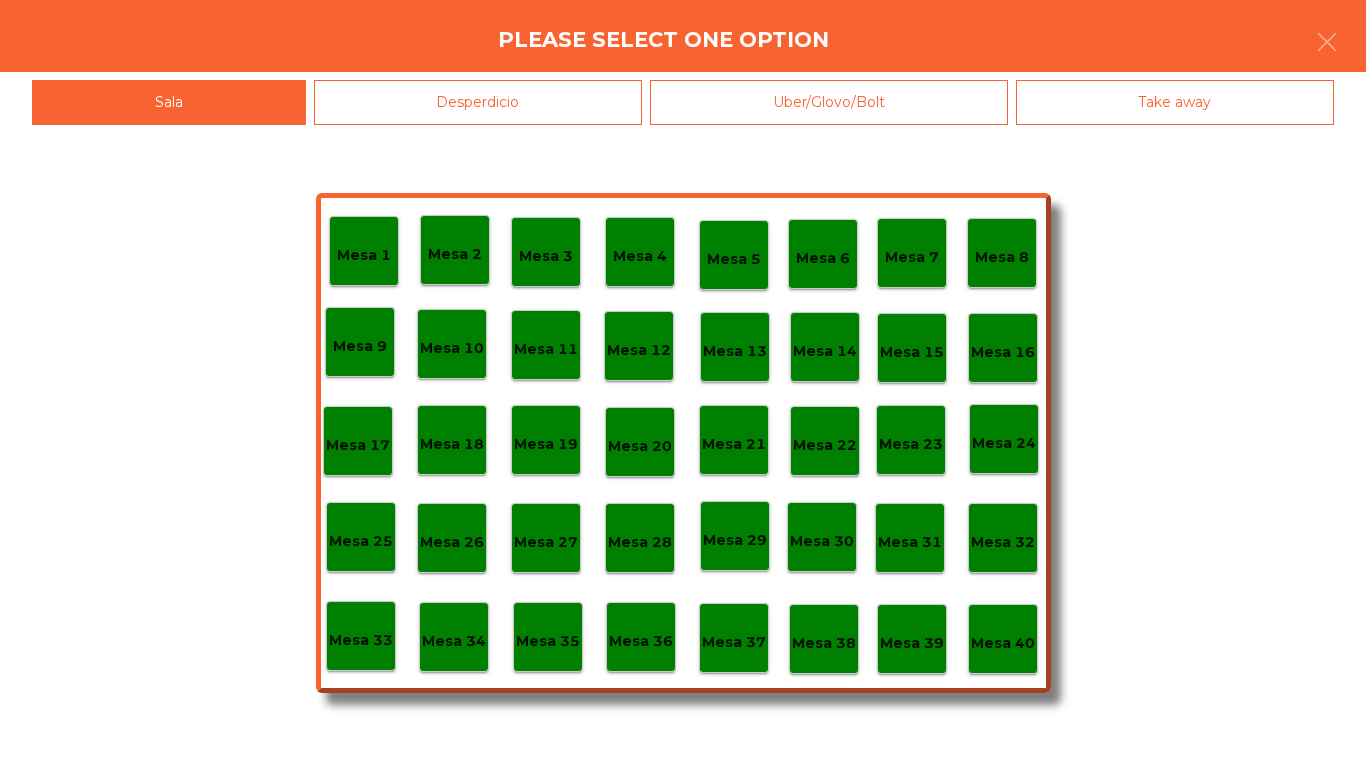 click on "Mesa 39" 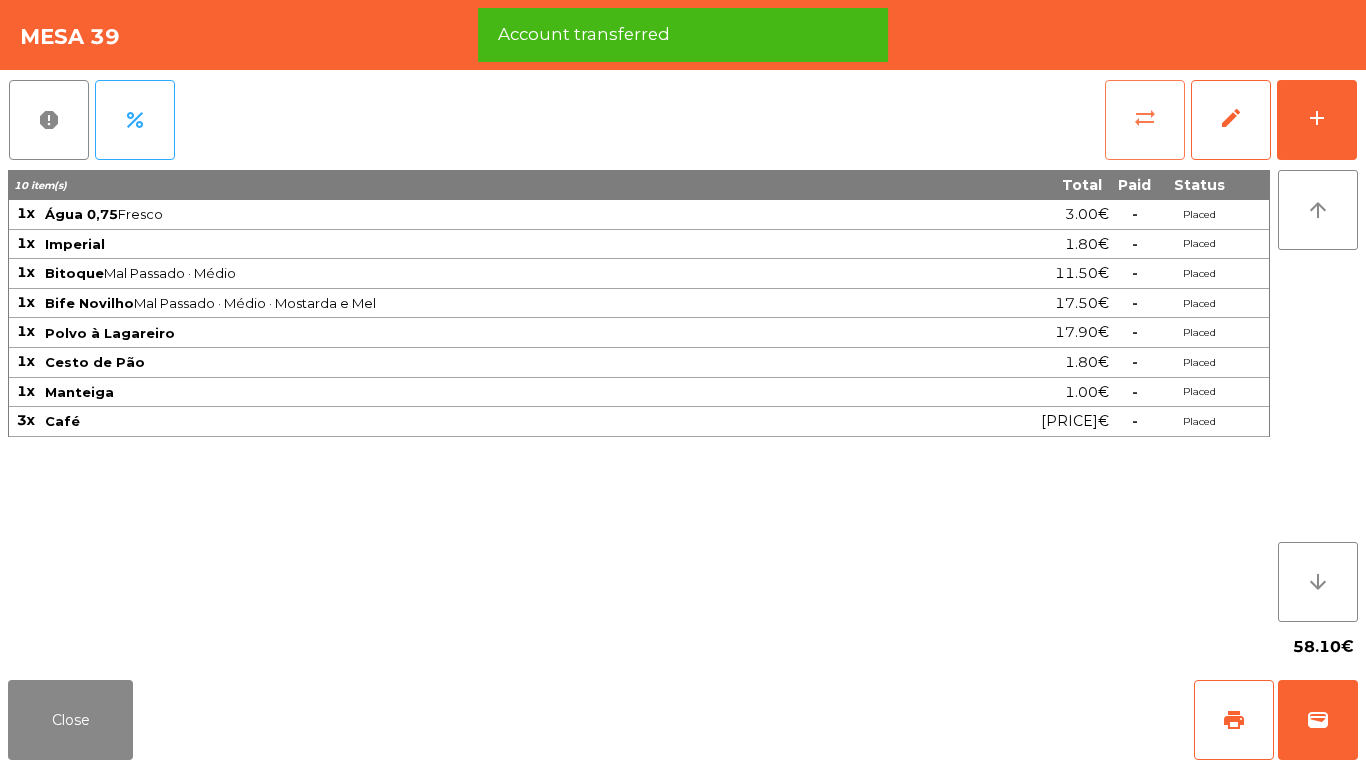 click on "sync_alt" 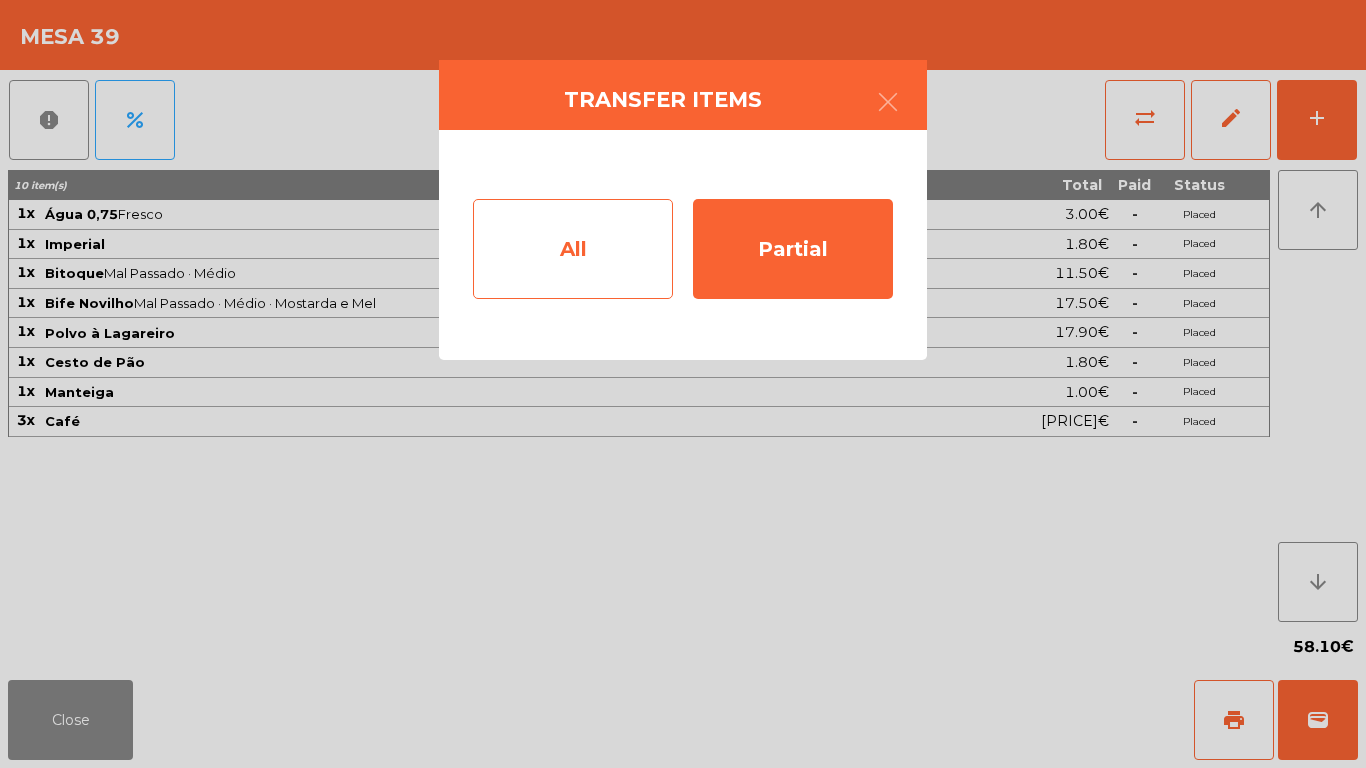 click on "All" 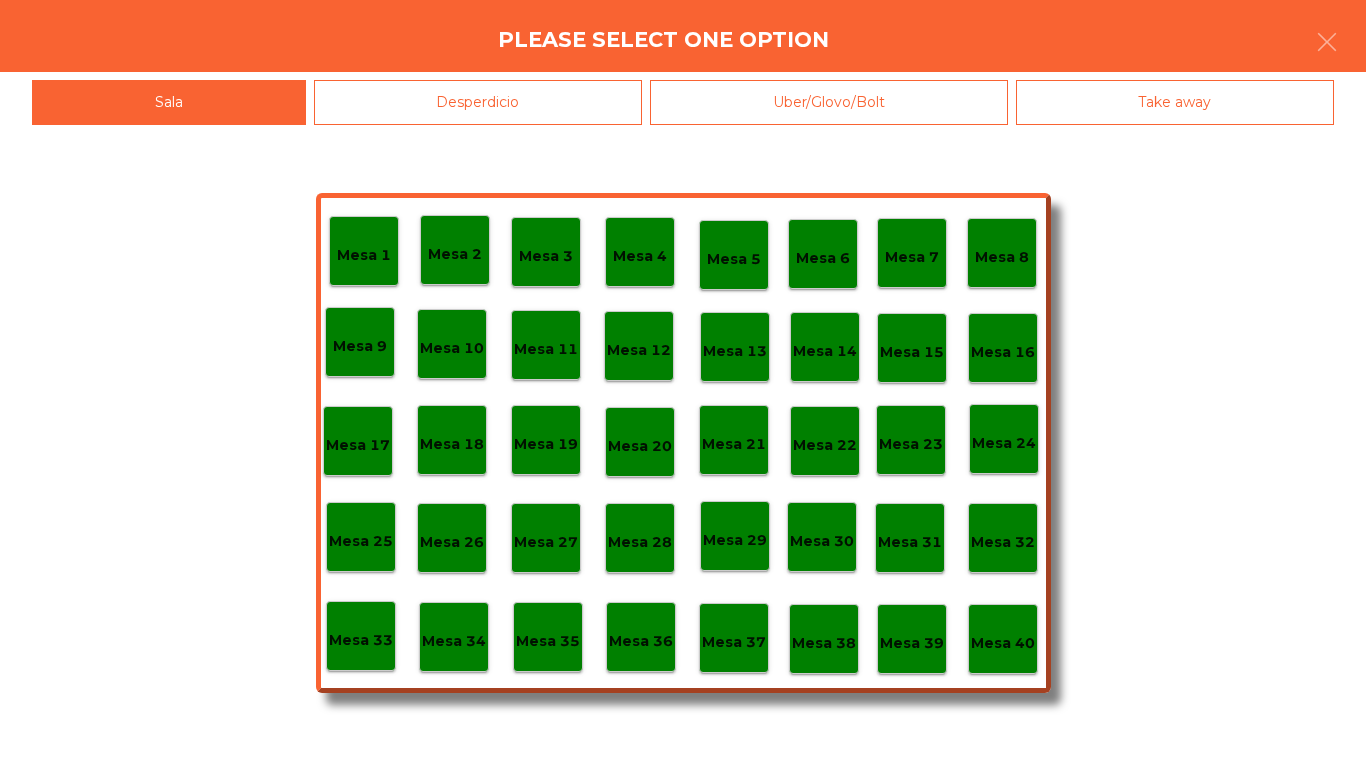 click on "Mesa 40" 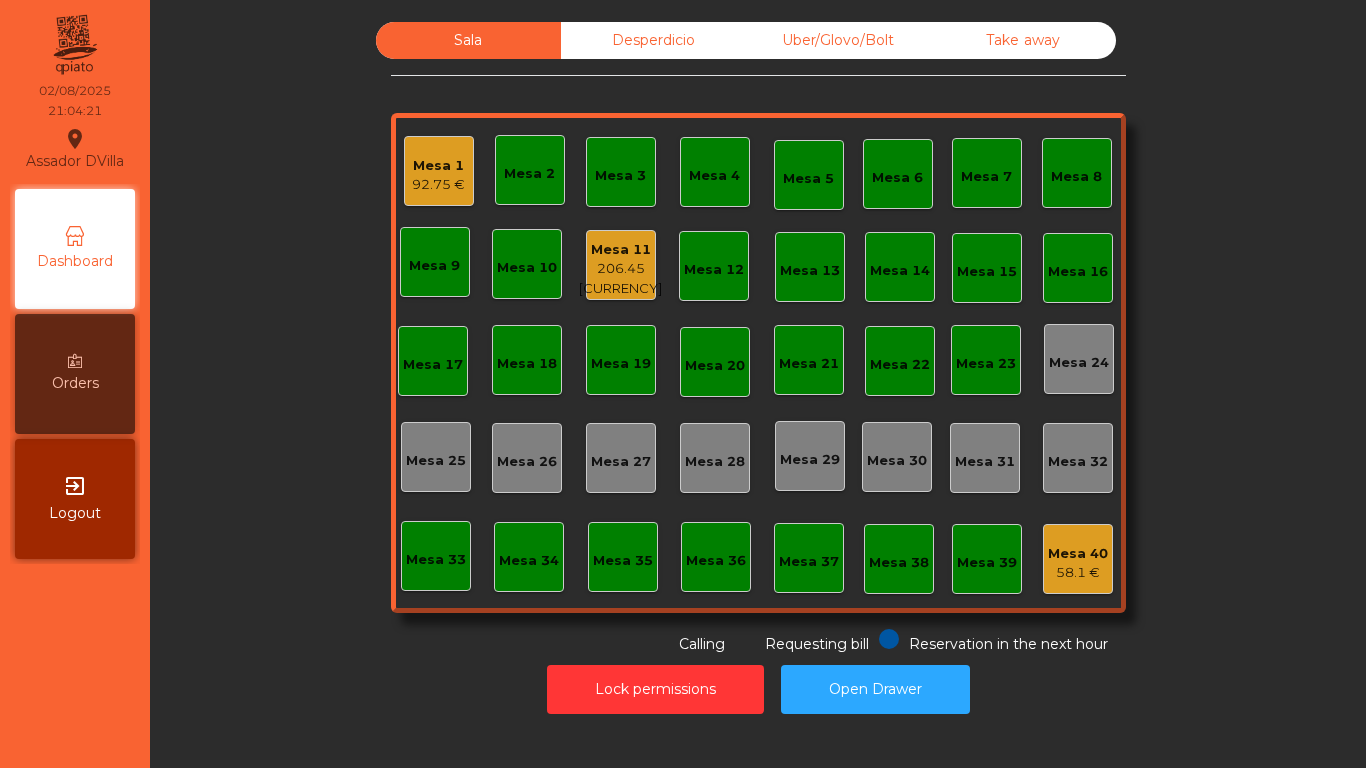 click on "206.45 [CURRENCY]" 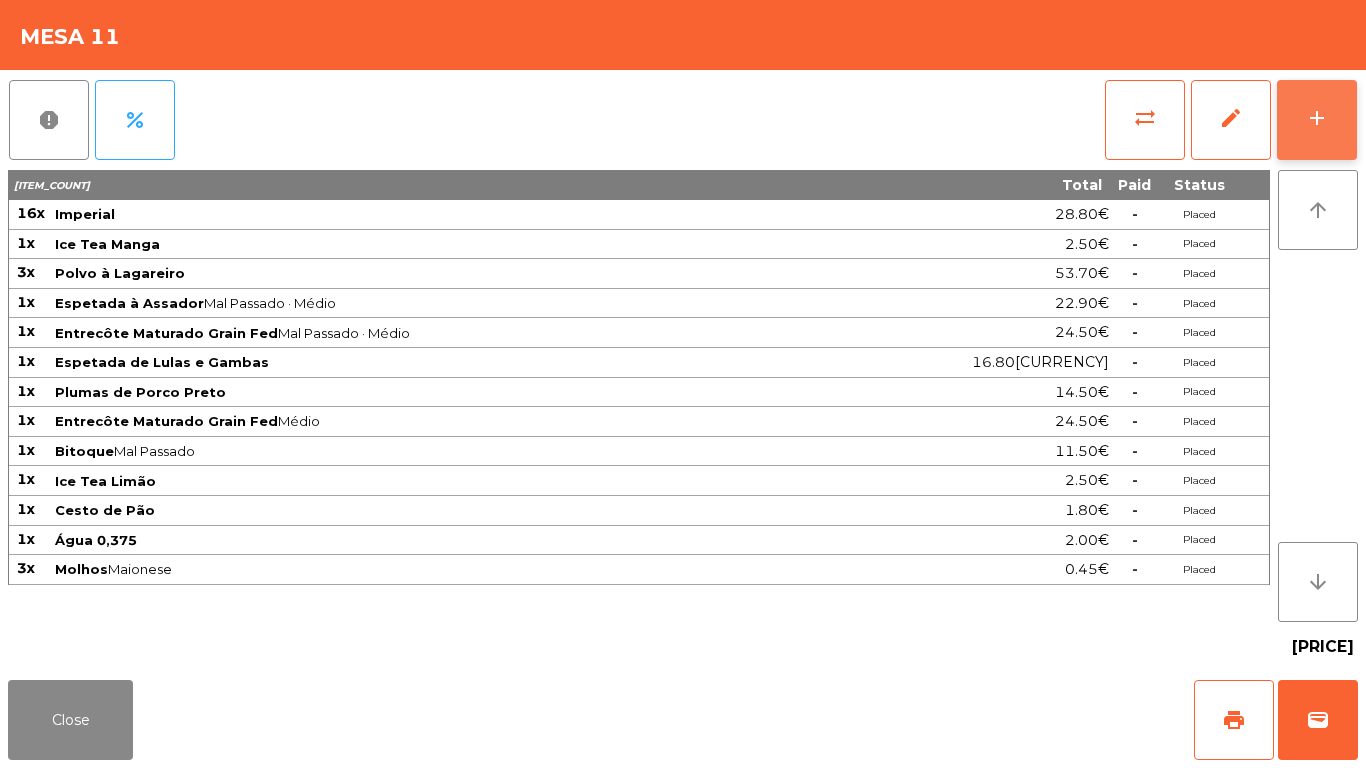 click on "add" 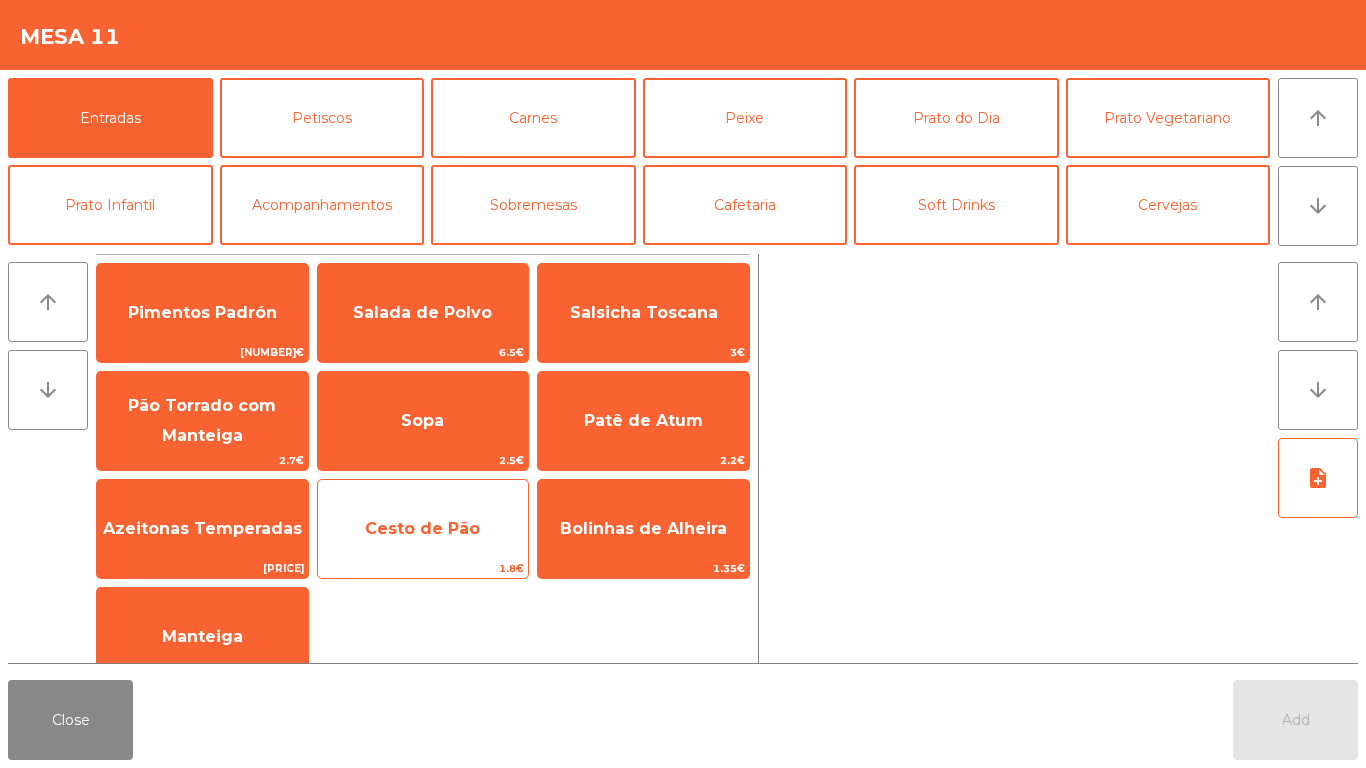 click on "Cesto de Pão" 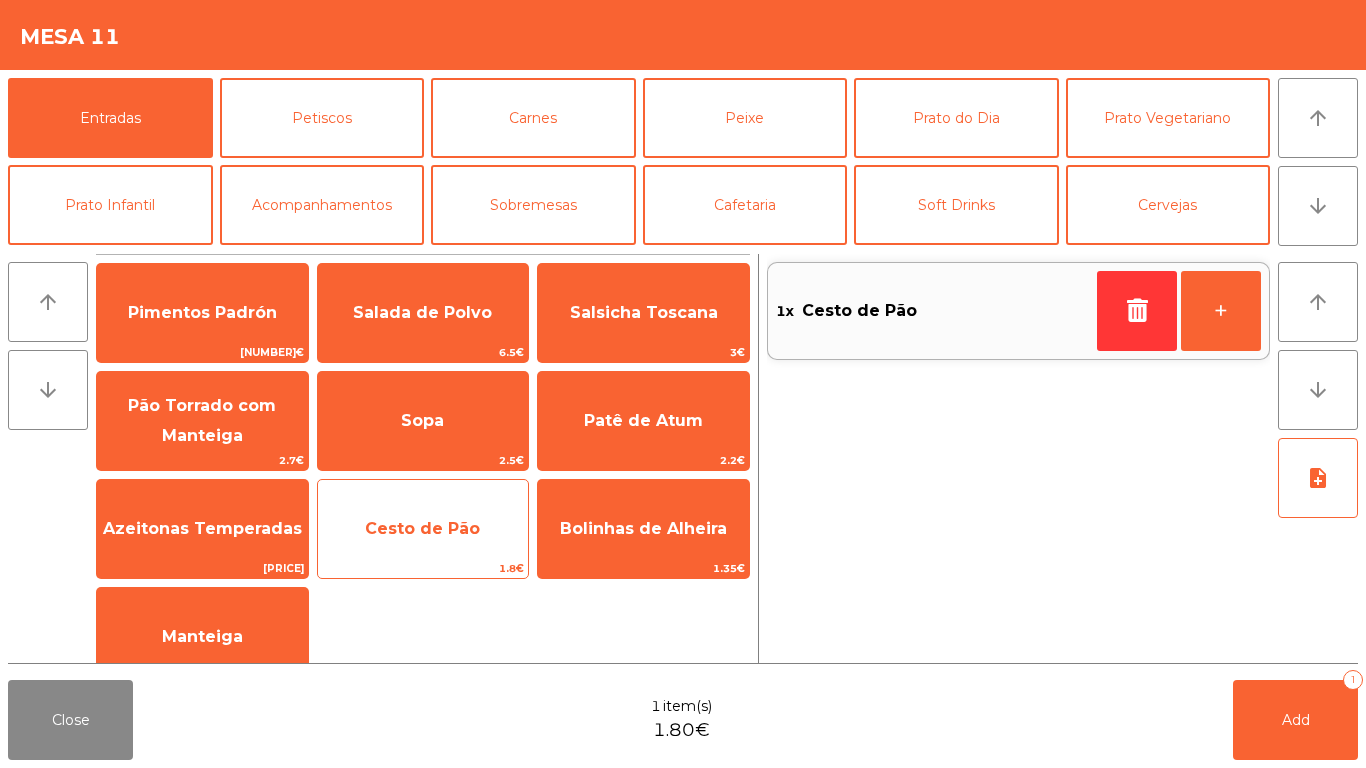 click on "Cesto de Pão" 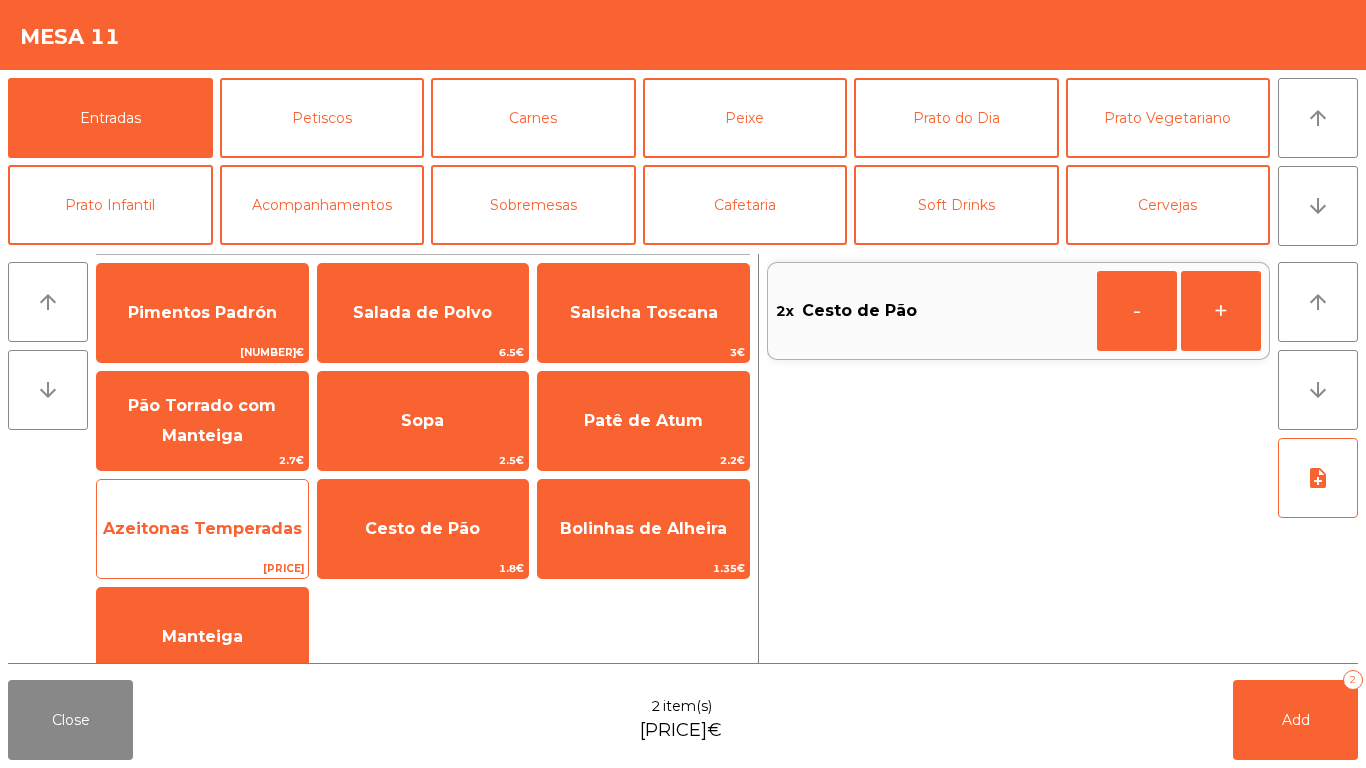 click on "Azeitonas Temperadas" 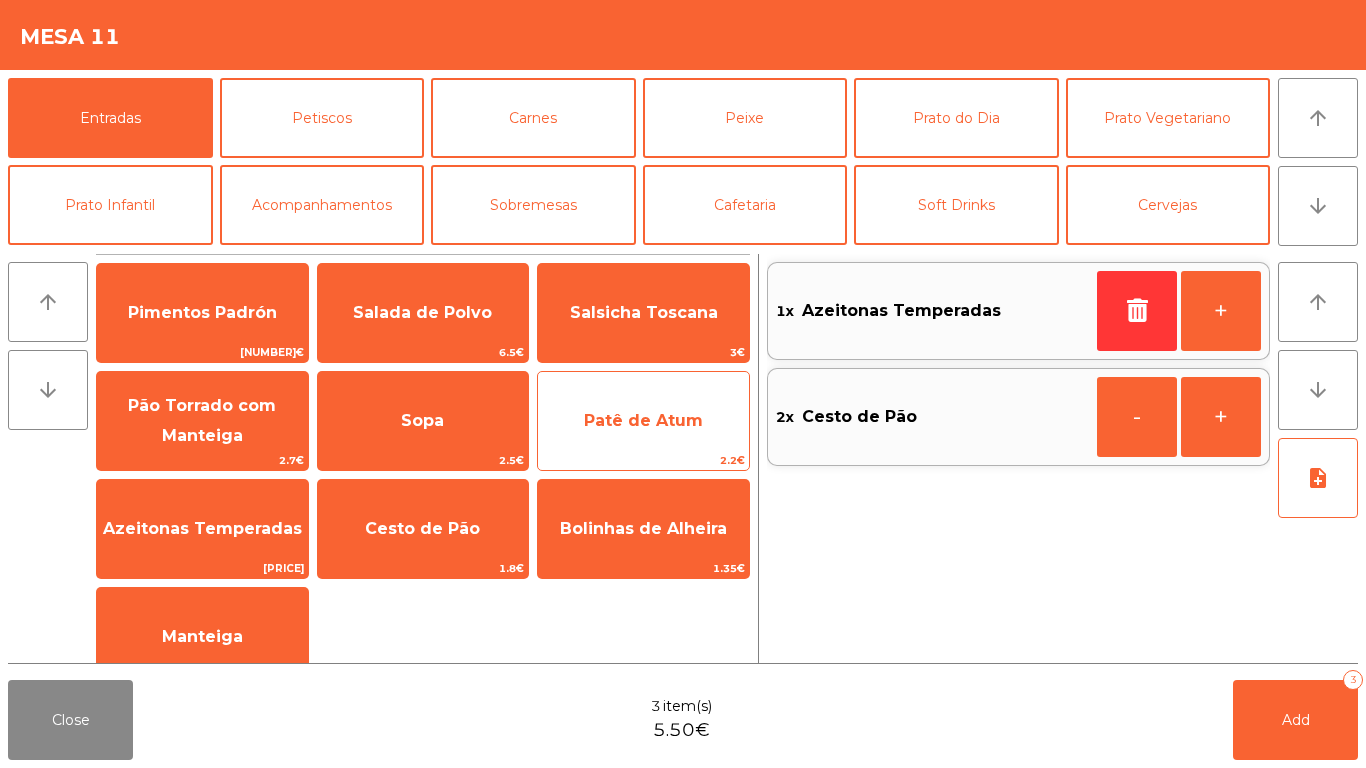click on "Patê de Atum" 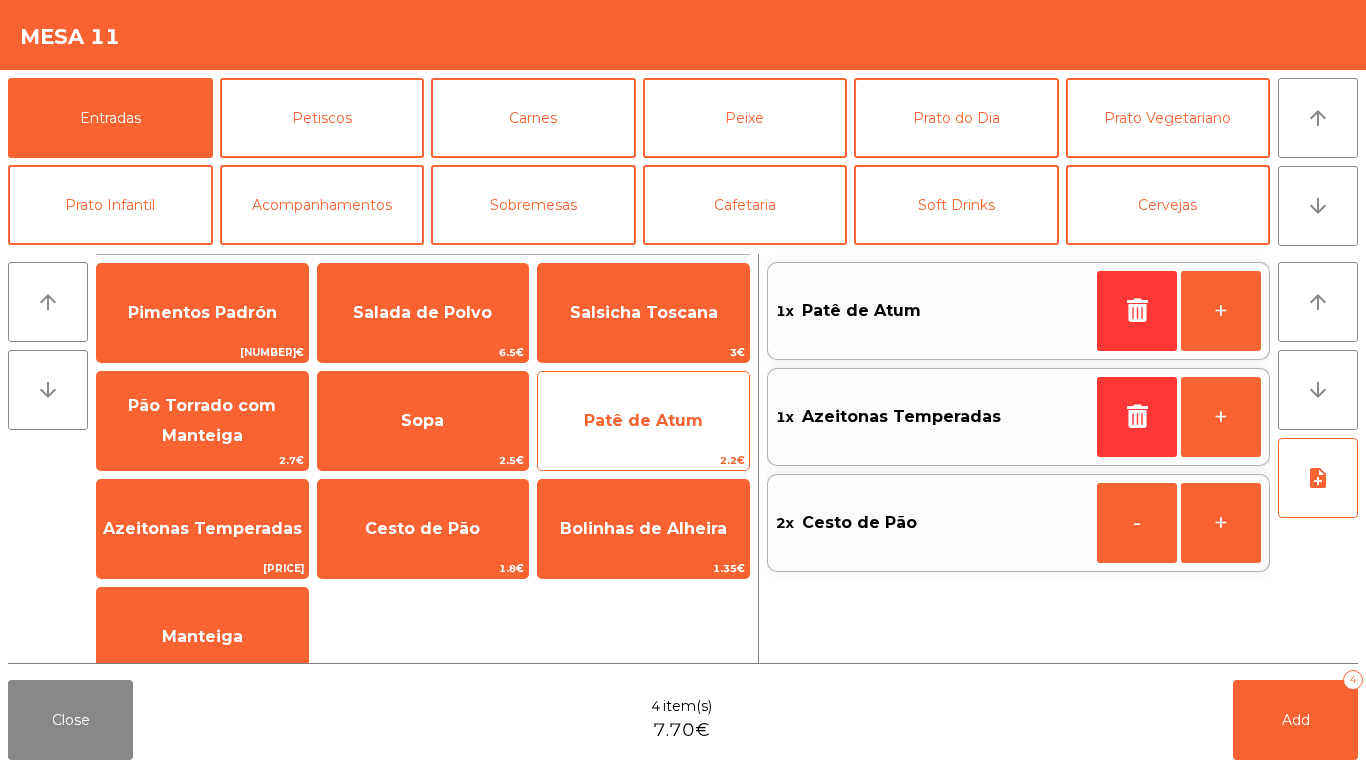 click on "Patê de Atum" 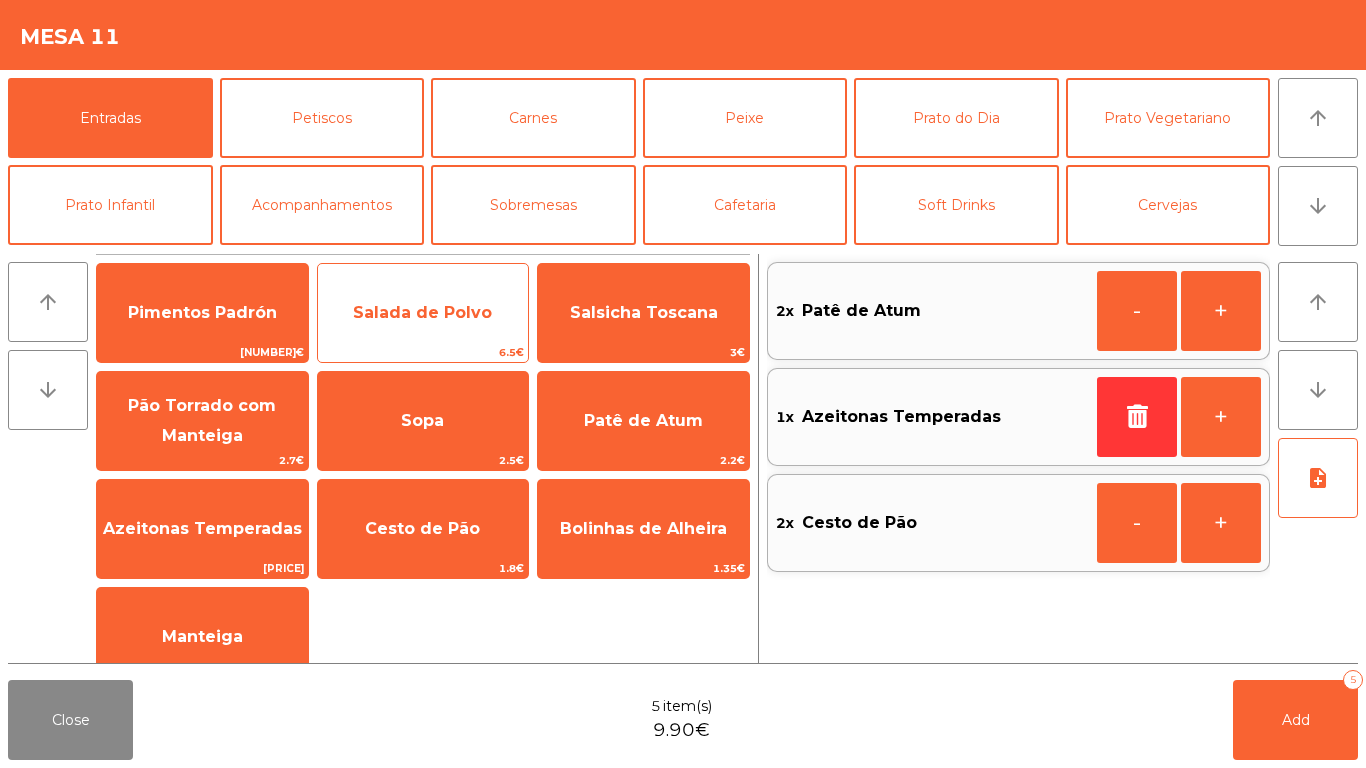 click on "Salada de Polvo" 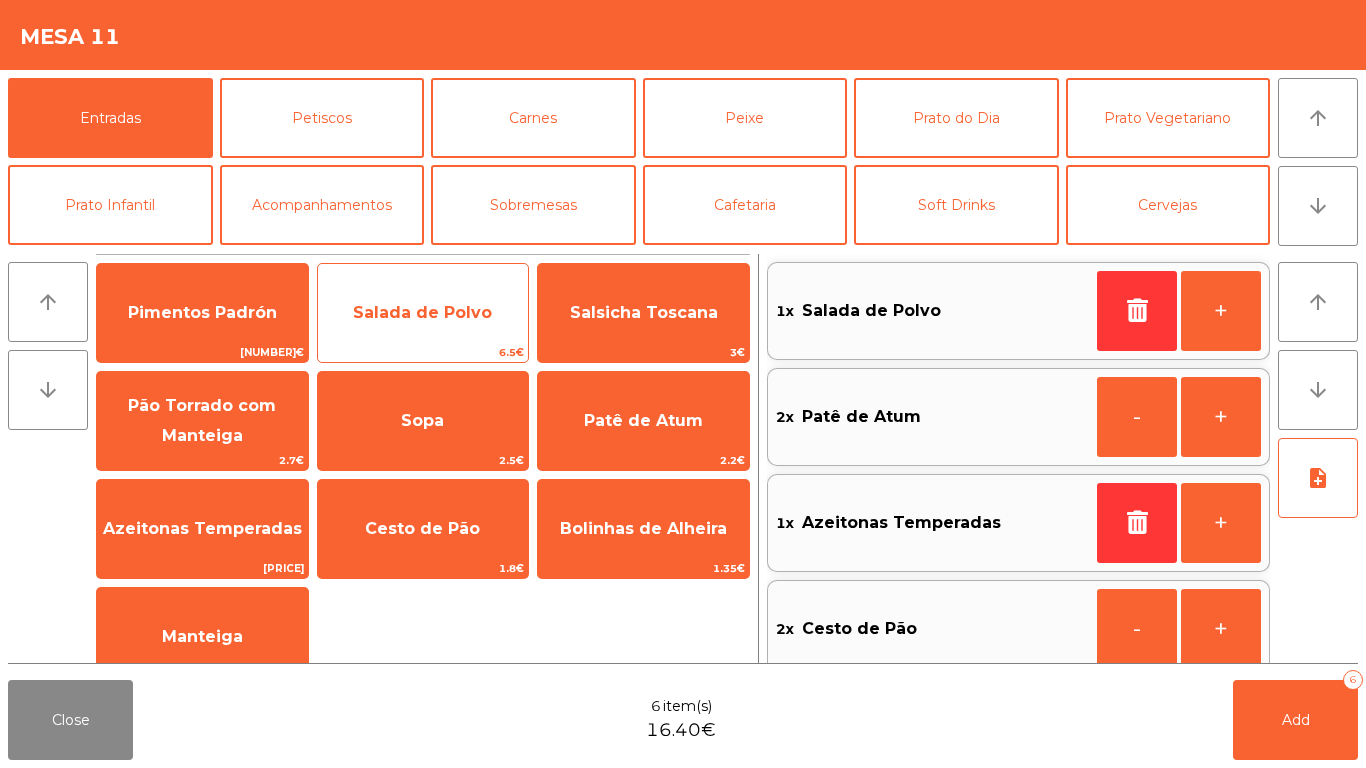 click on "Salada de Polvo" 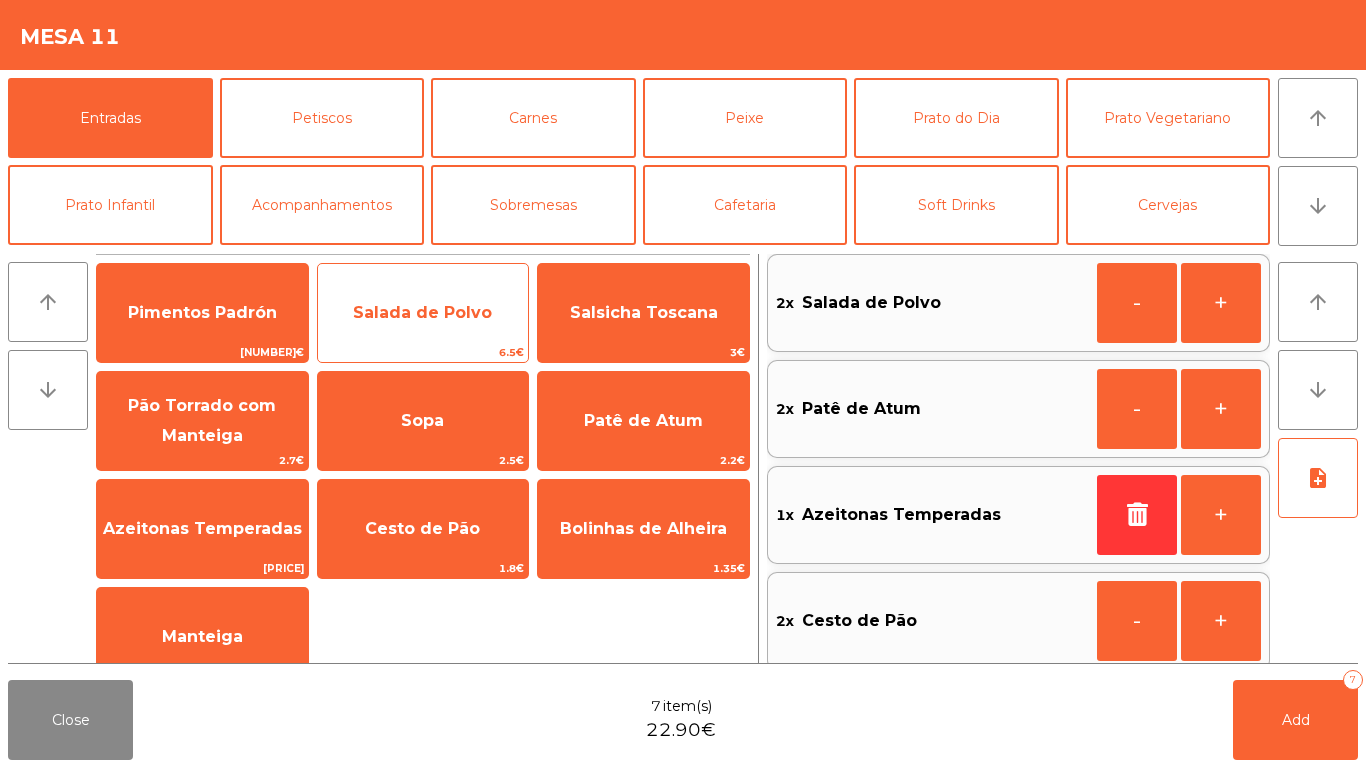 scroll, scrollTop: 23, scrollLeft: 0, axis: vertical 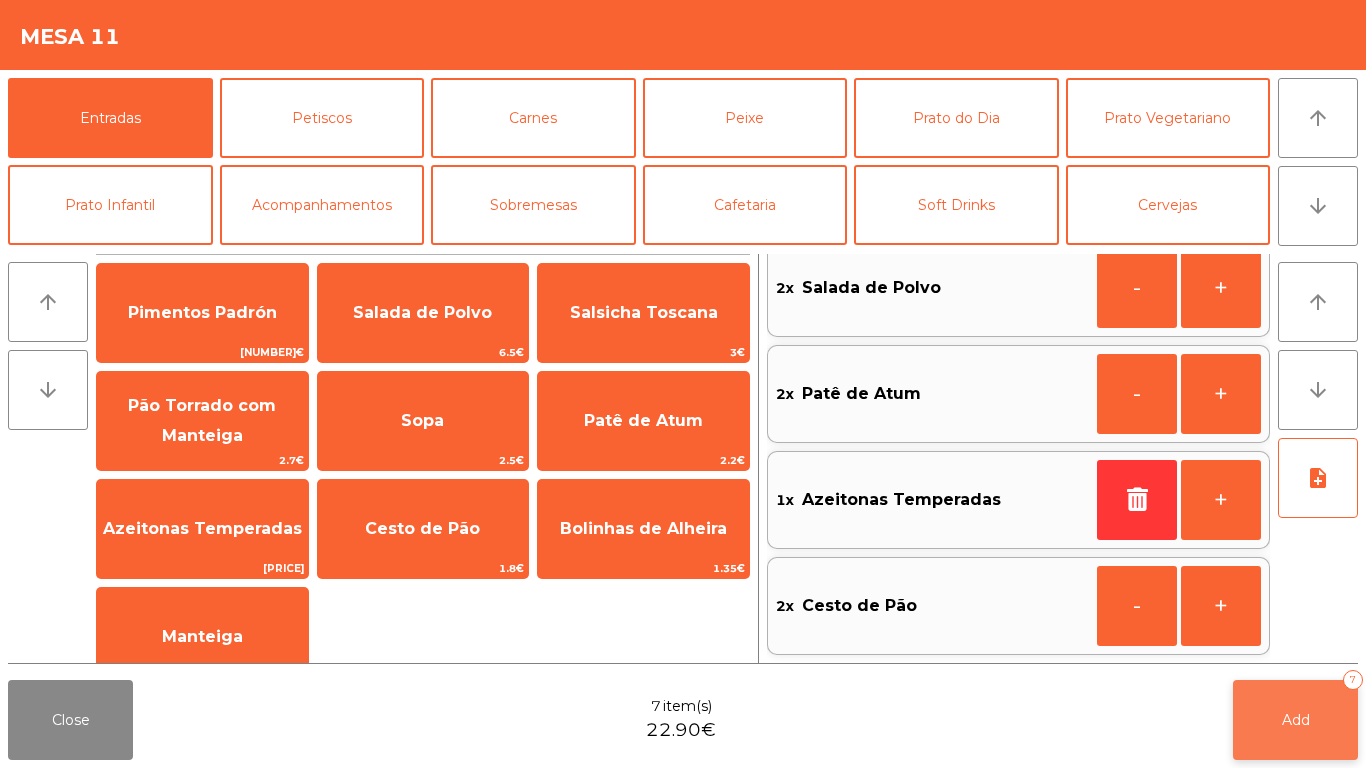 click on "Add   7" 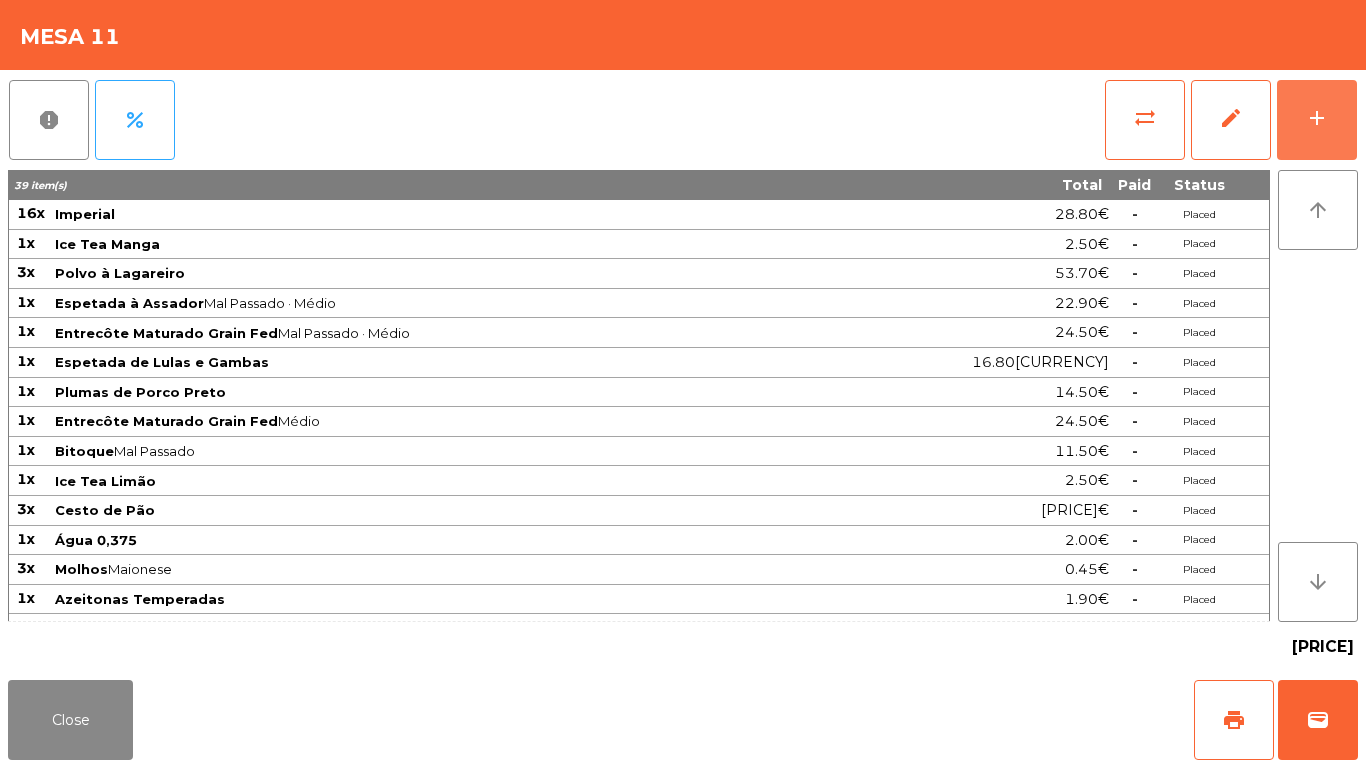scroll, scrollTop: 53, scrollLeft: 0, axis: vertical 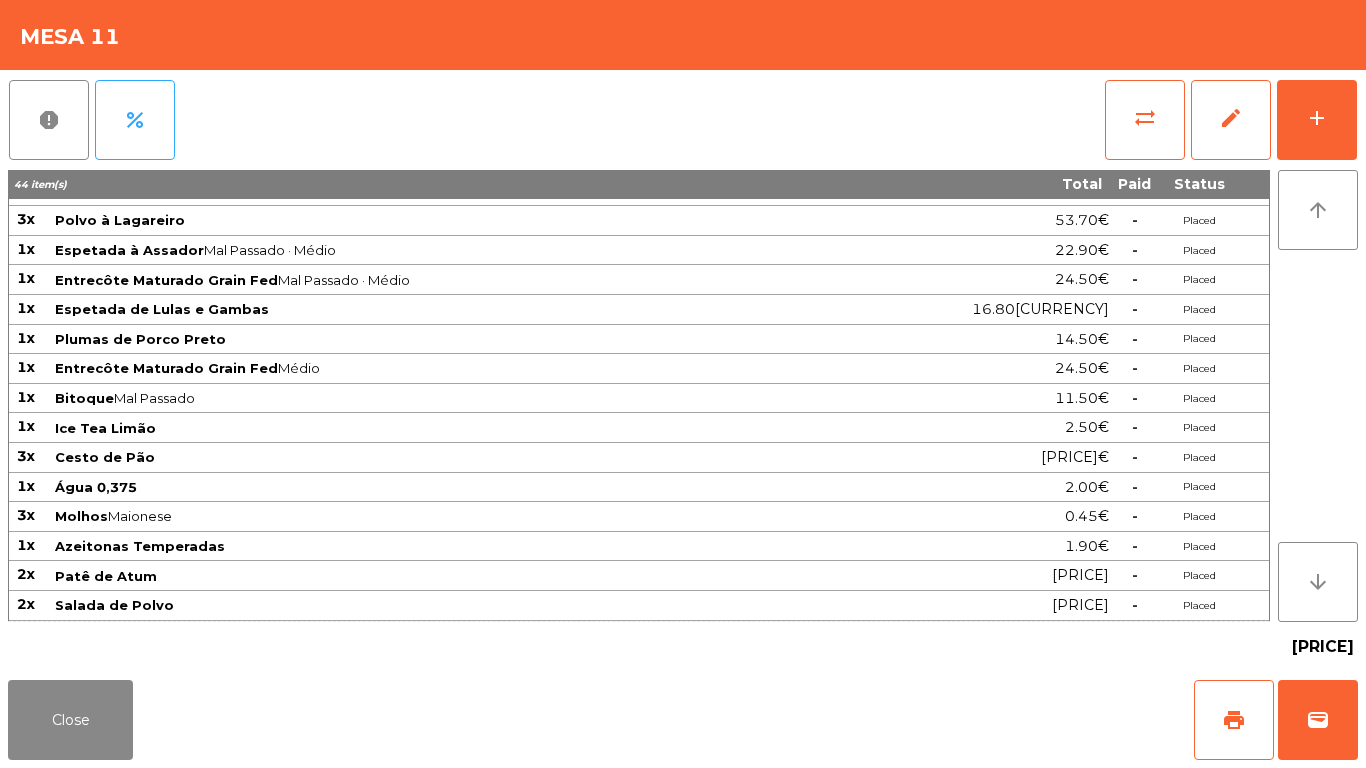 click on "Mesa 11" 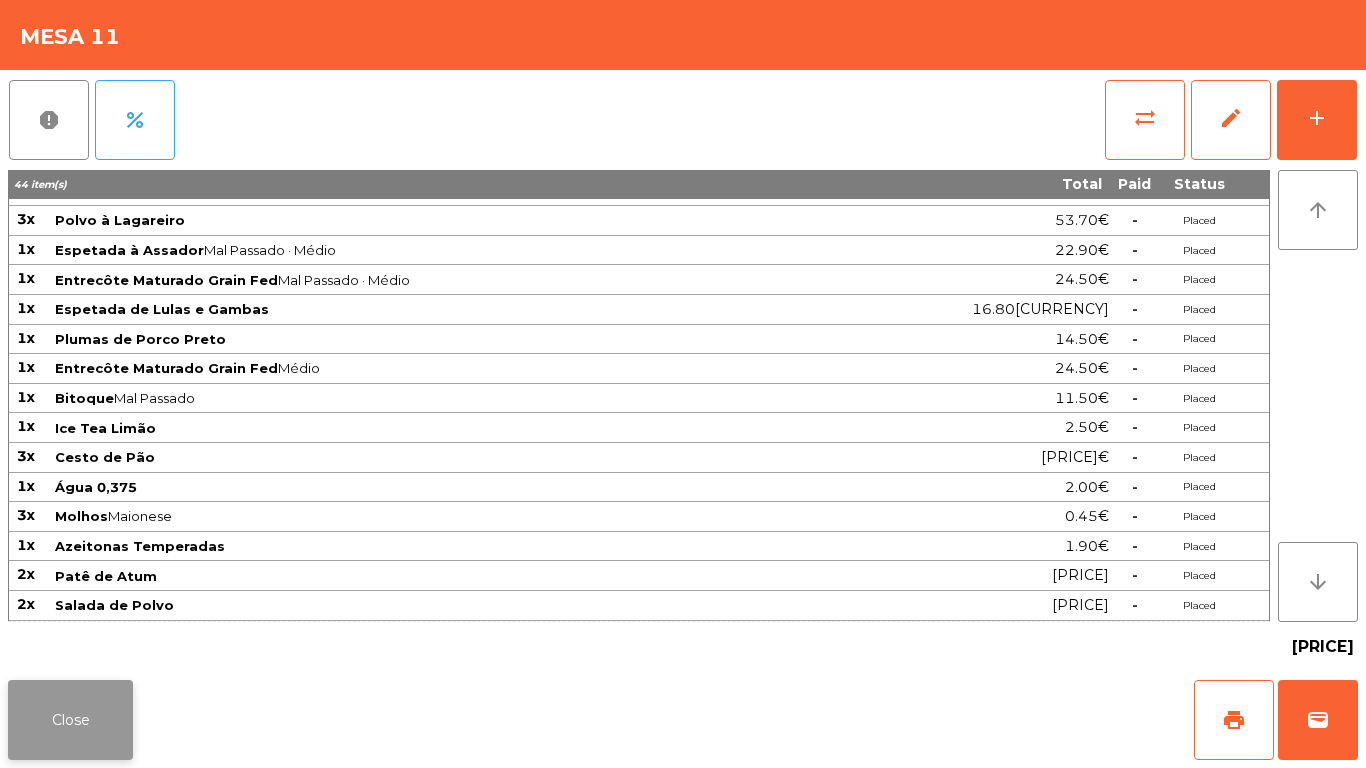 click on "Close" 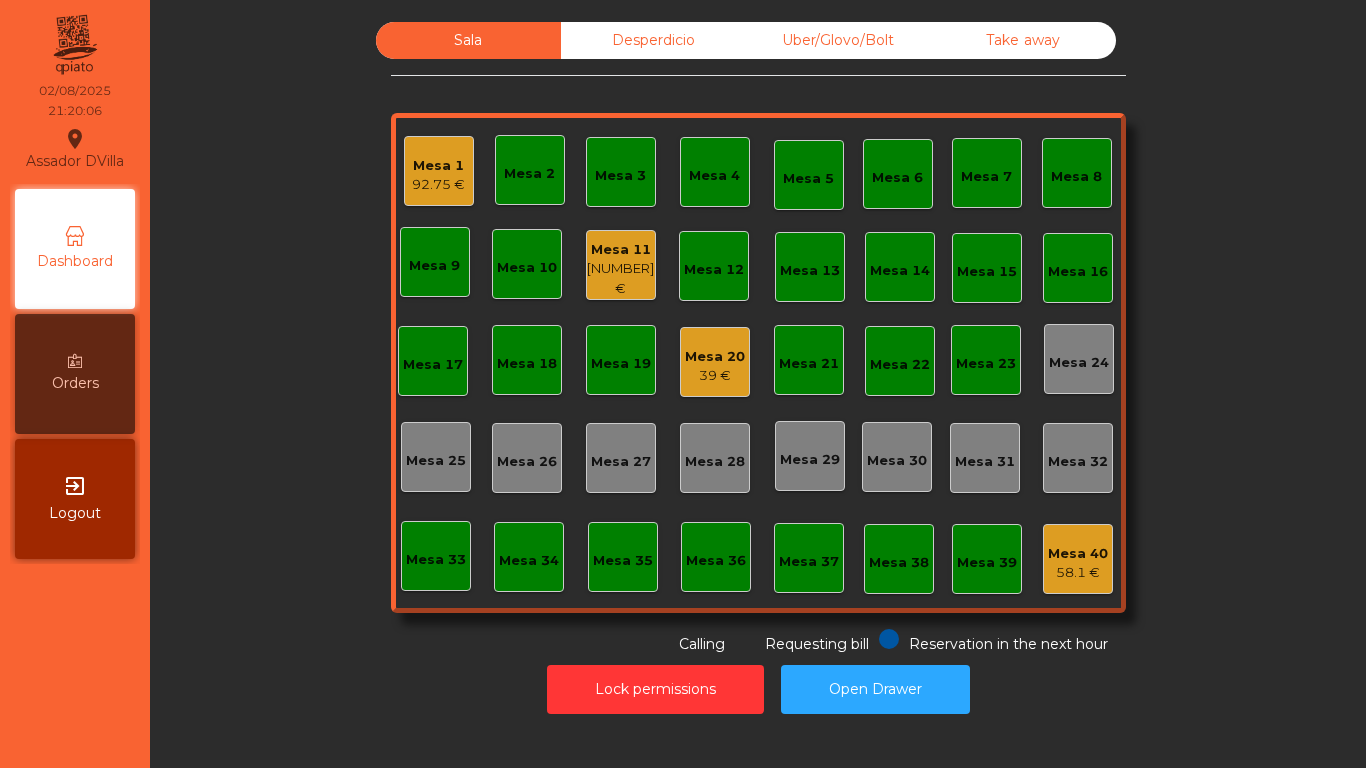 click on "Mesa 1   92.75 [CURRENCY]" 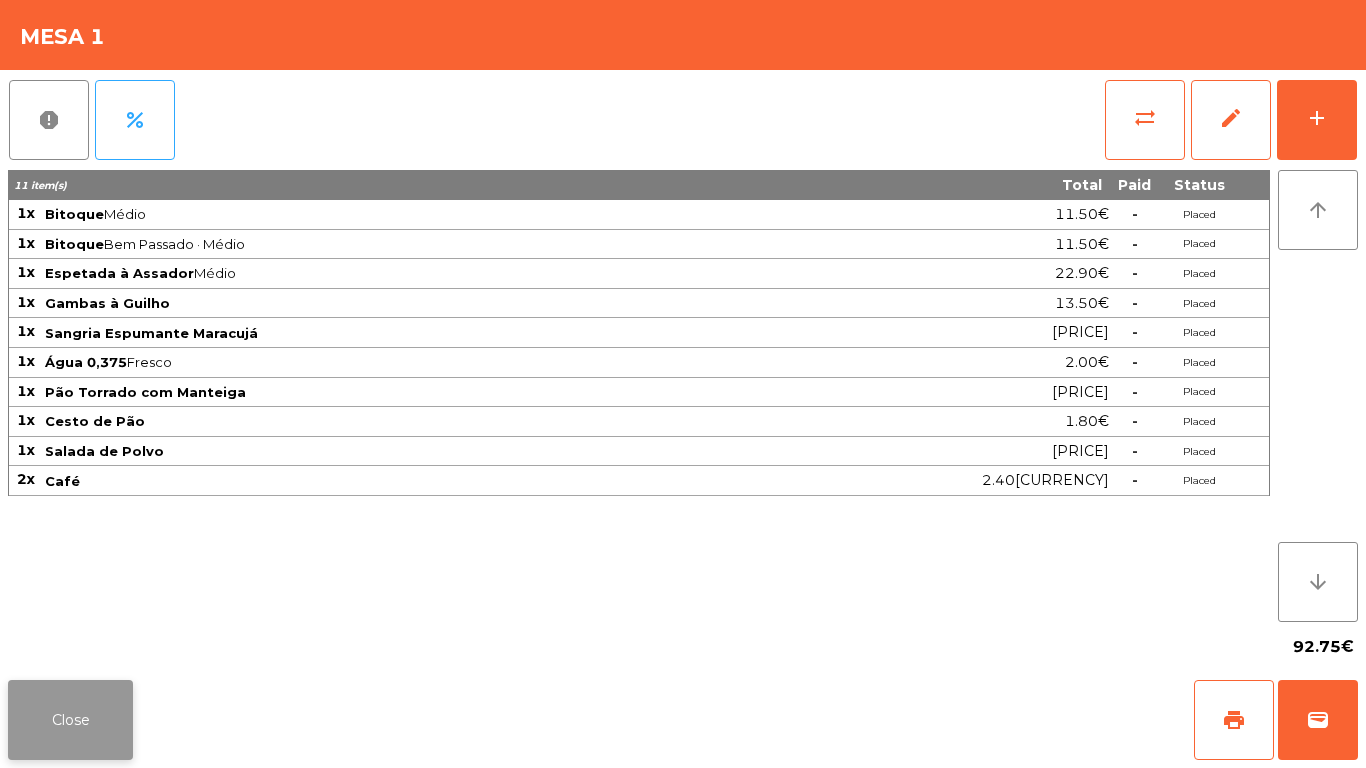 click on "Close" 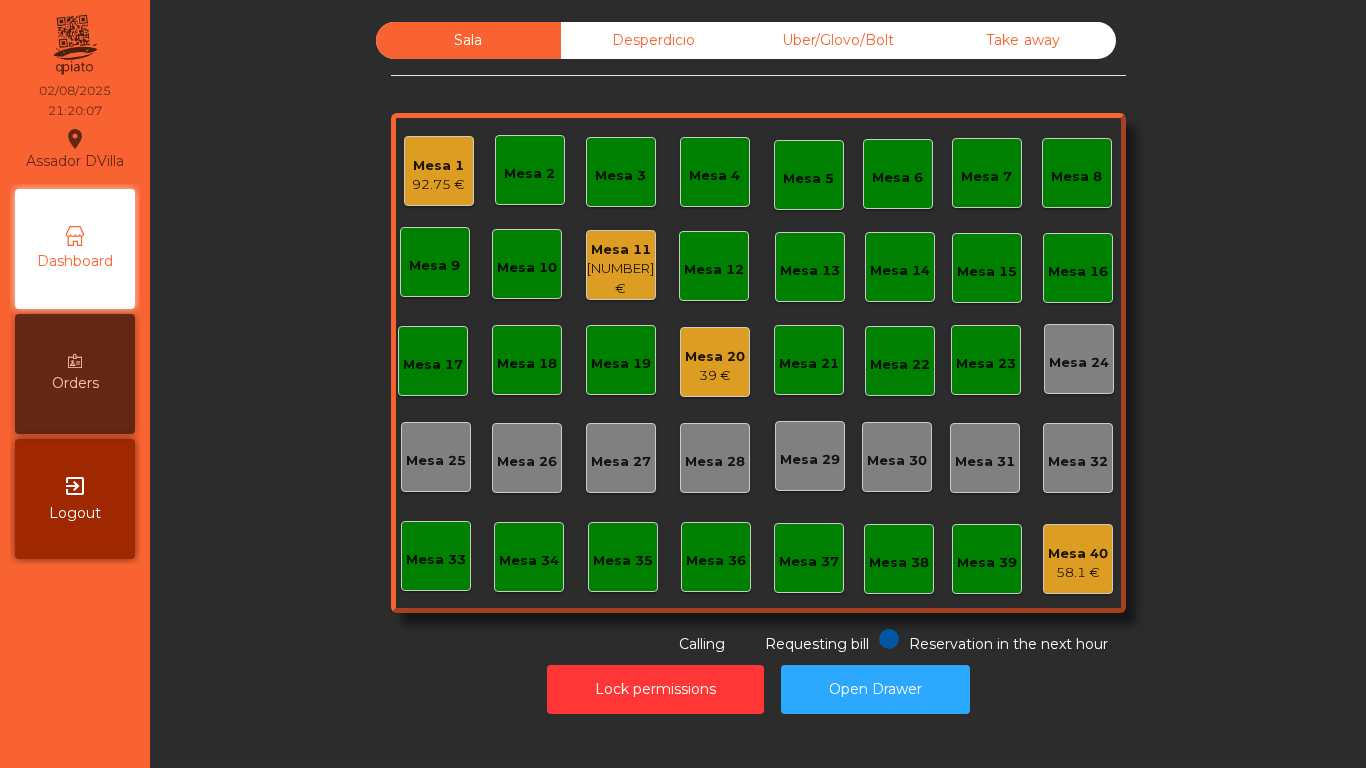 click on "Mesa 11" 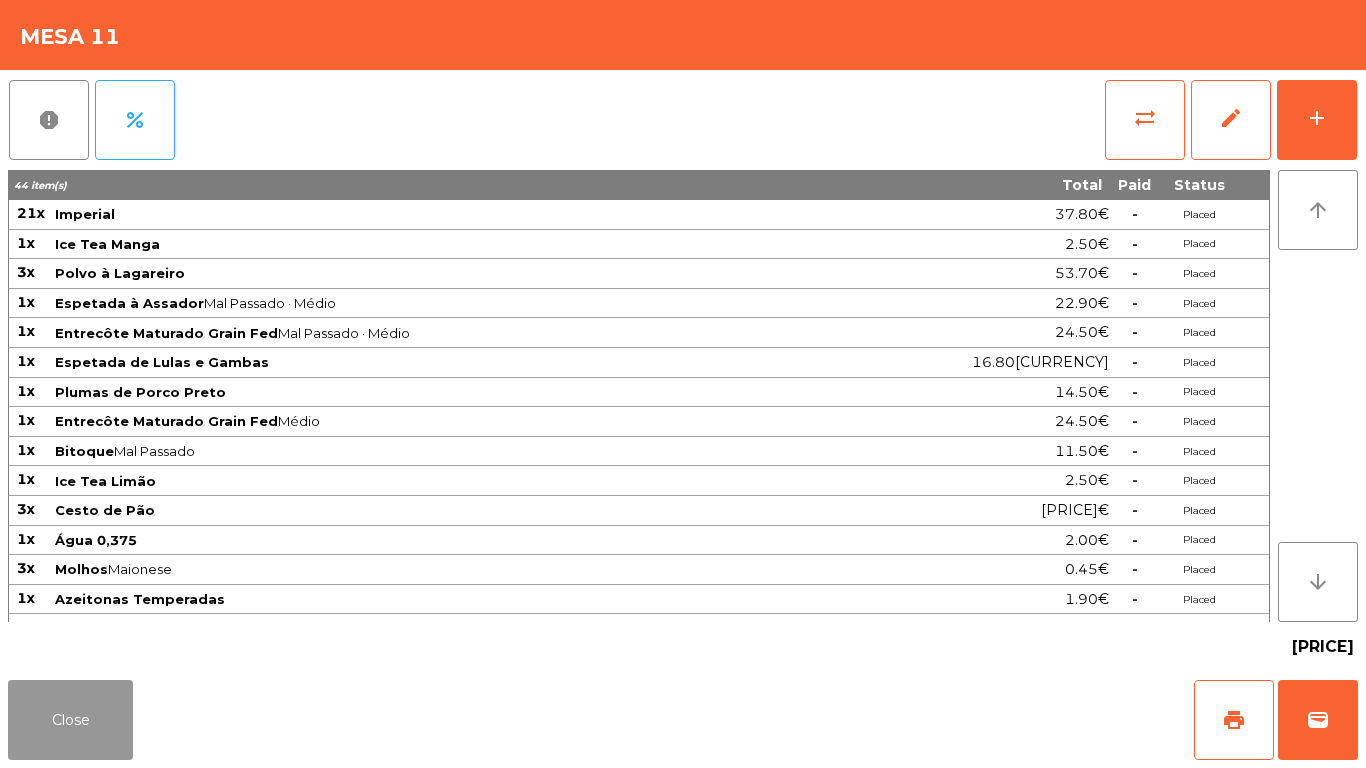 drag, startPoint x: 33, startPoint y: 711, endPoint x: 621, endPoint y: 418, distance: 656.9574 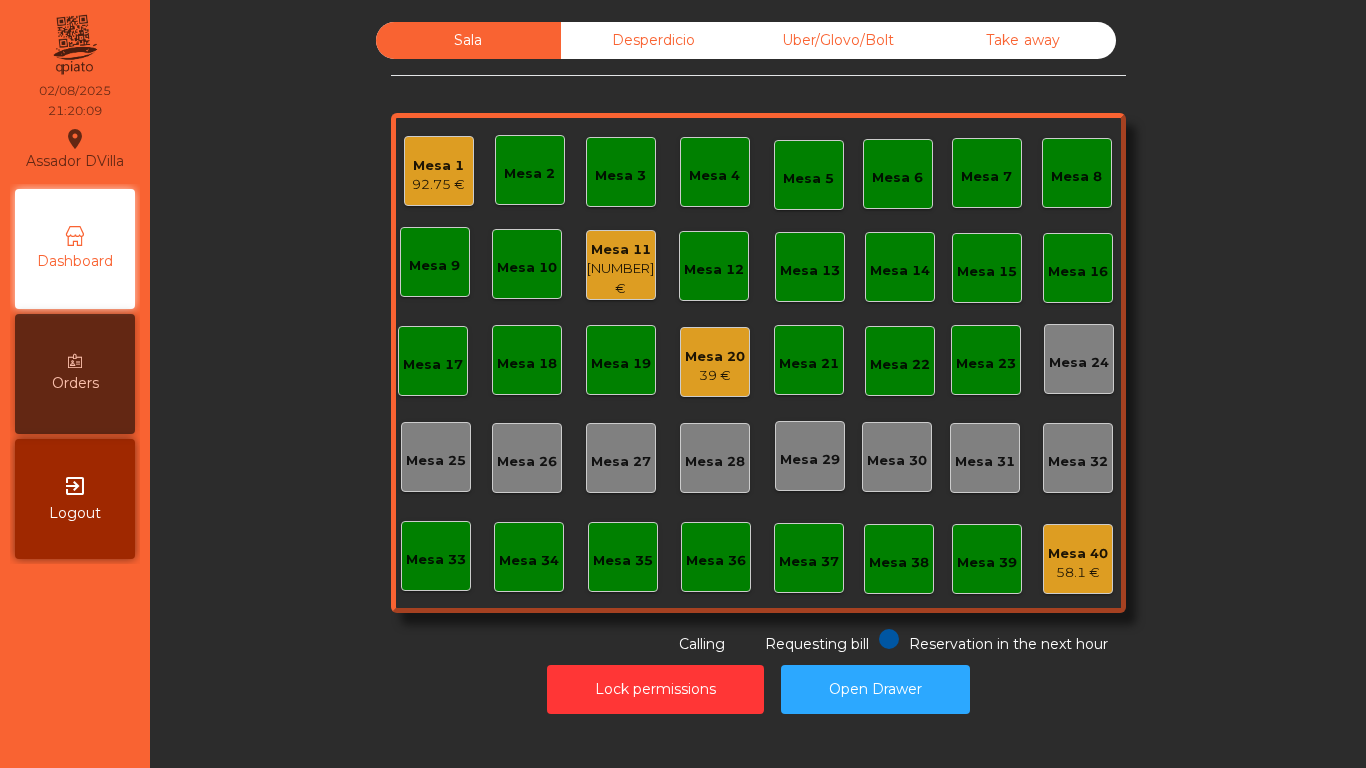 click on "39 €" 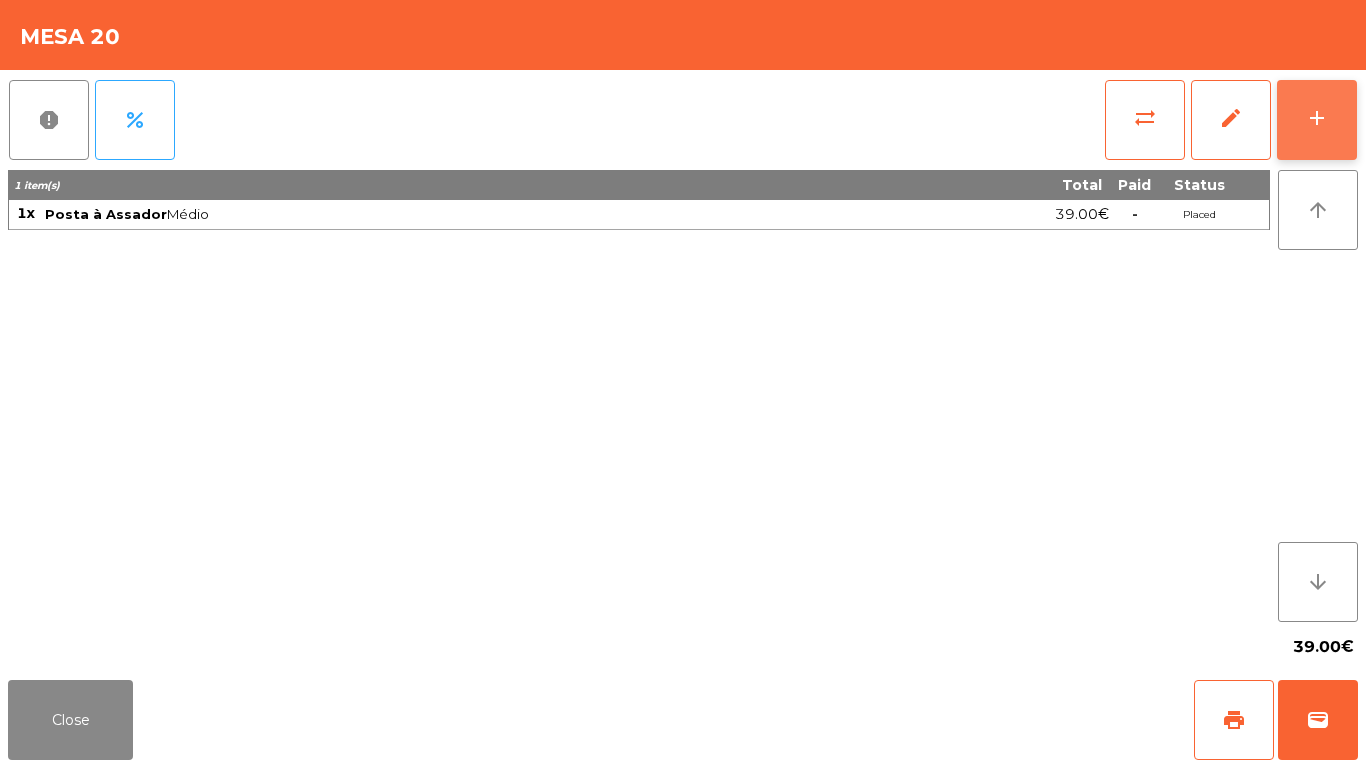 drag, startPoint x: 1338, startPoint y: 53, endPoint x: 1318, endPoint y: 89, distance: 41.18252 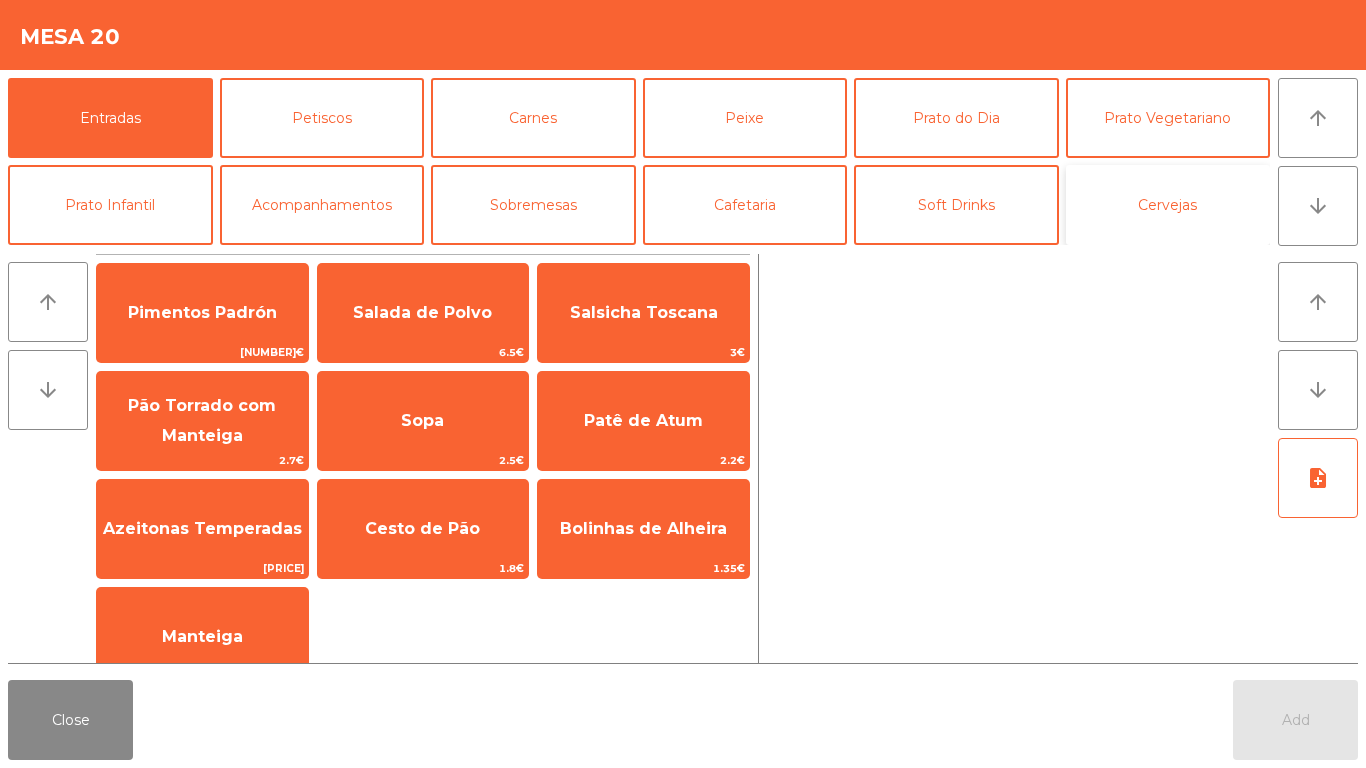 click on "Cervejas" 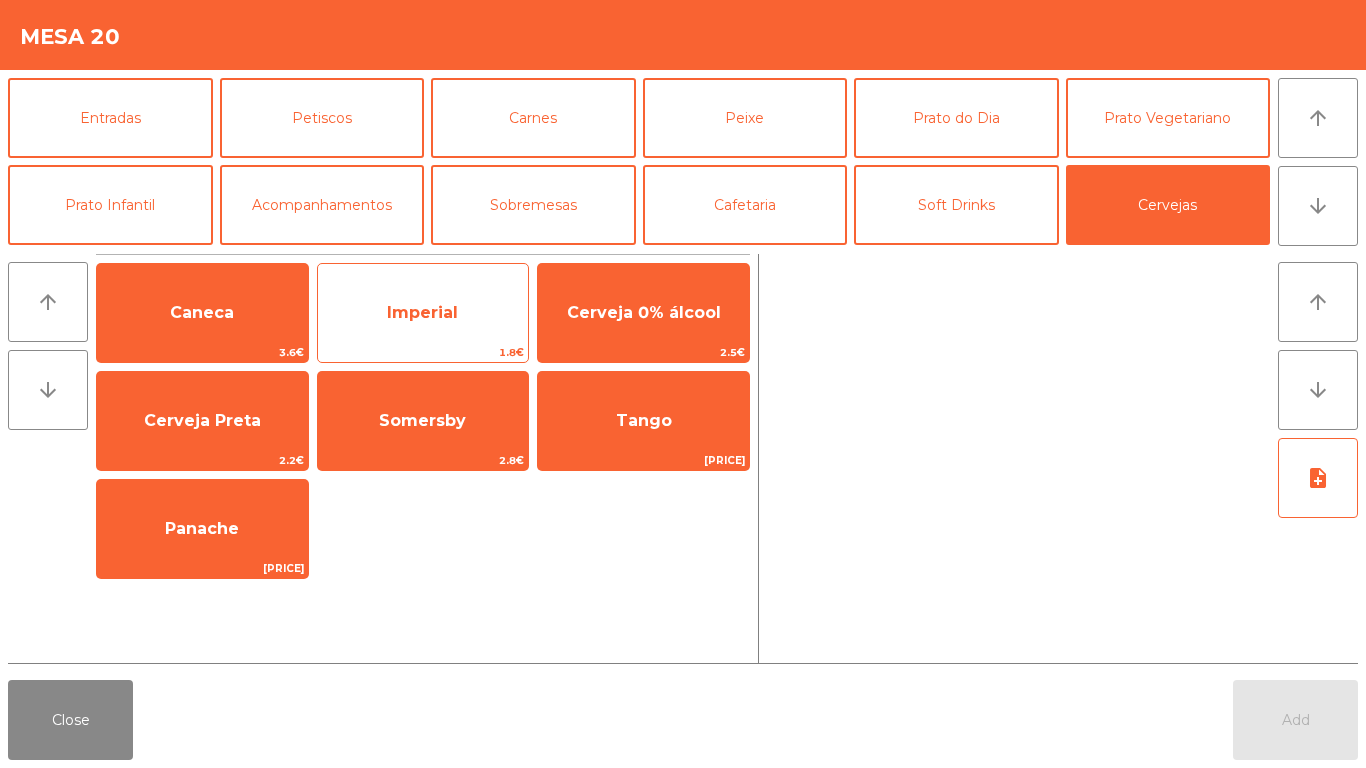 click on "Imperial" 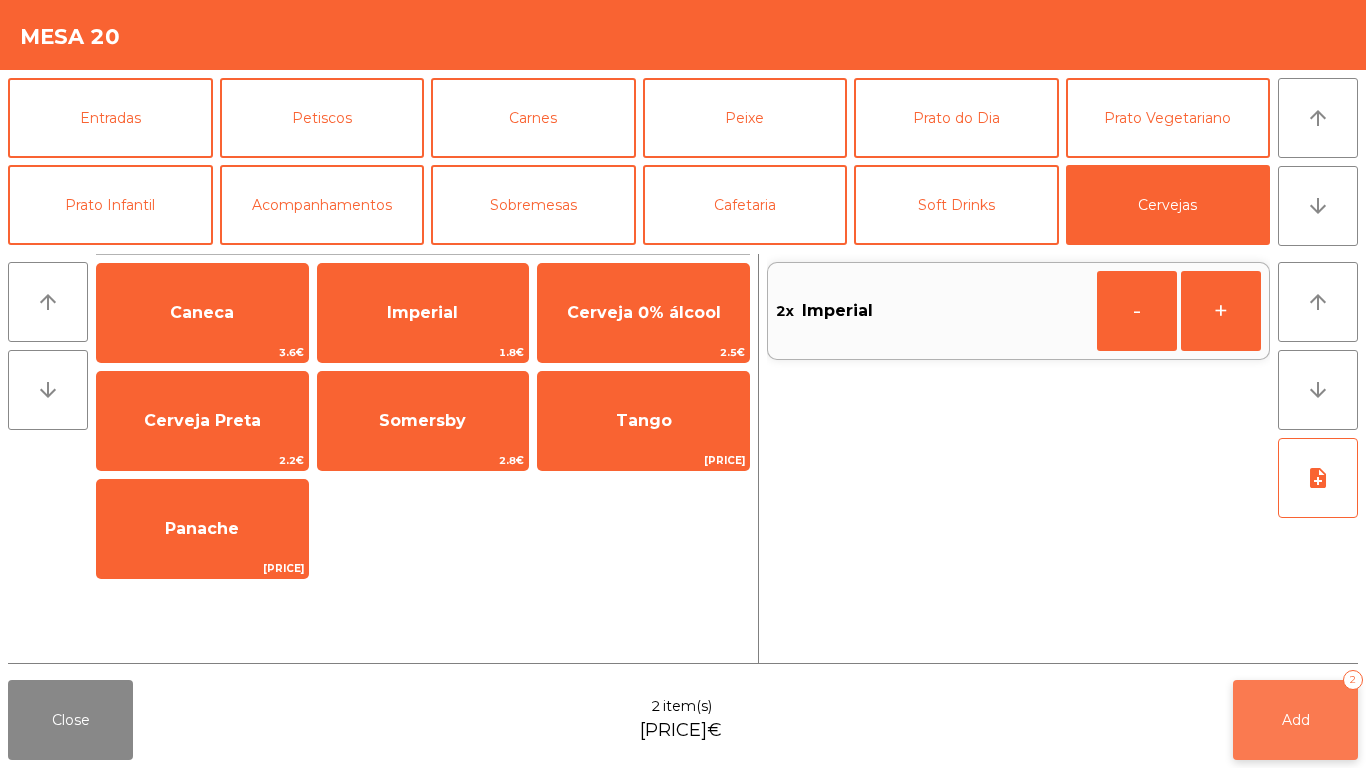 click on "Add   2" 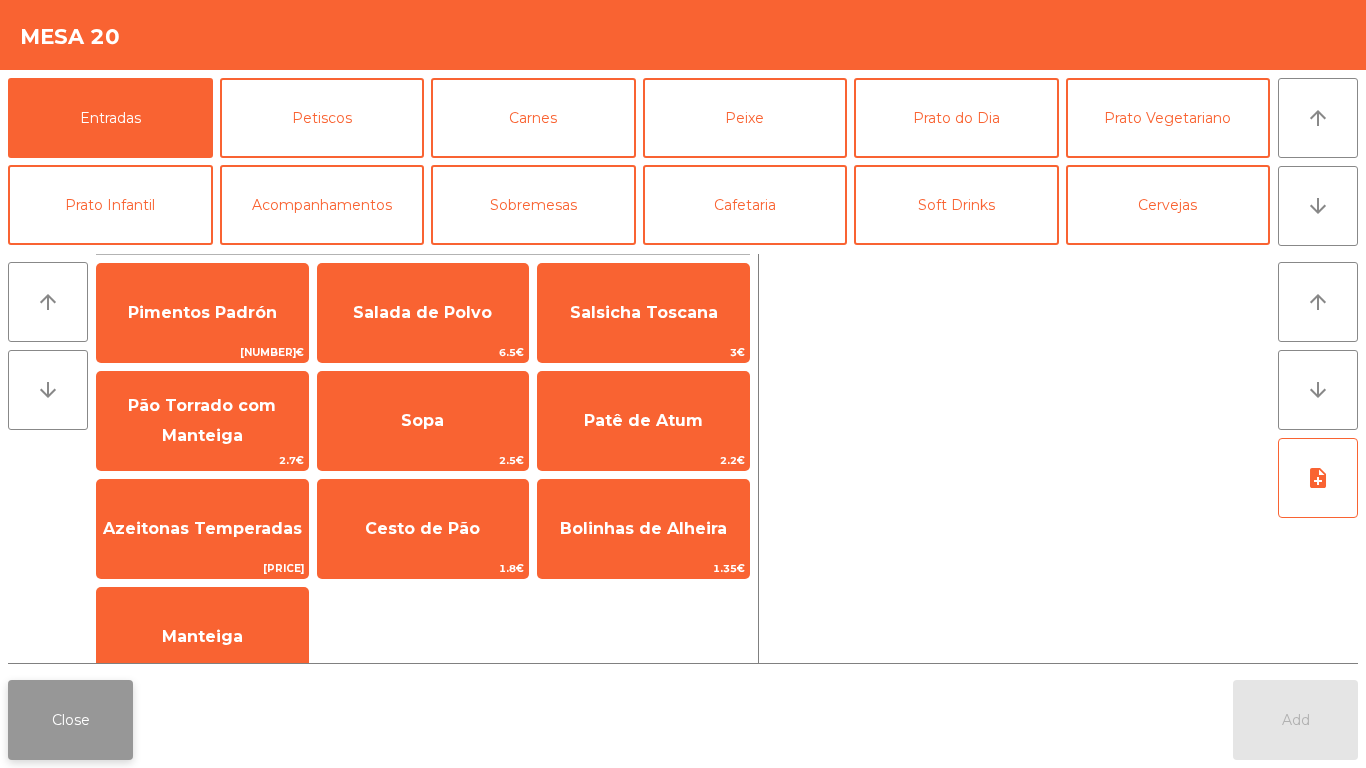 click on "Close" 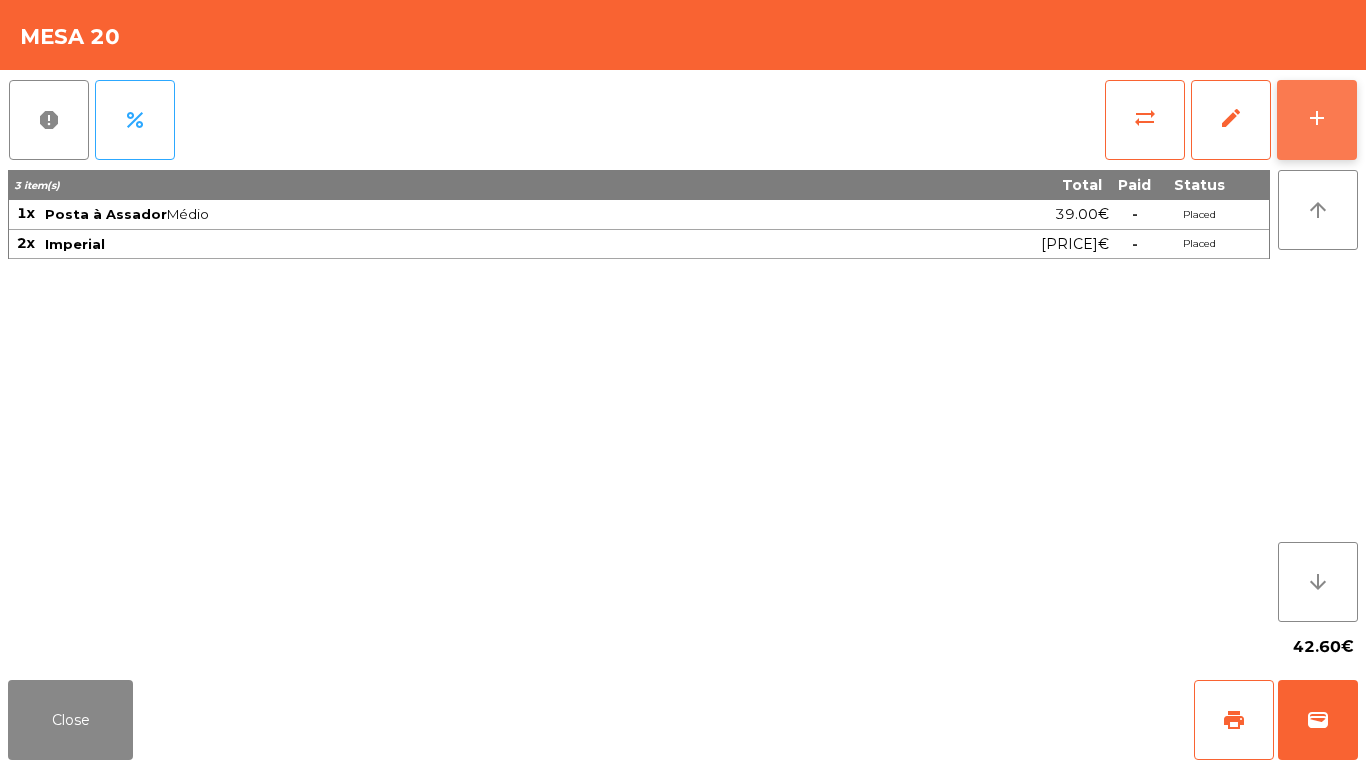 click on "add" 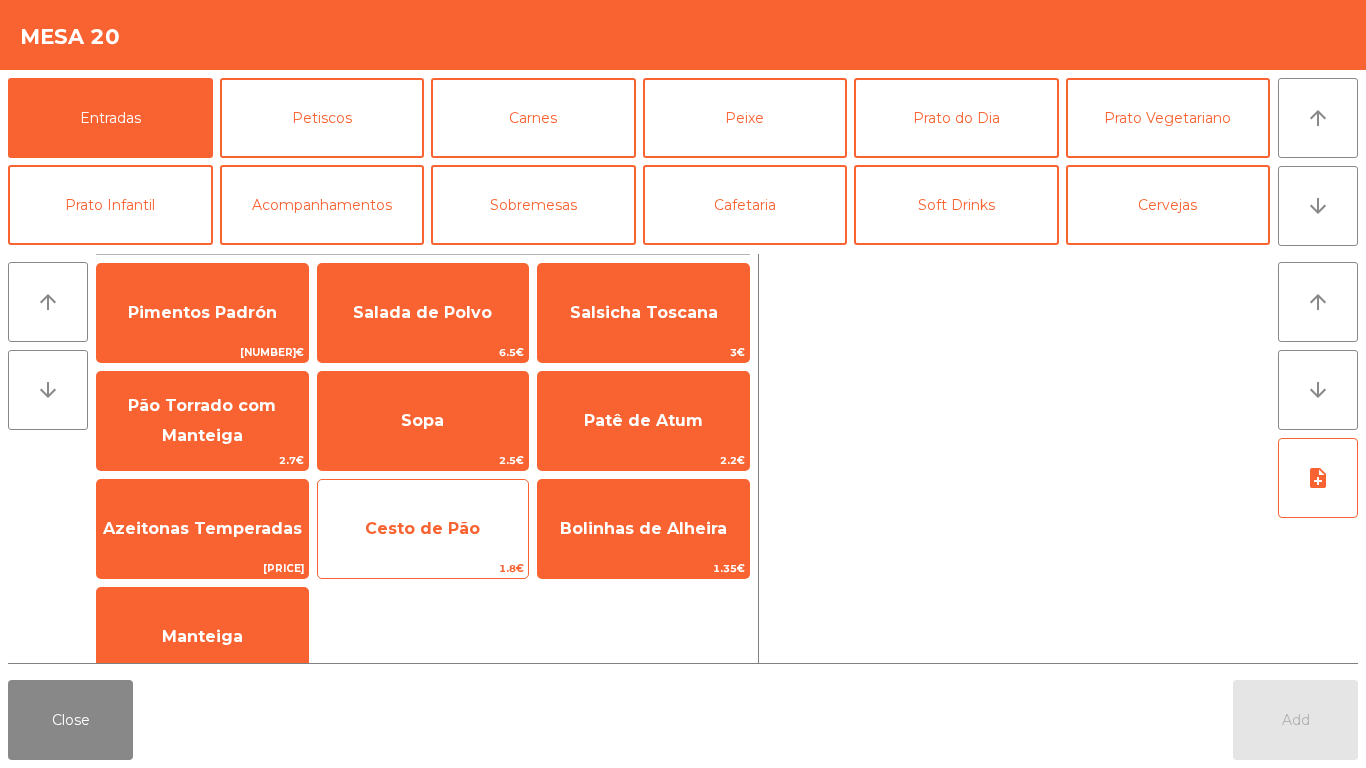 click on "Cesto de Pão" 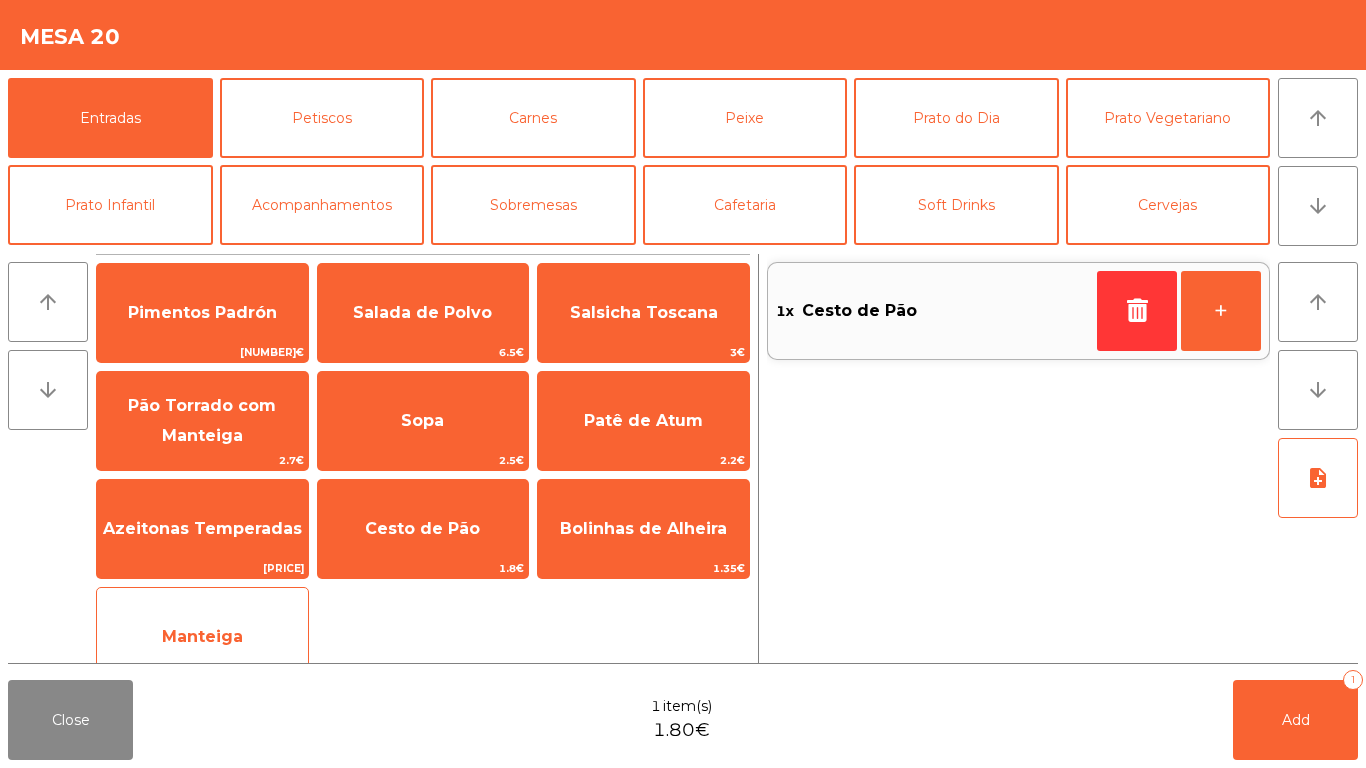 click on "Manteiga" 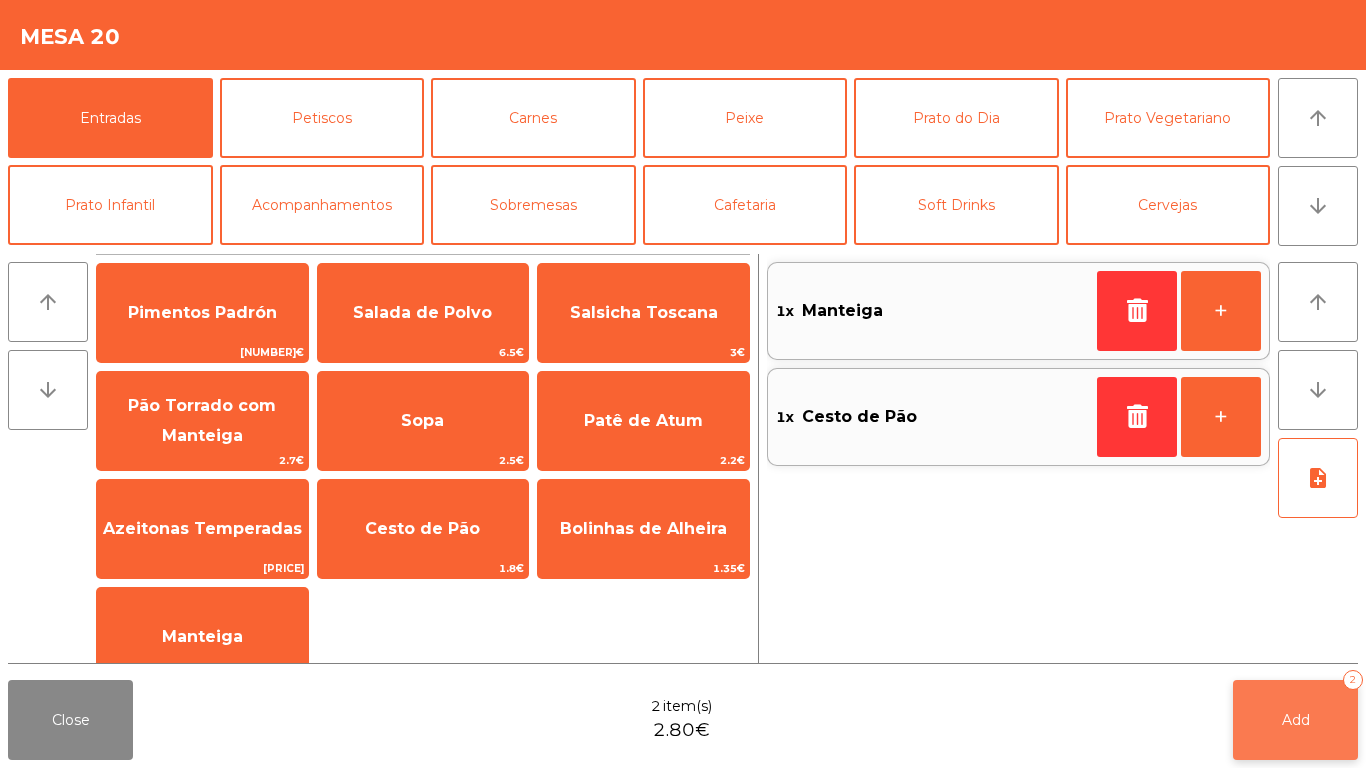 click on "Add   2" 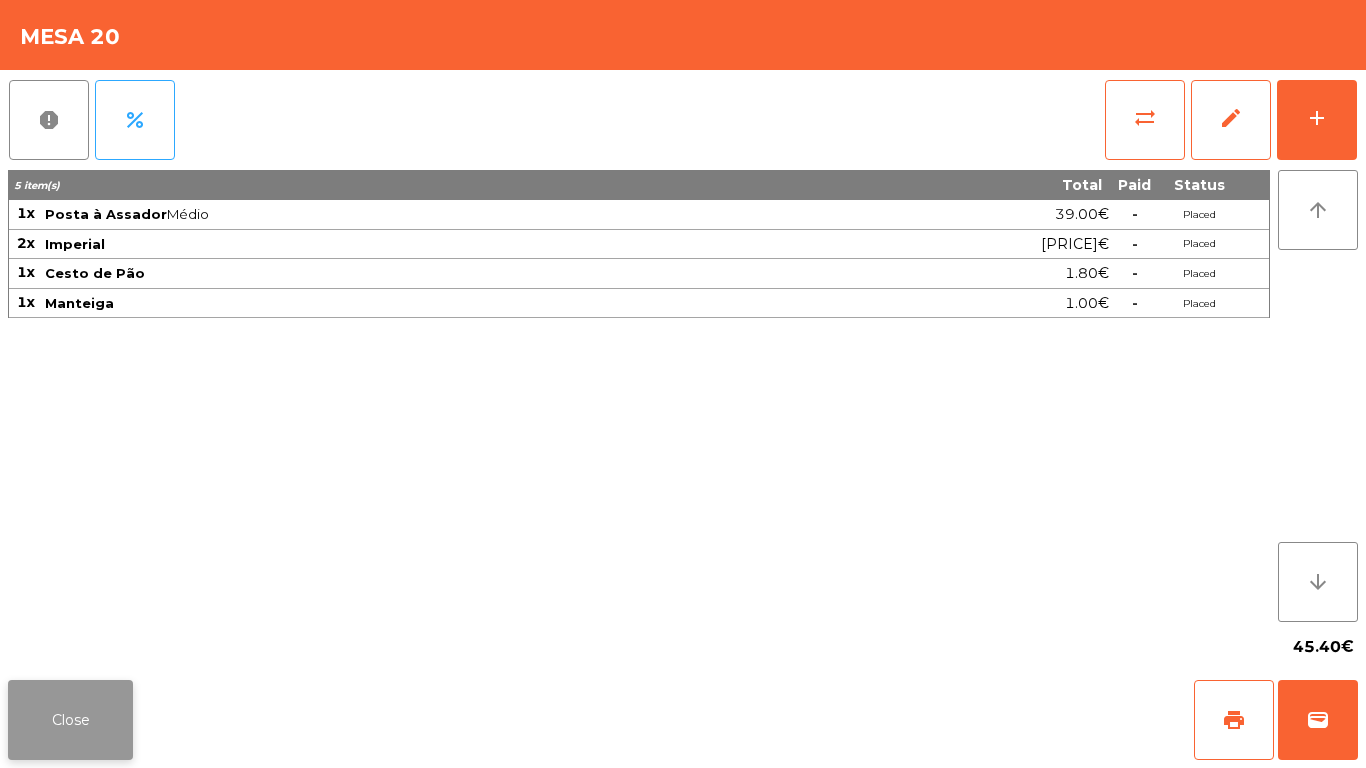 click on "Close" 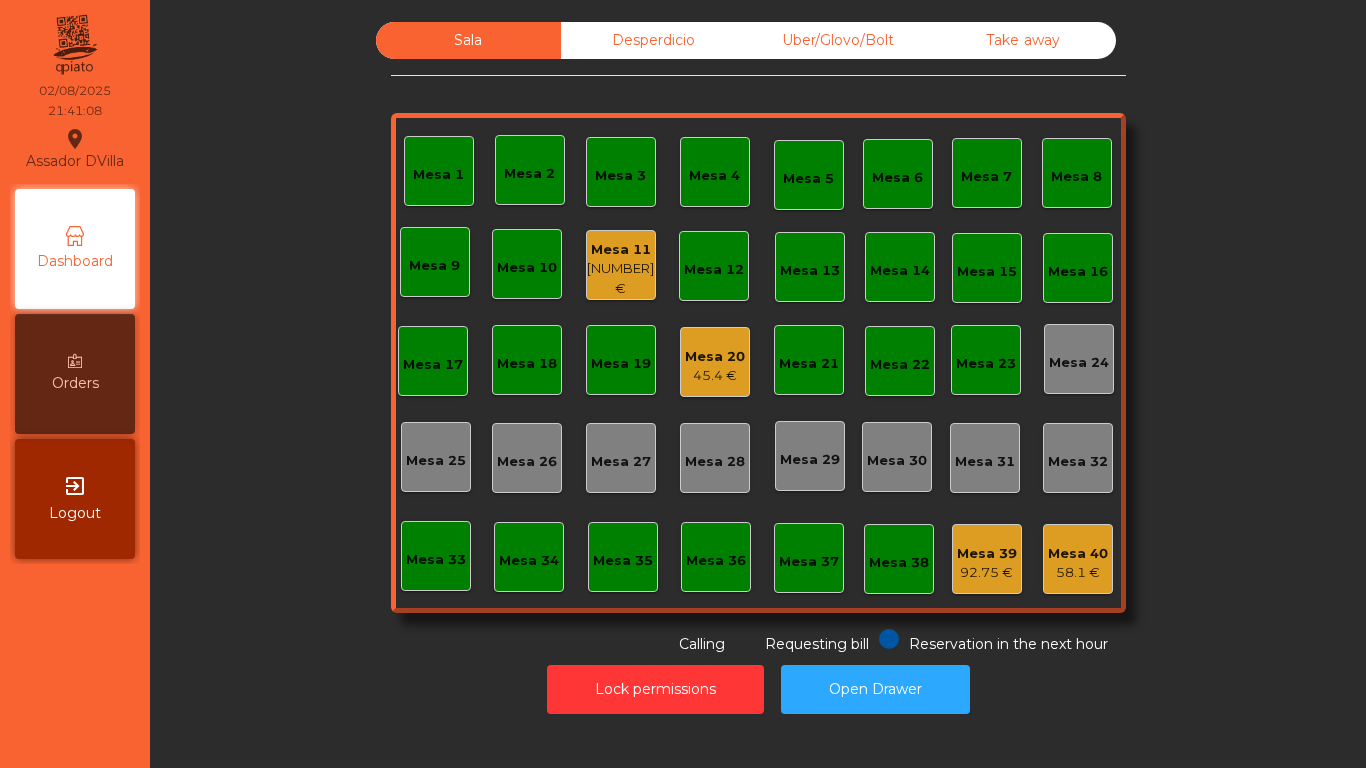 click on "[NUMBER] €" 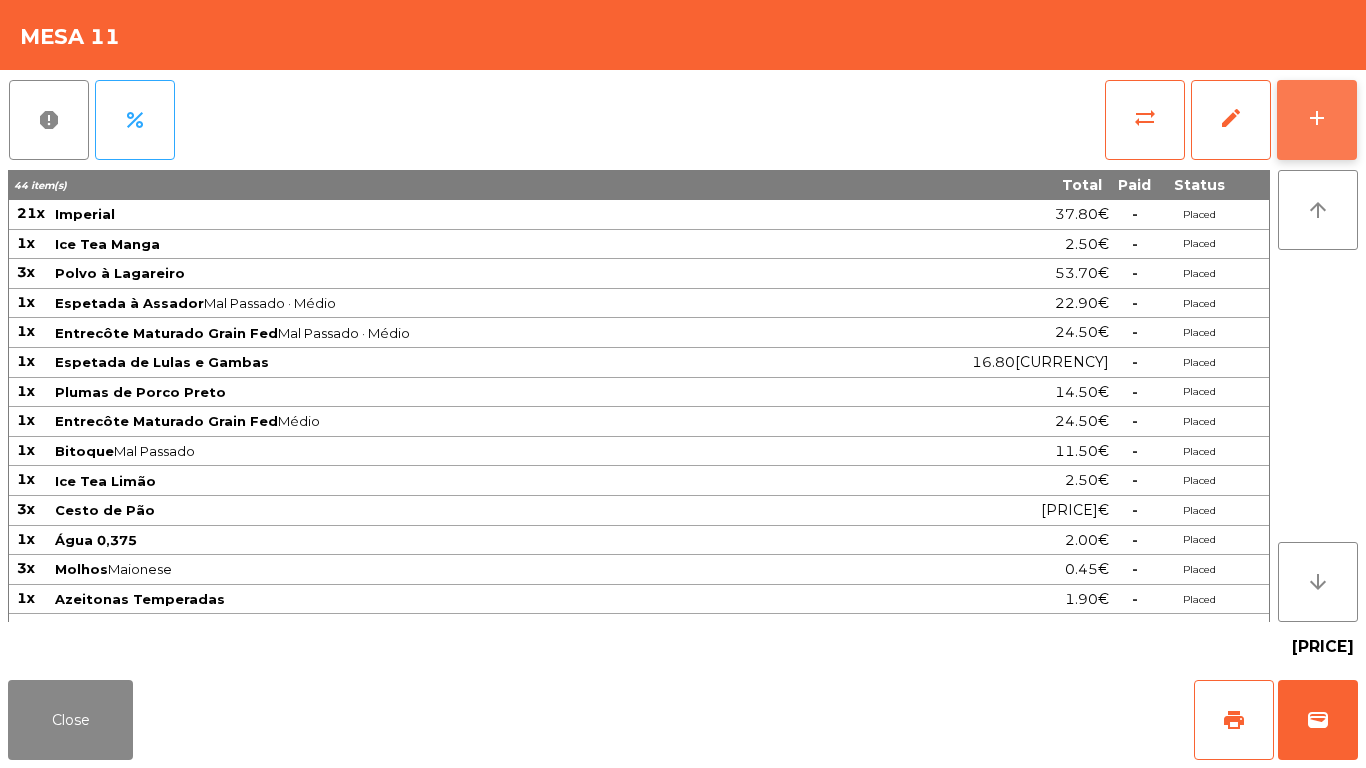 click on "add" 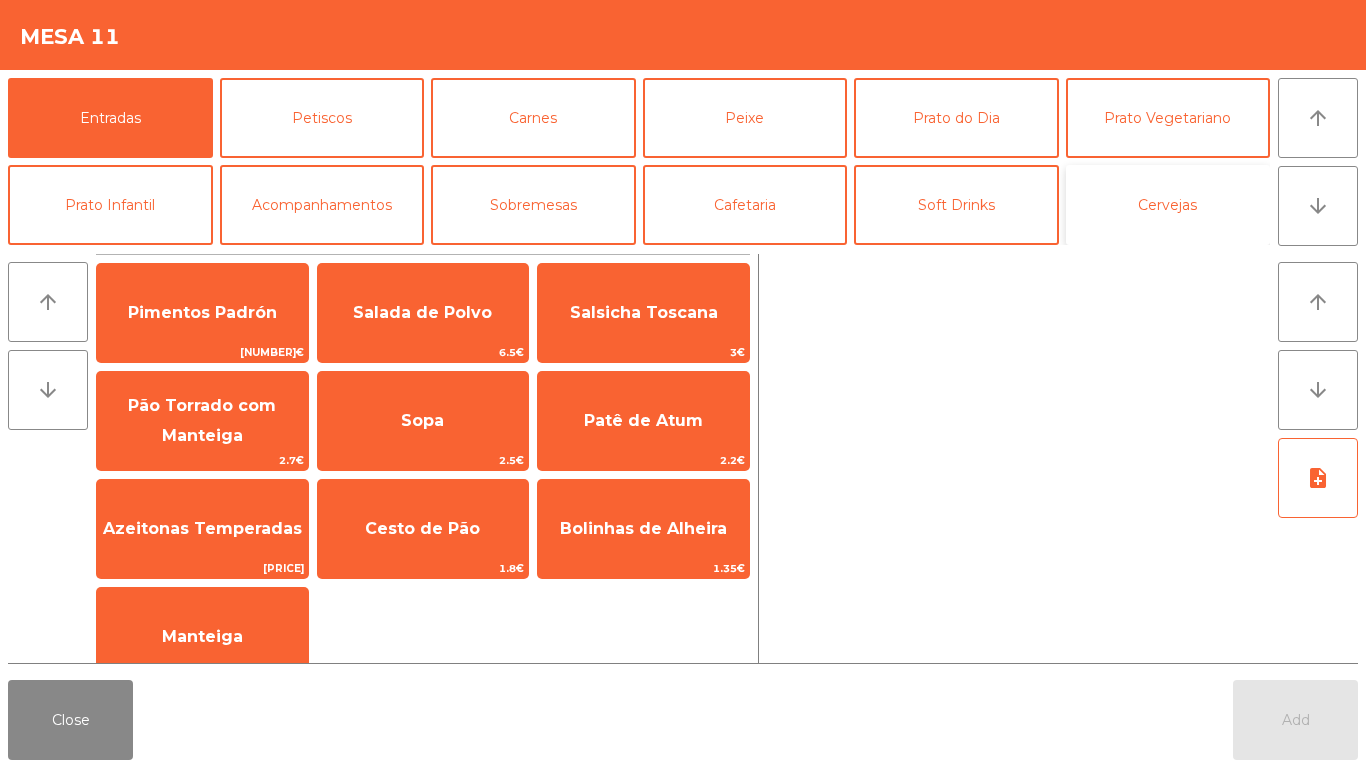click on "Cervejas" 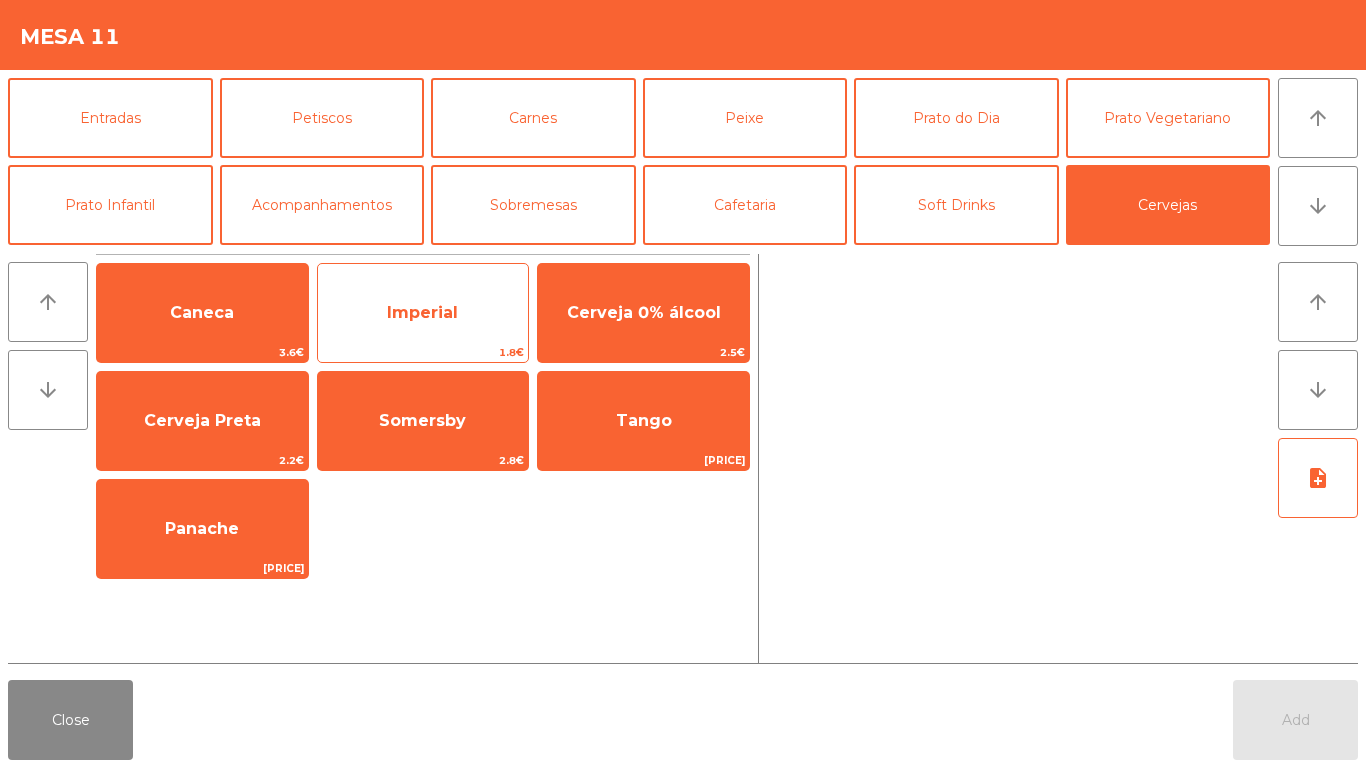 click on "Imperial" 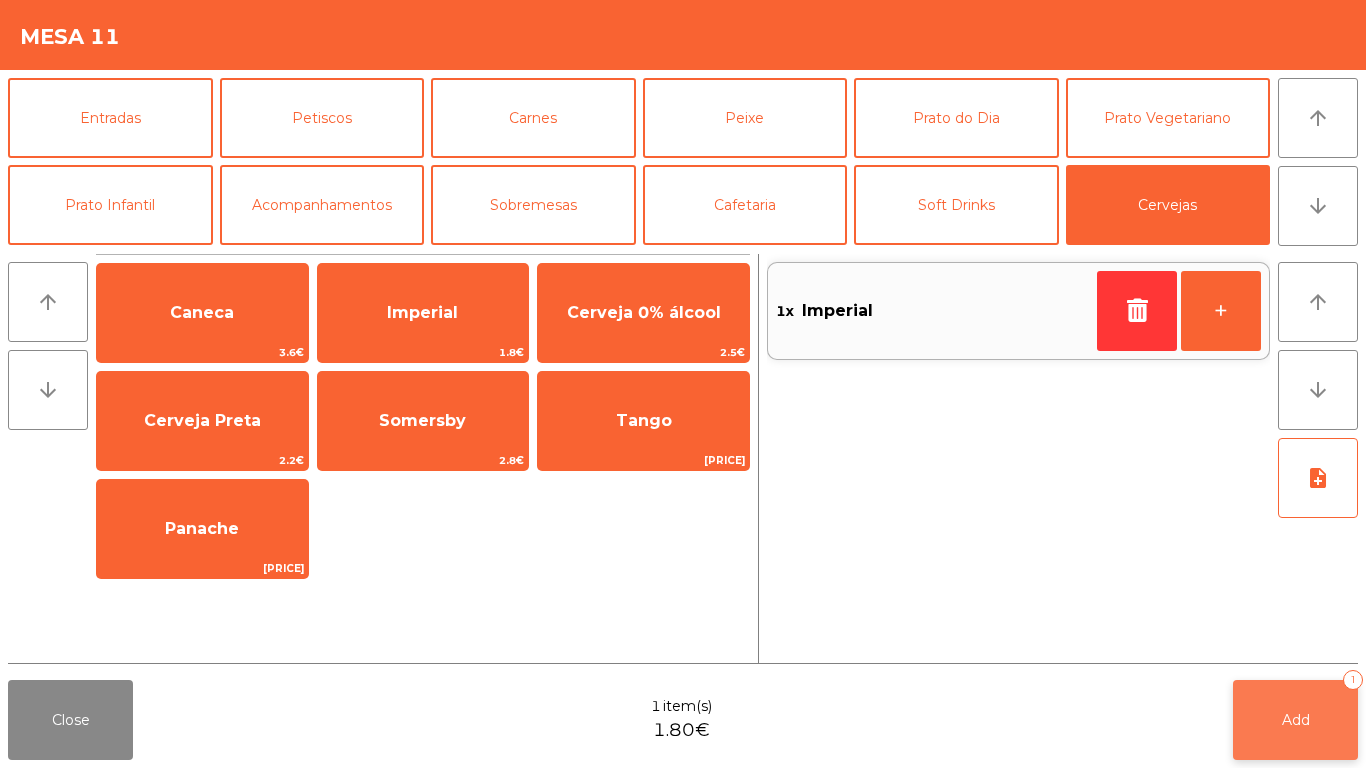 click on "Add   1" 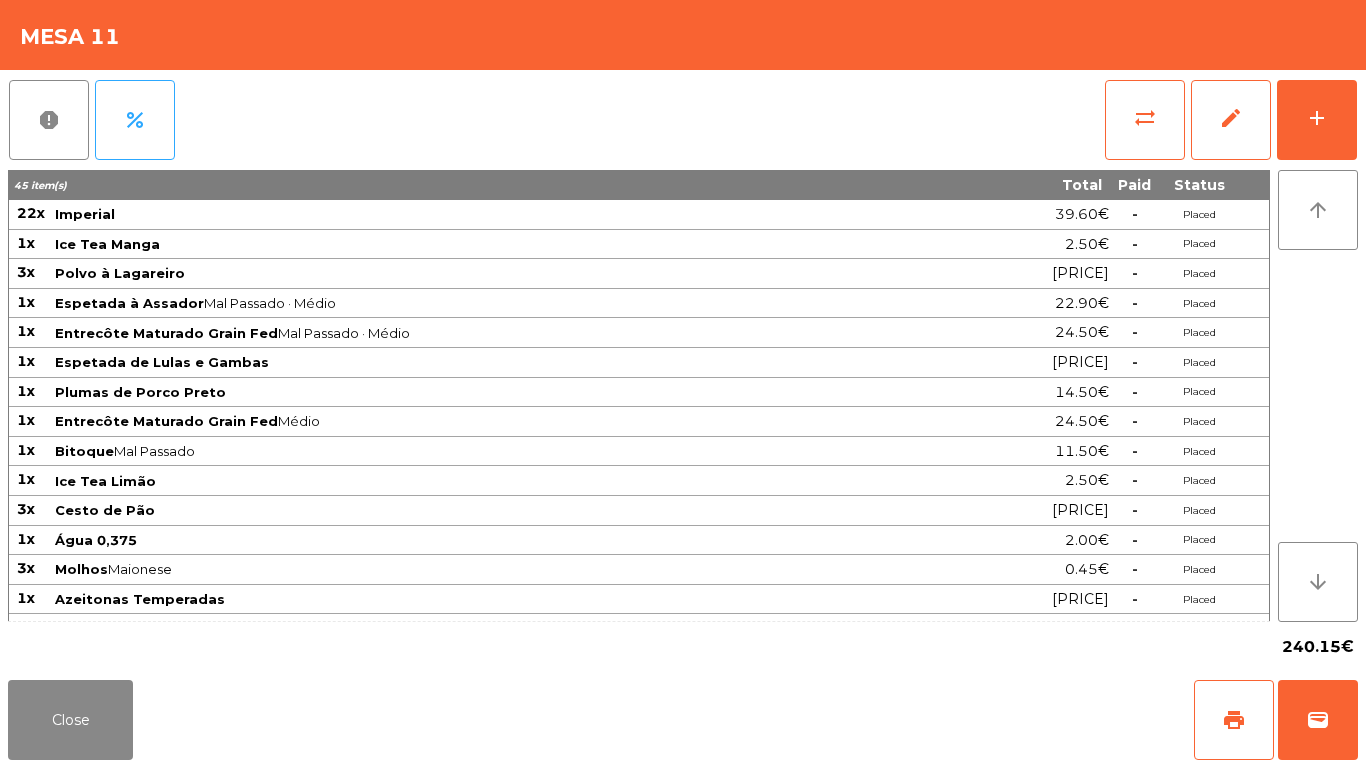 scroll, scrollTop: 0, scrollLeft: 0, axis: both 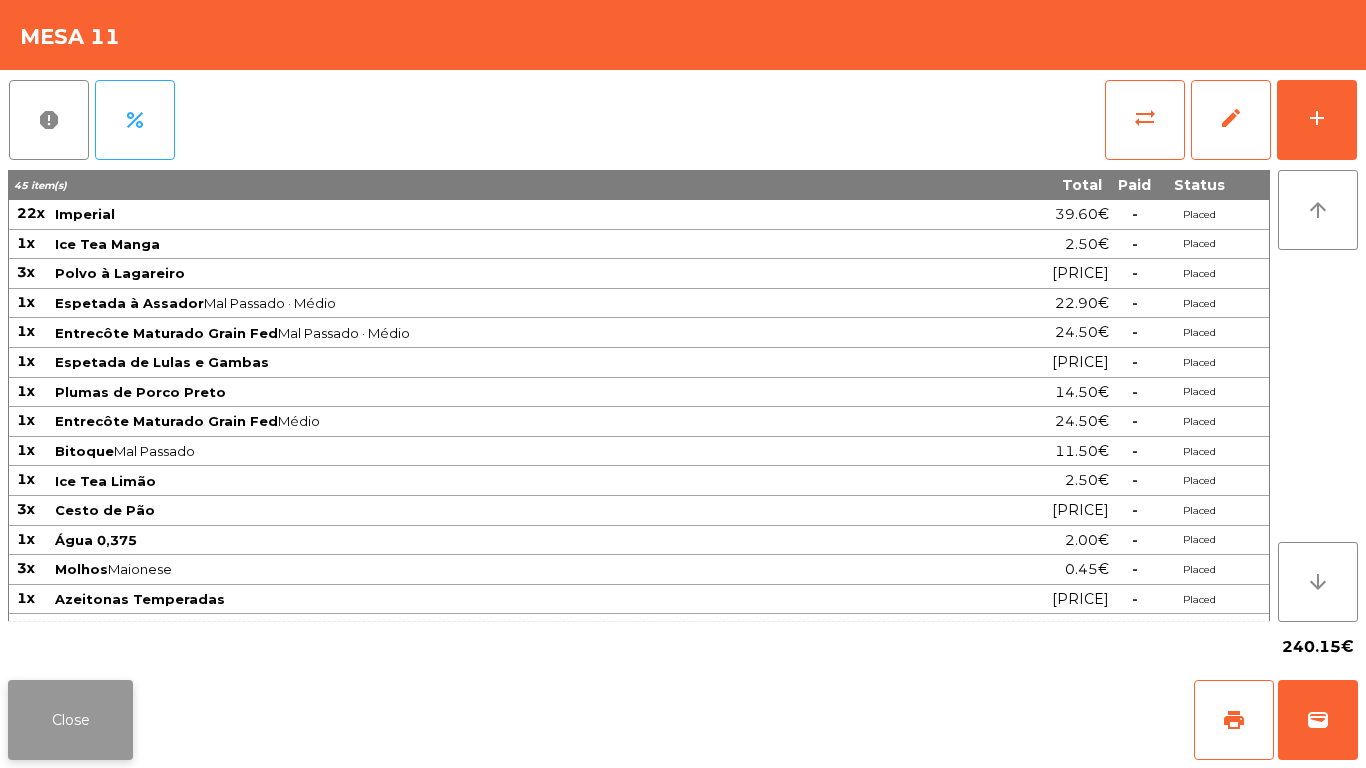click on "Close" 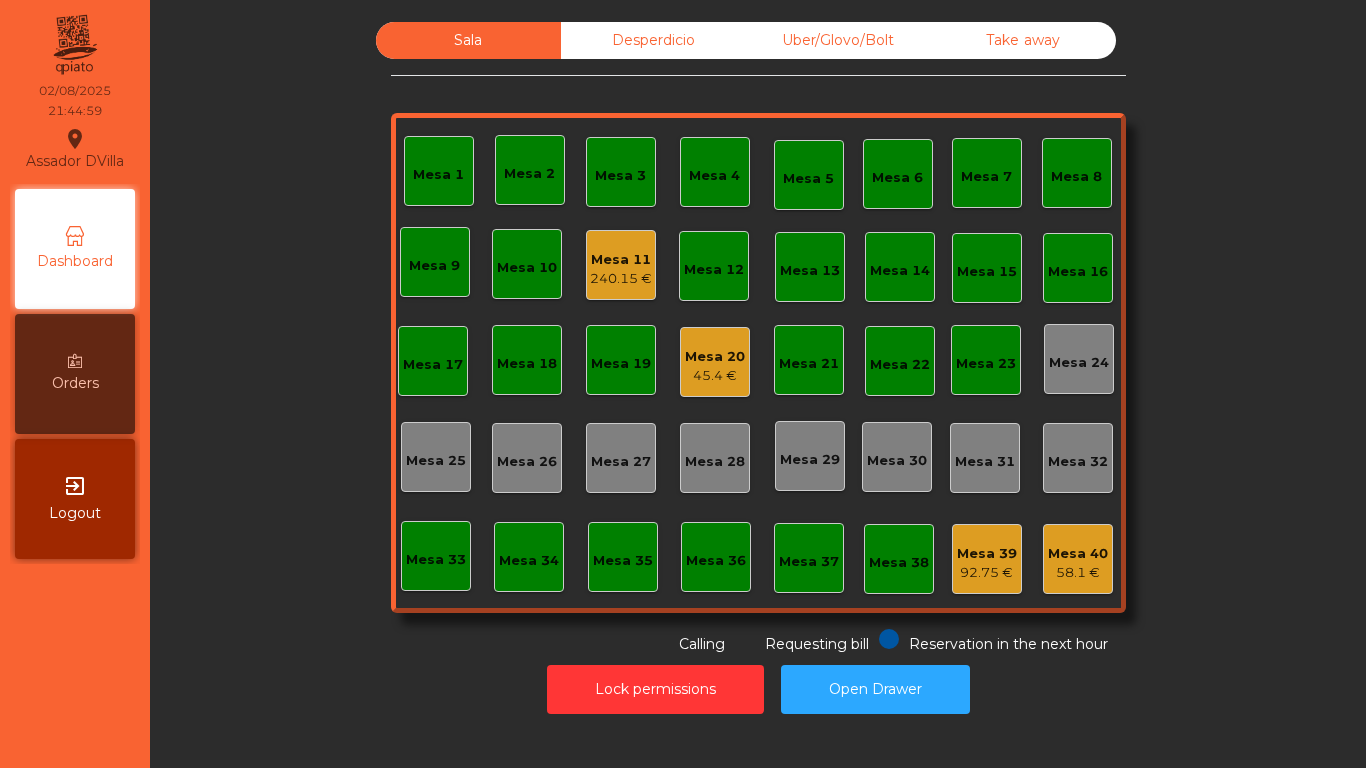 click on "Mesa 20" 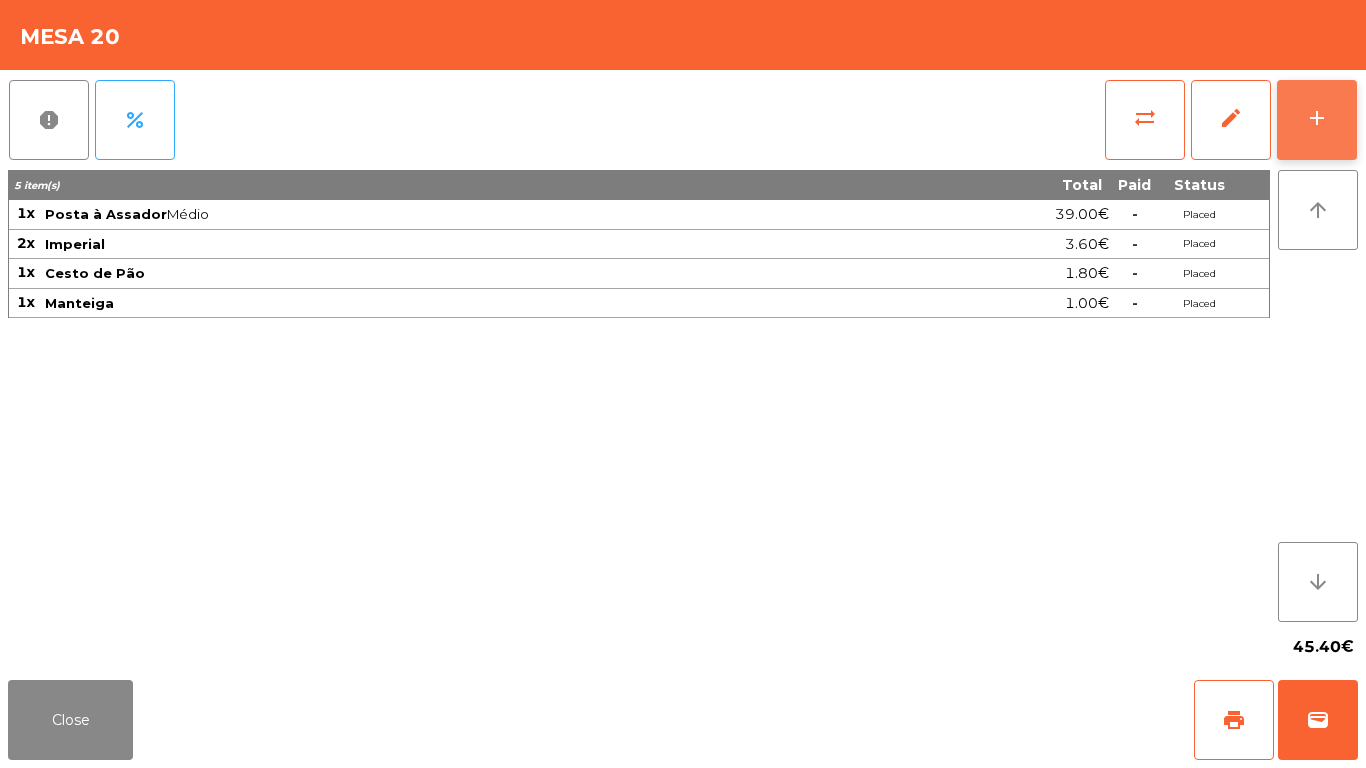 click on "add" 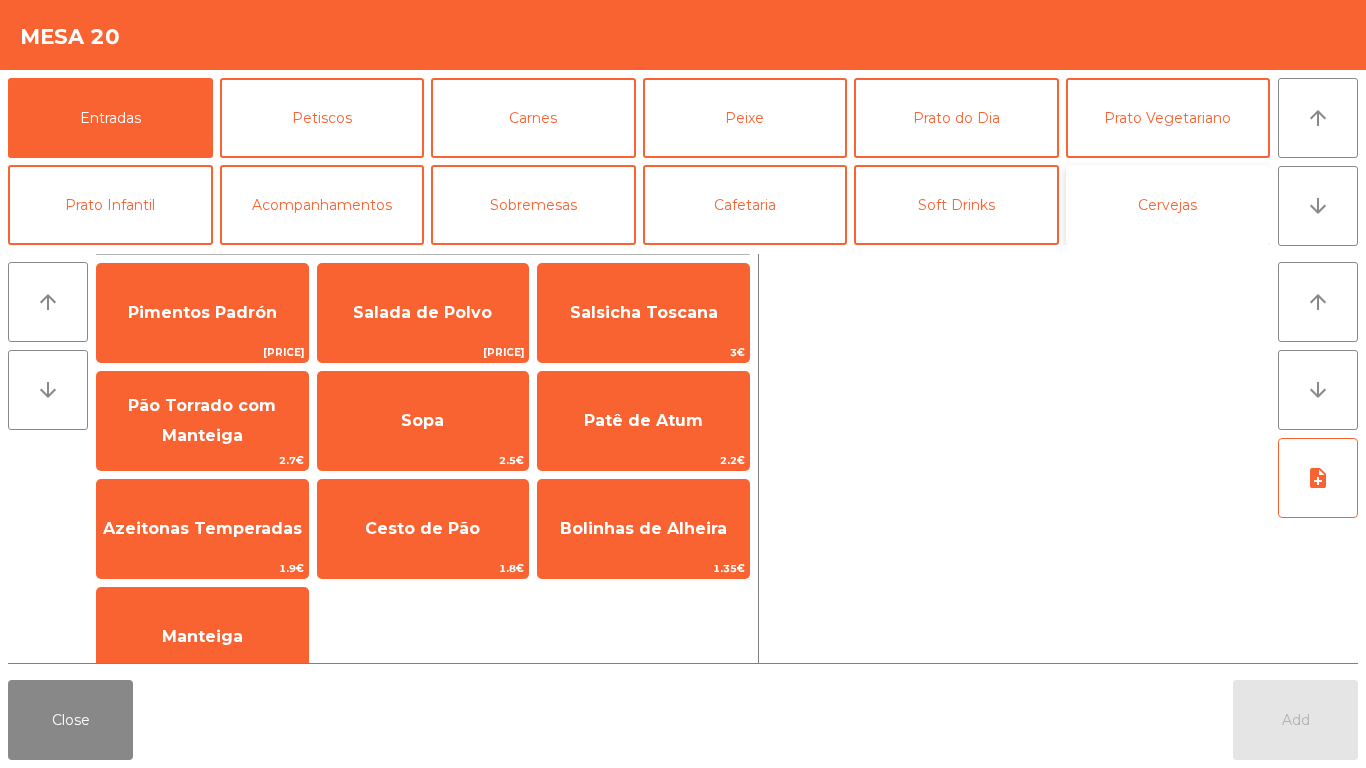 click on "Cervejas" 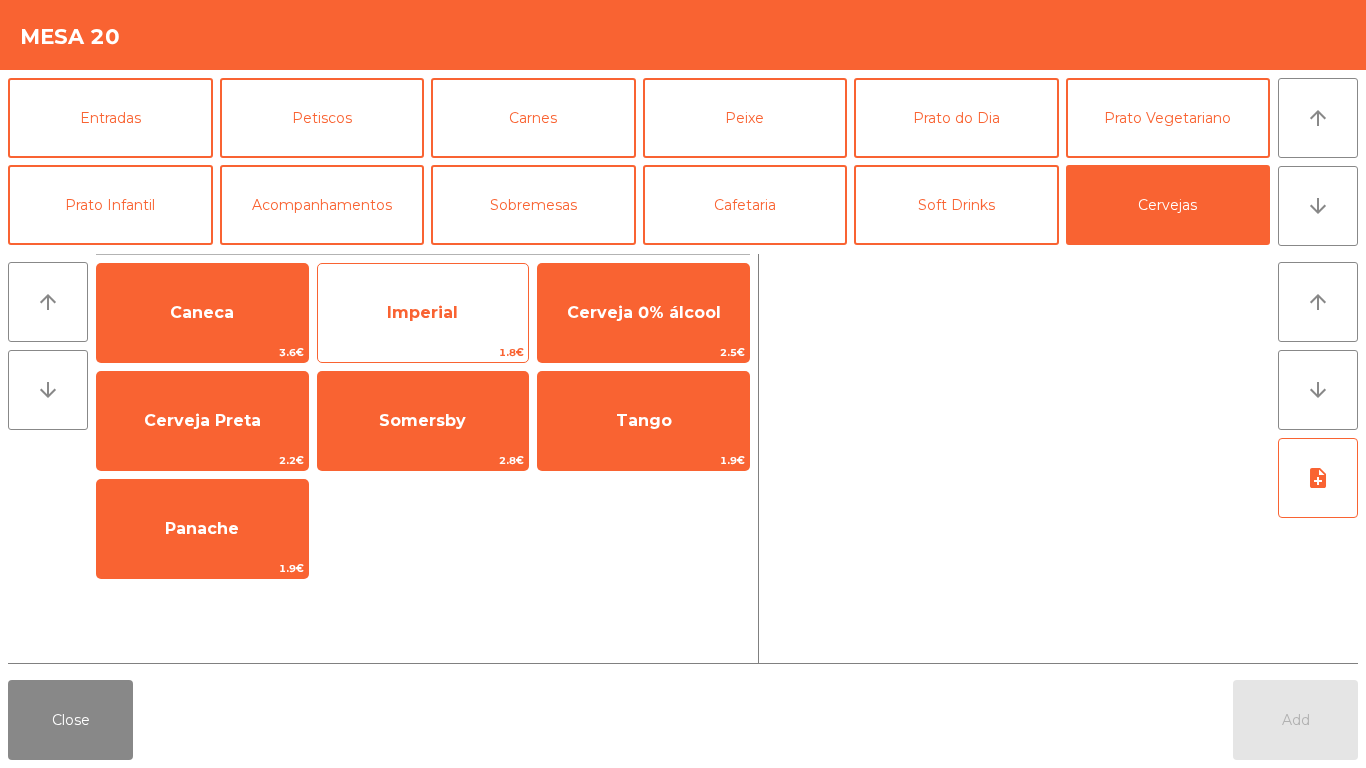 click on "Imperial" 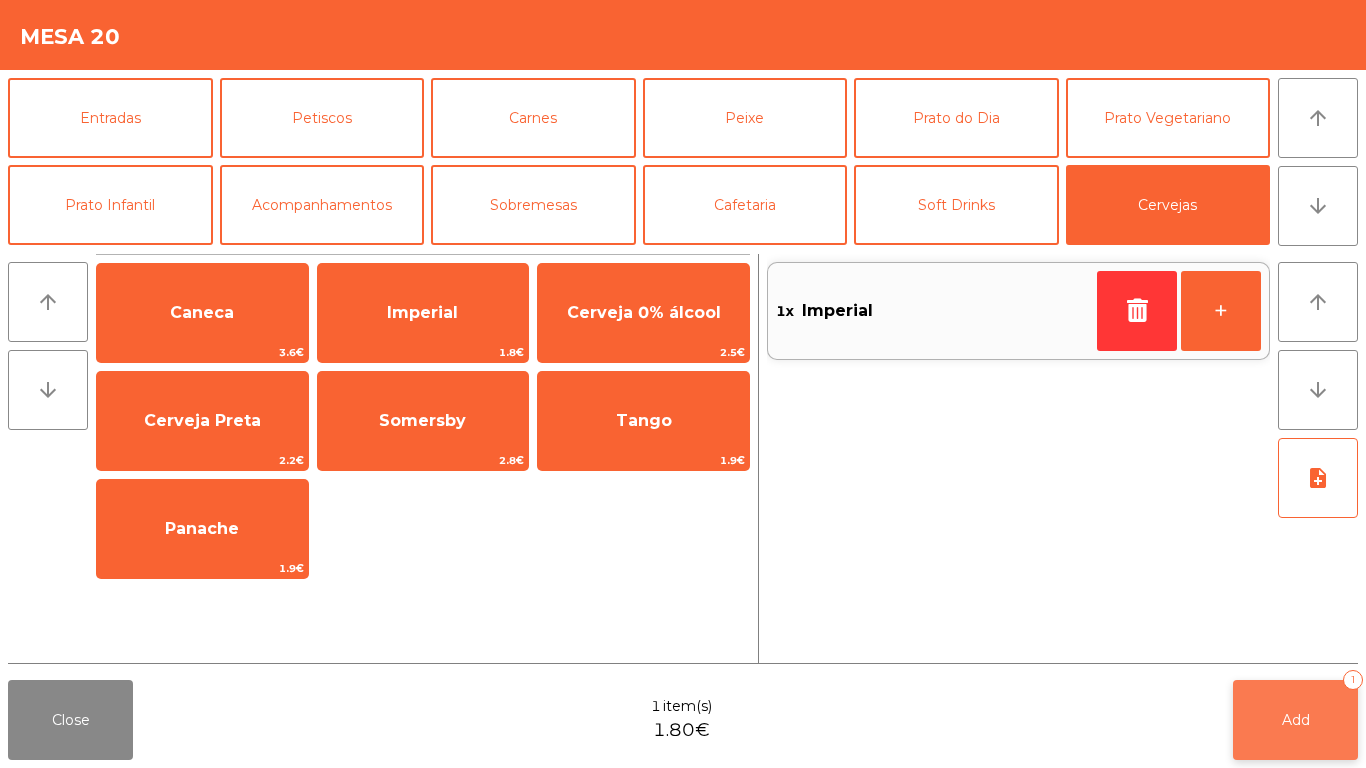 click on "Add   1" 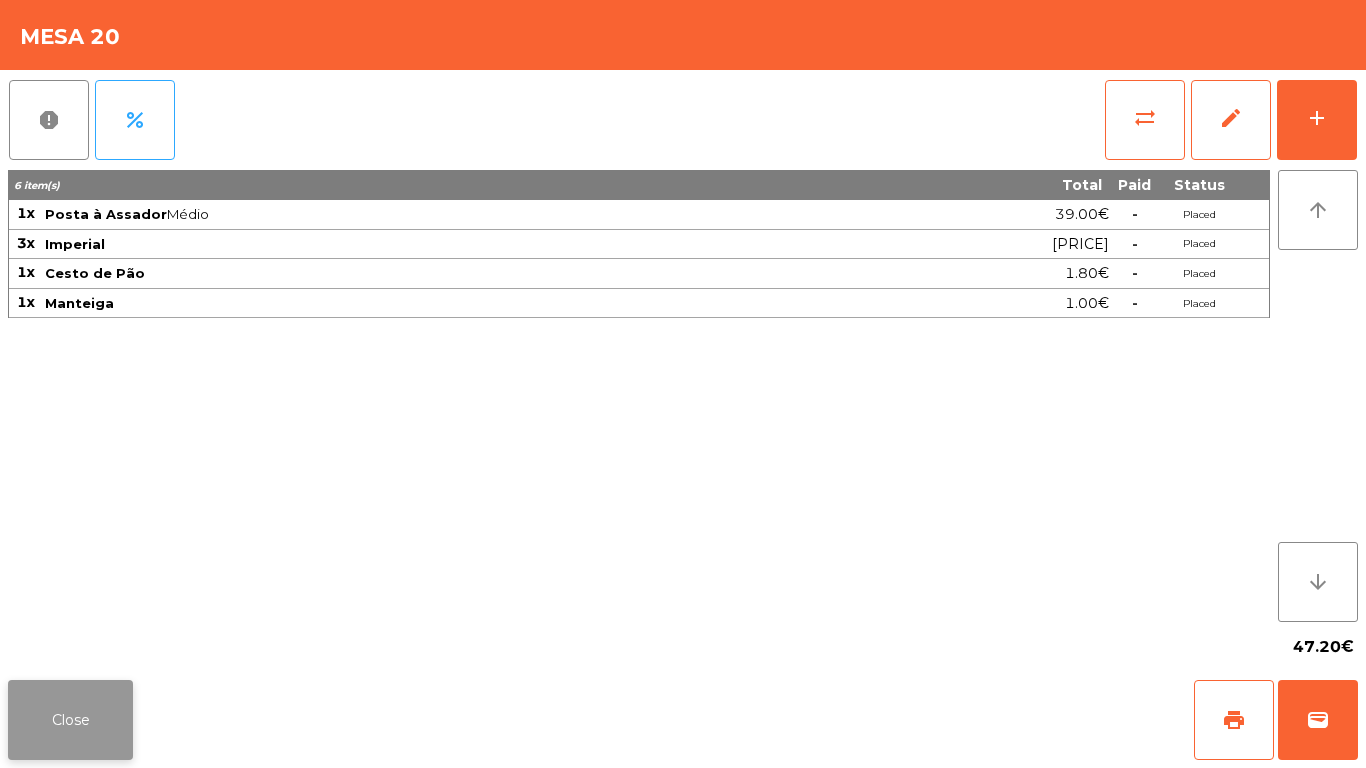 click on "Close" 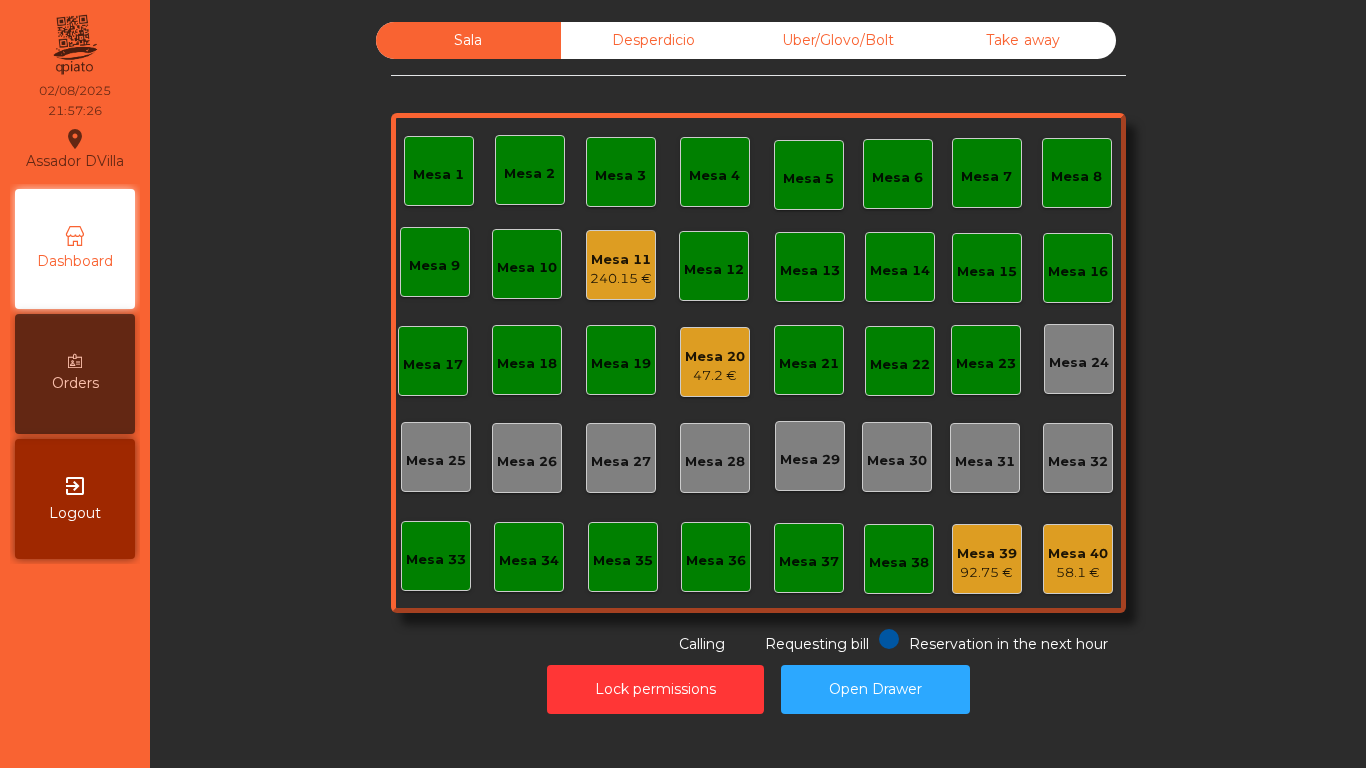 click on "Mesa 11" 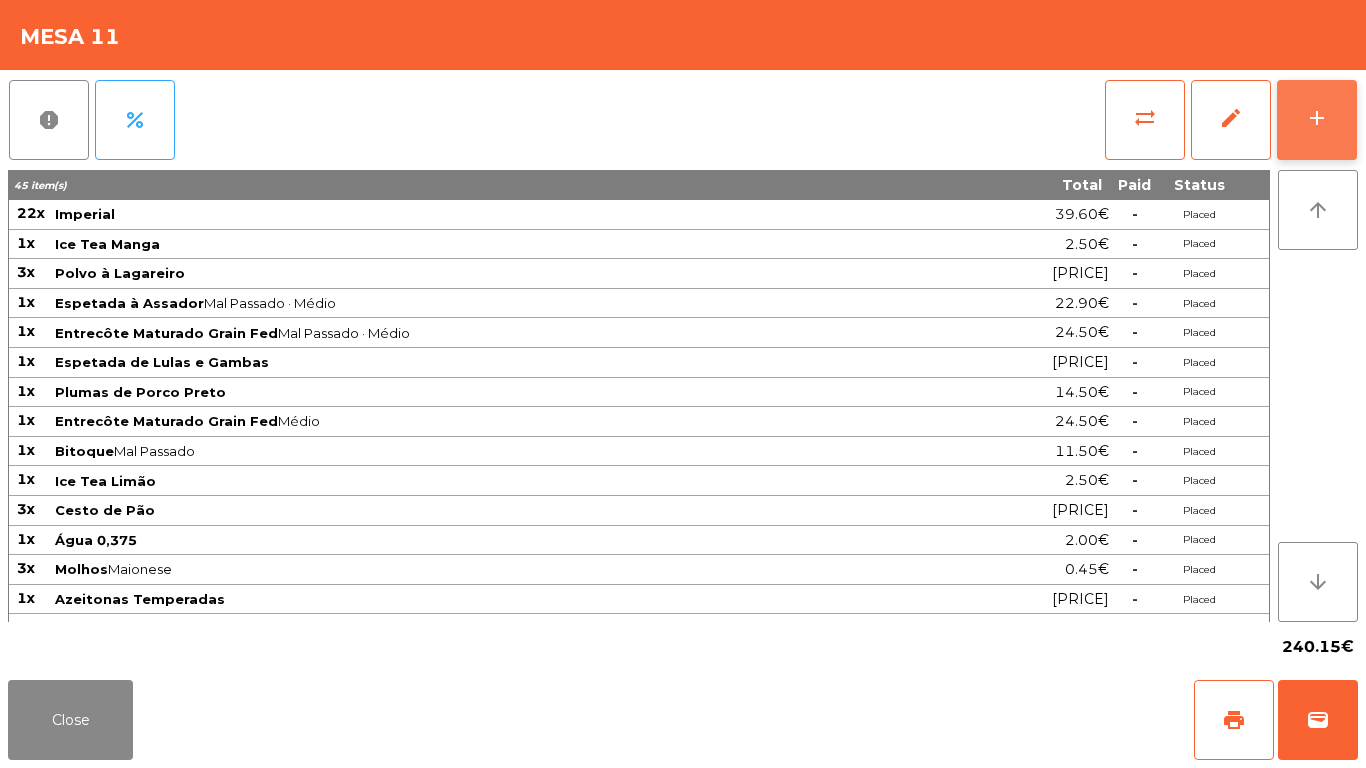 click on "add" 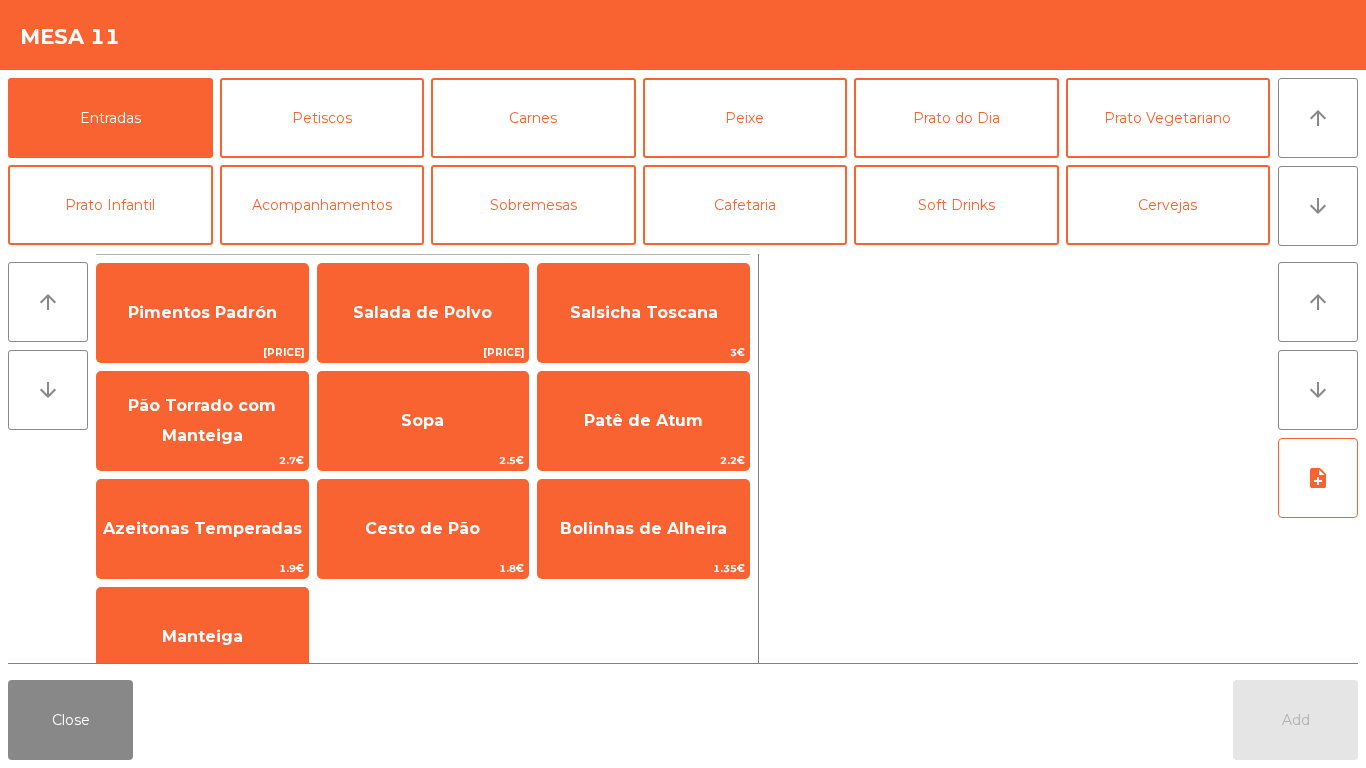 scroll, scrollTop: 1, scrollLeft: 0, axis: vertical 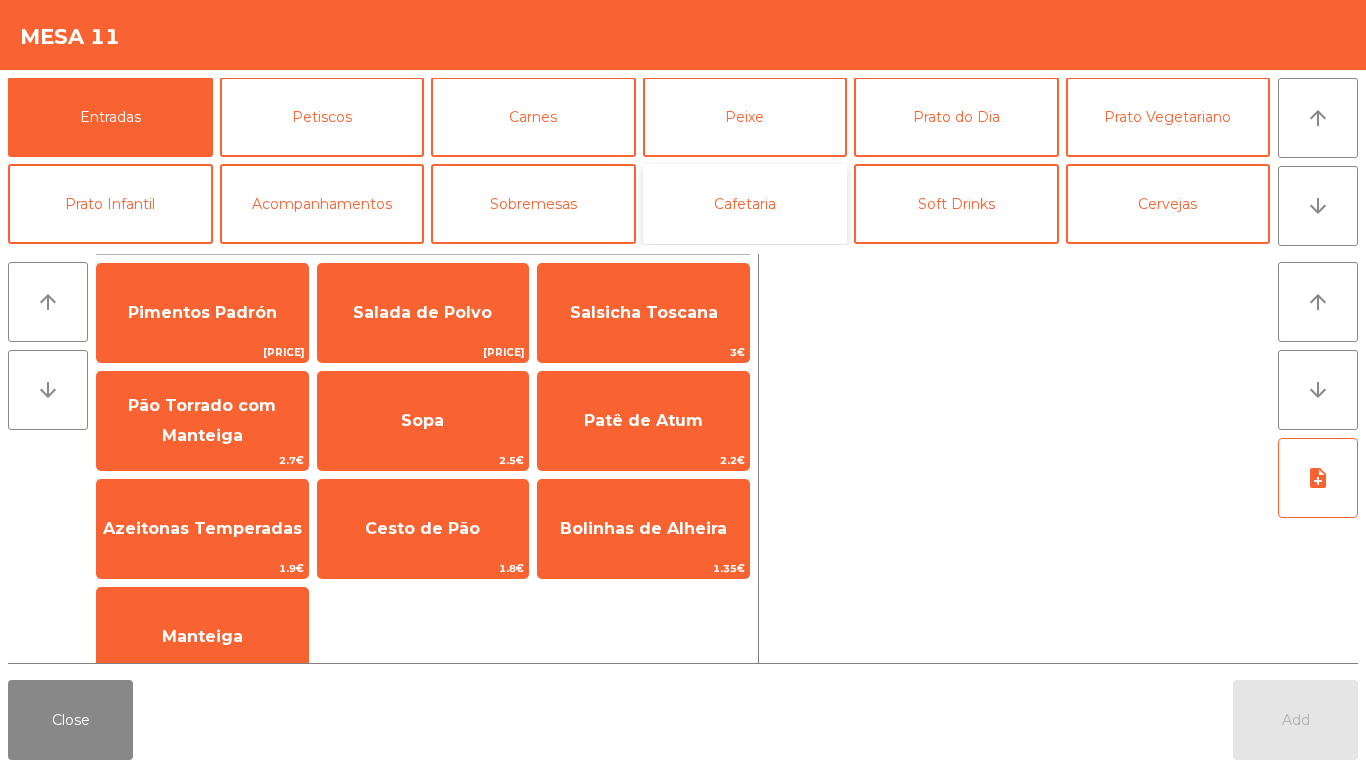 click on "Cafetaria" 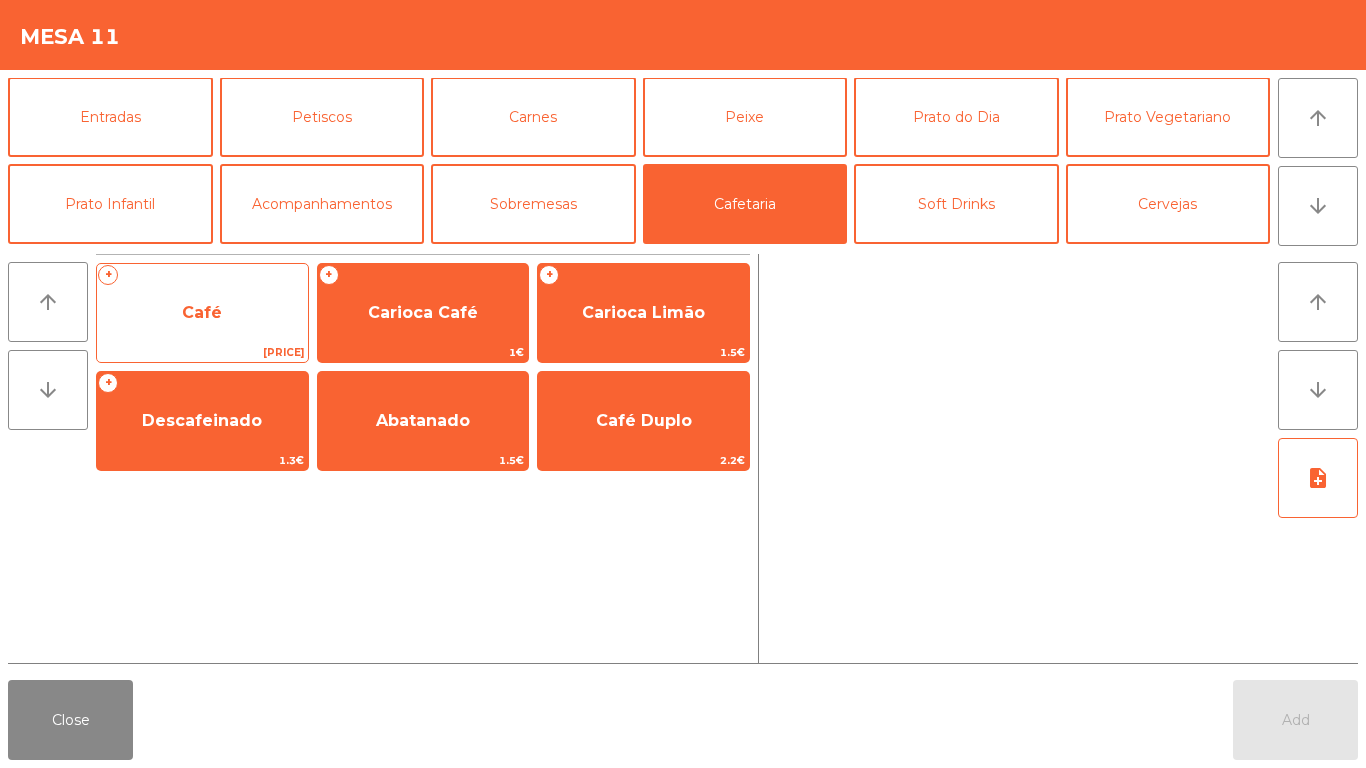 click on "Café" 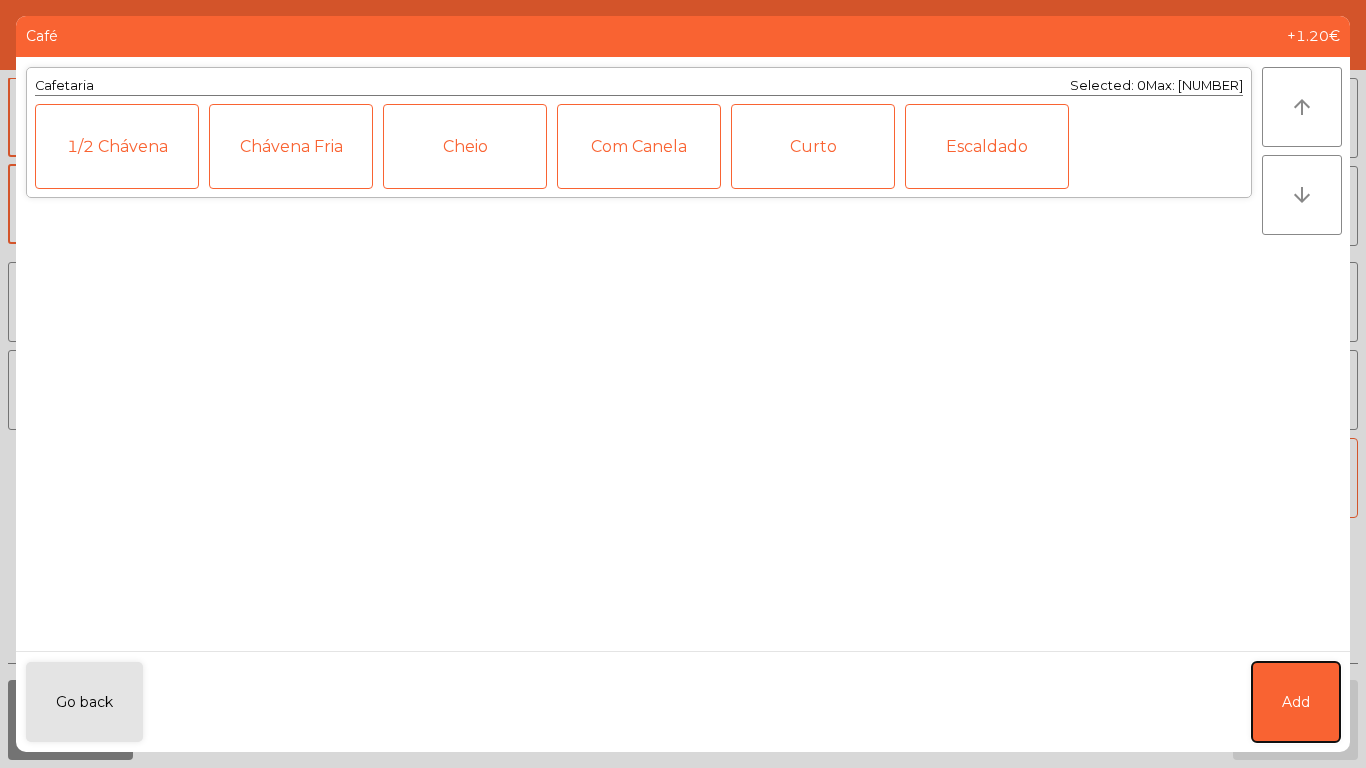 click on "Add" 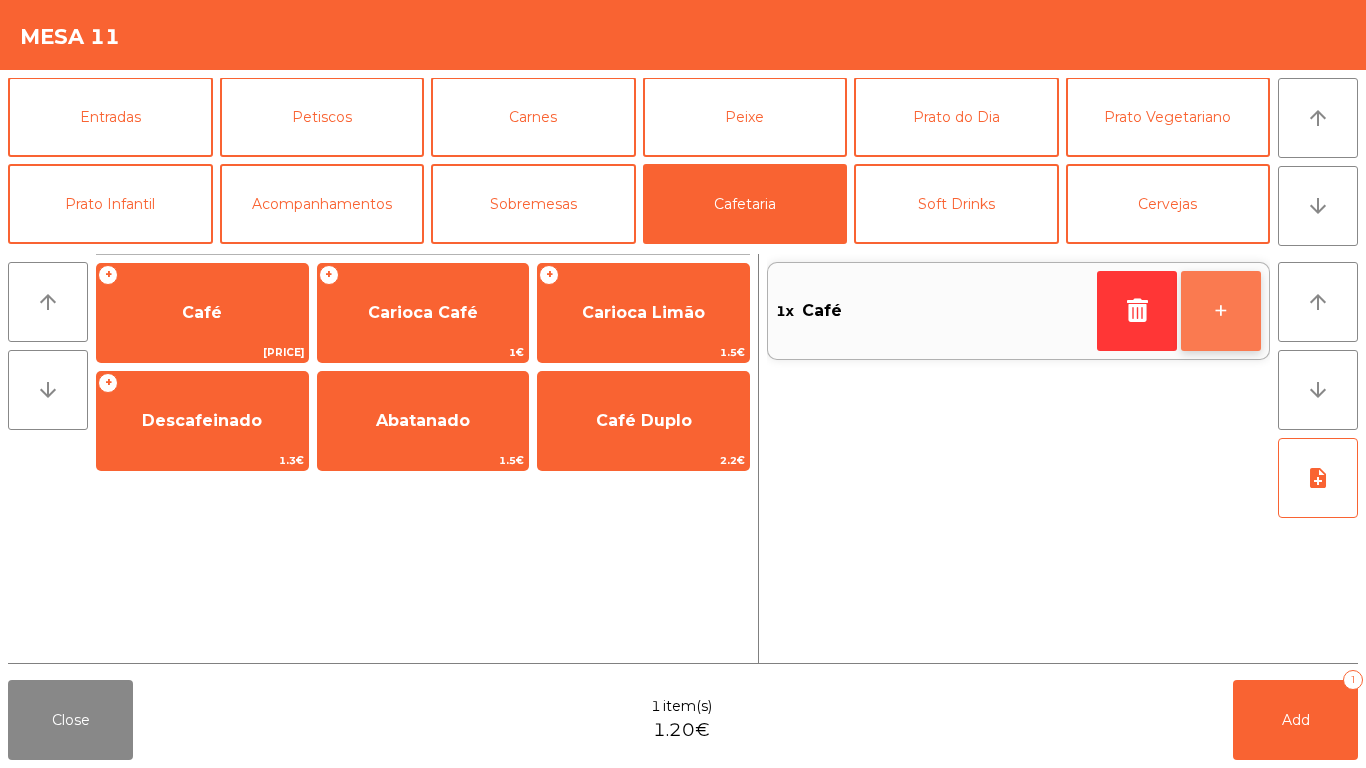 click on "+" 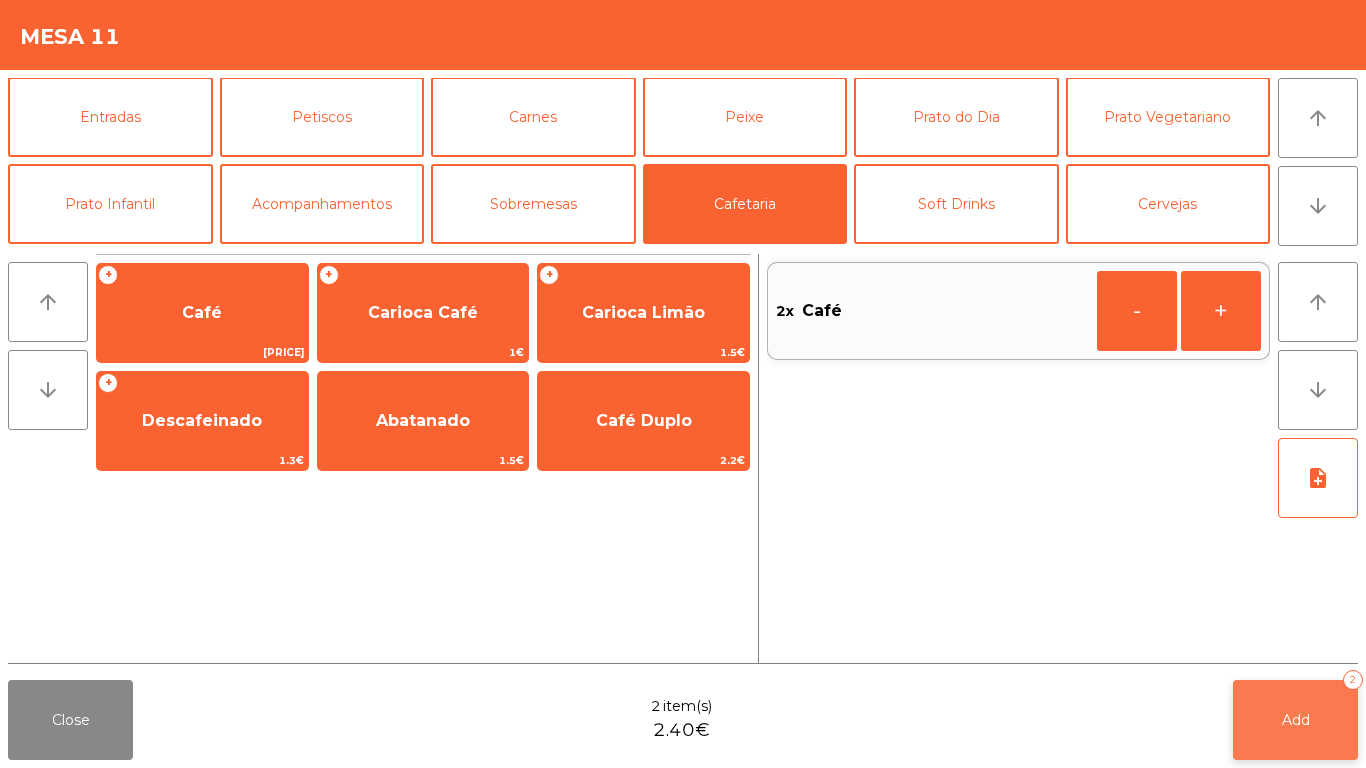 click on "Add   2" 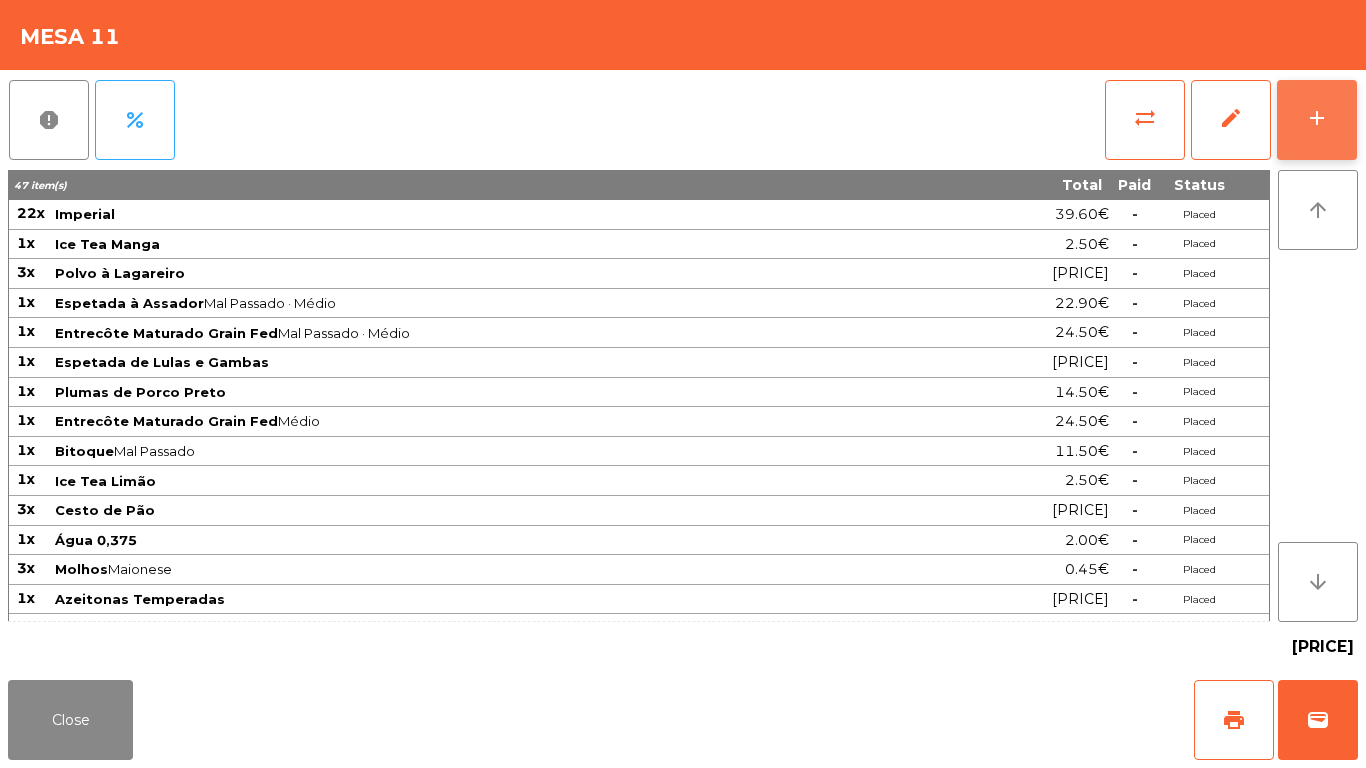 click on "add" 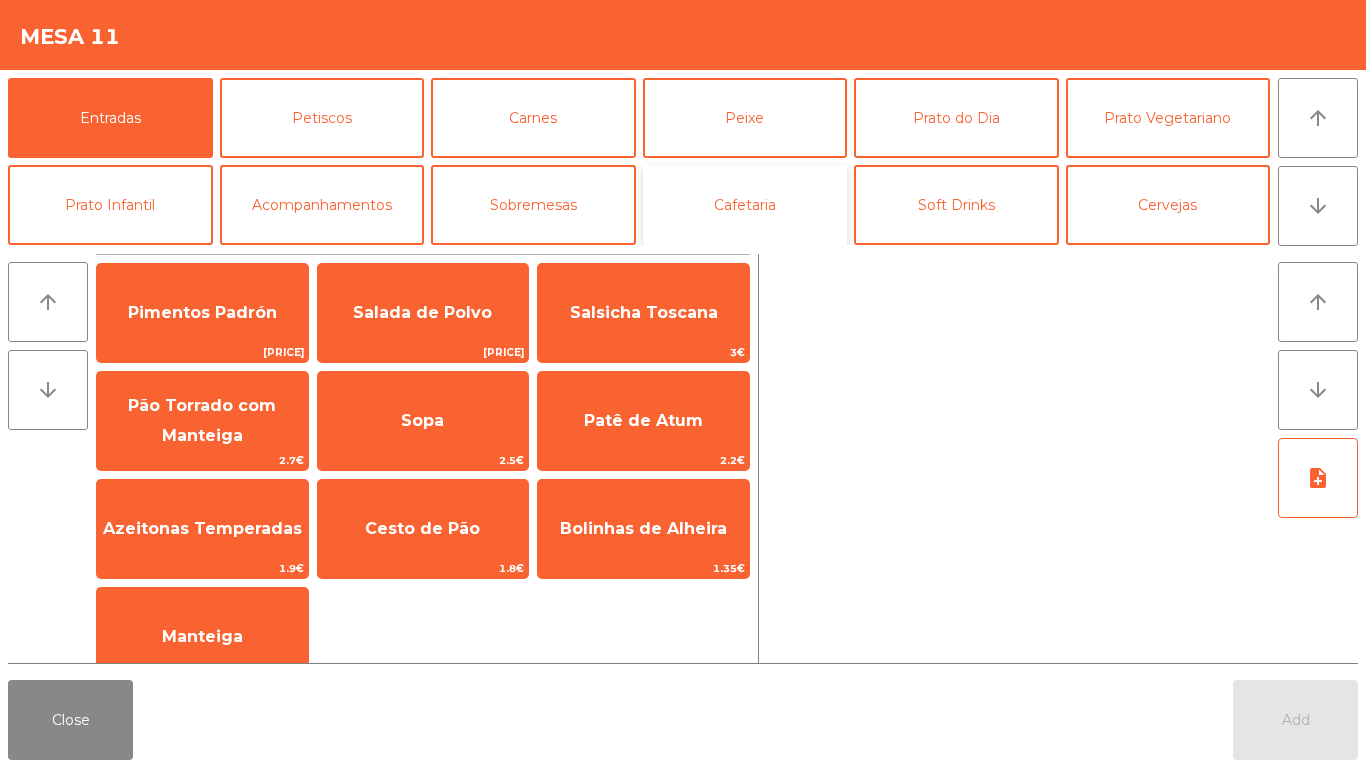 click on "Cafetaria" 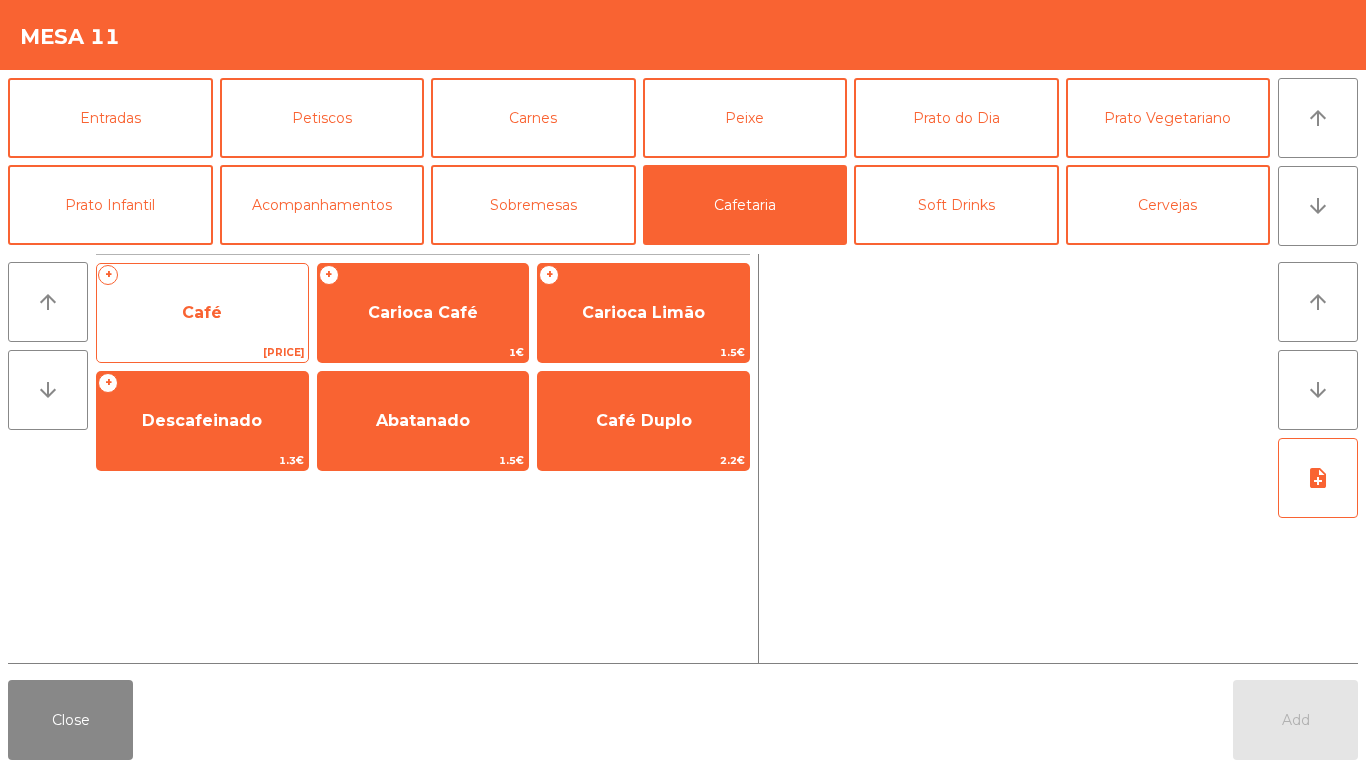 click on "Café" 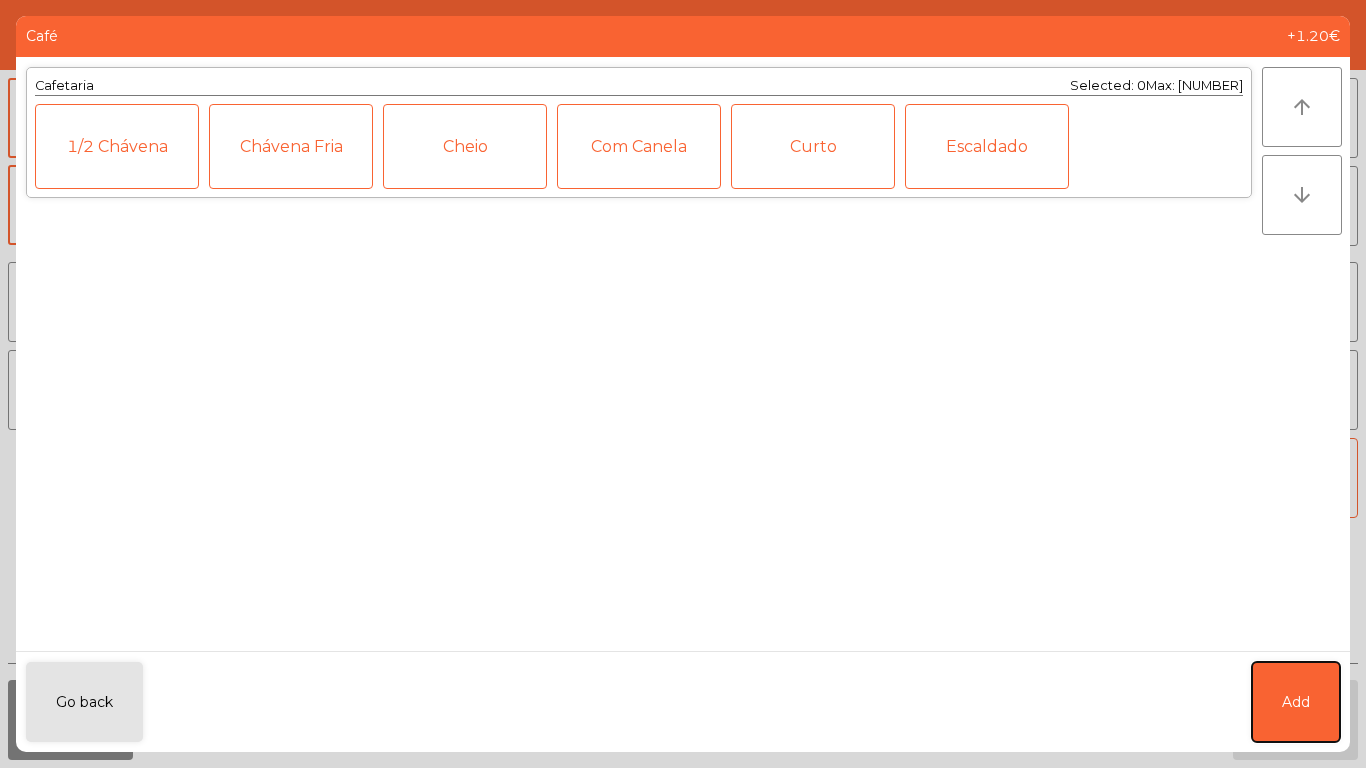 click on "Add" 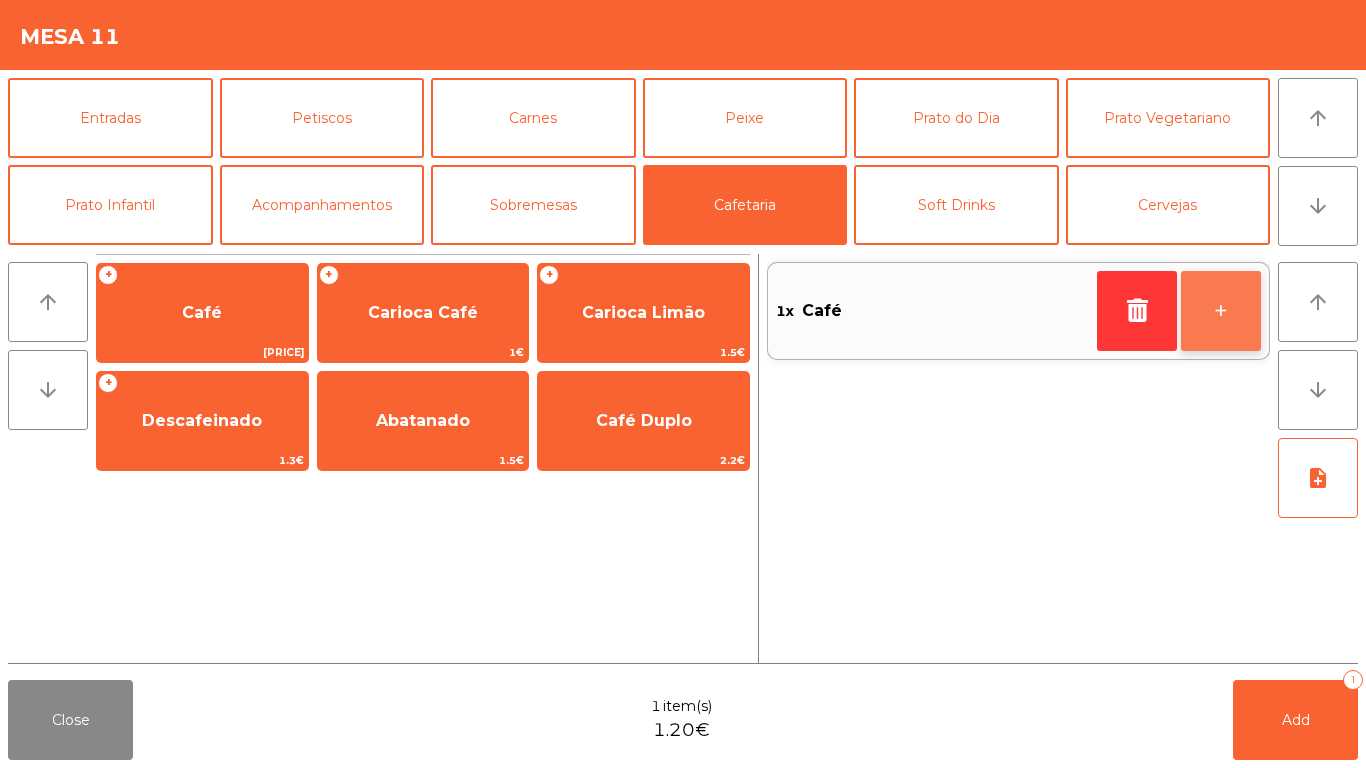 click on "+" 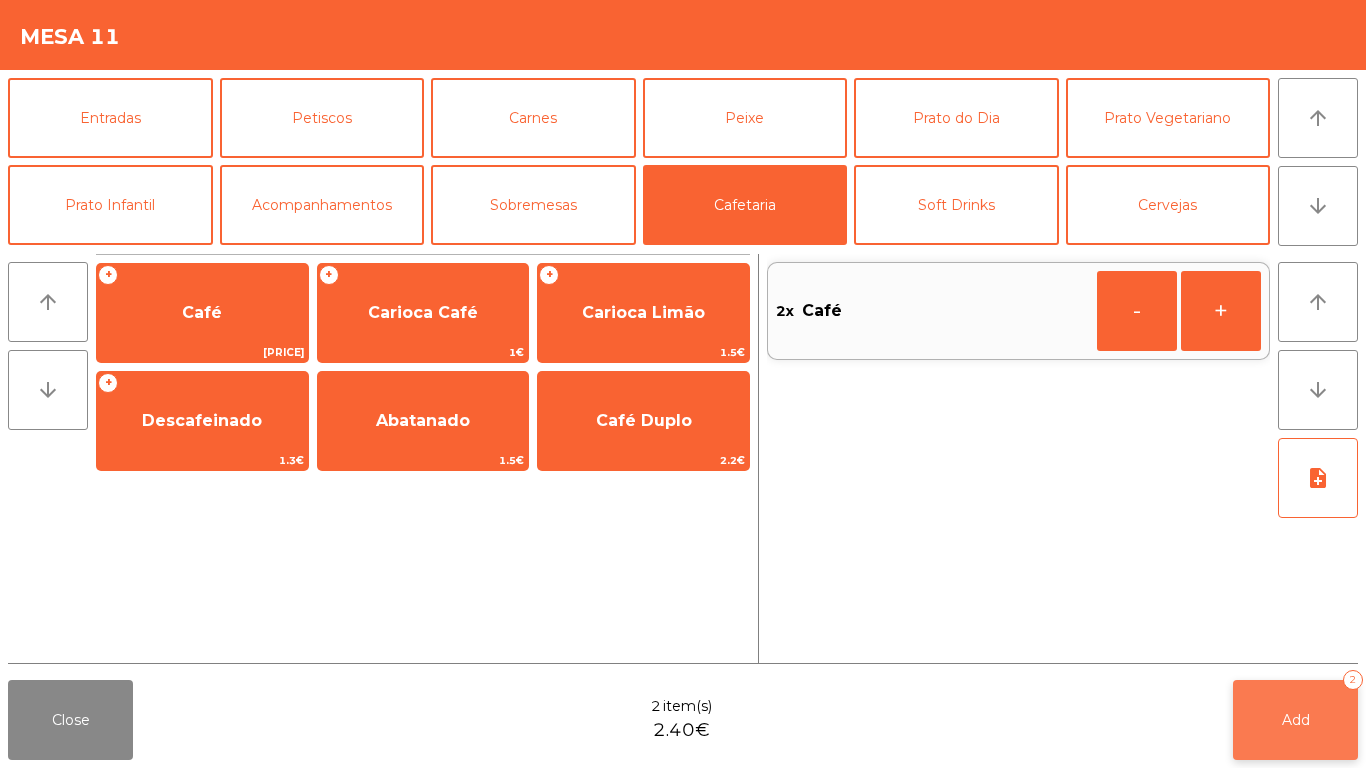 click on "Add   2" 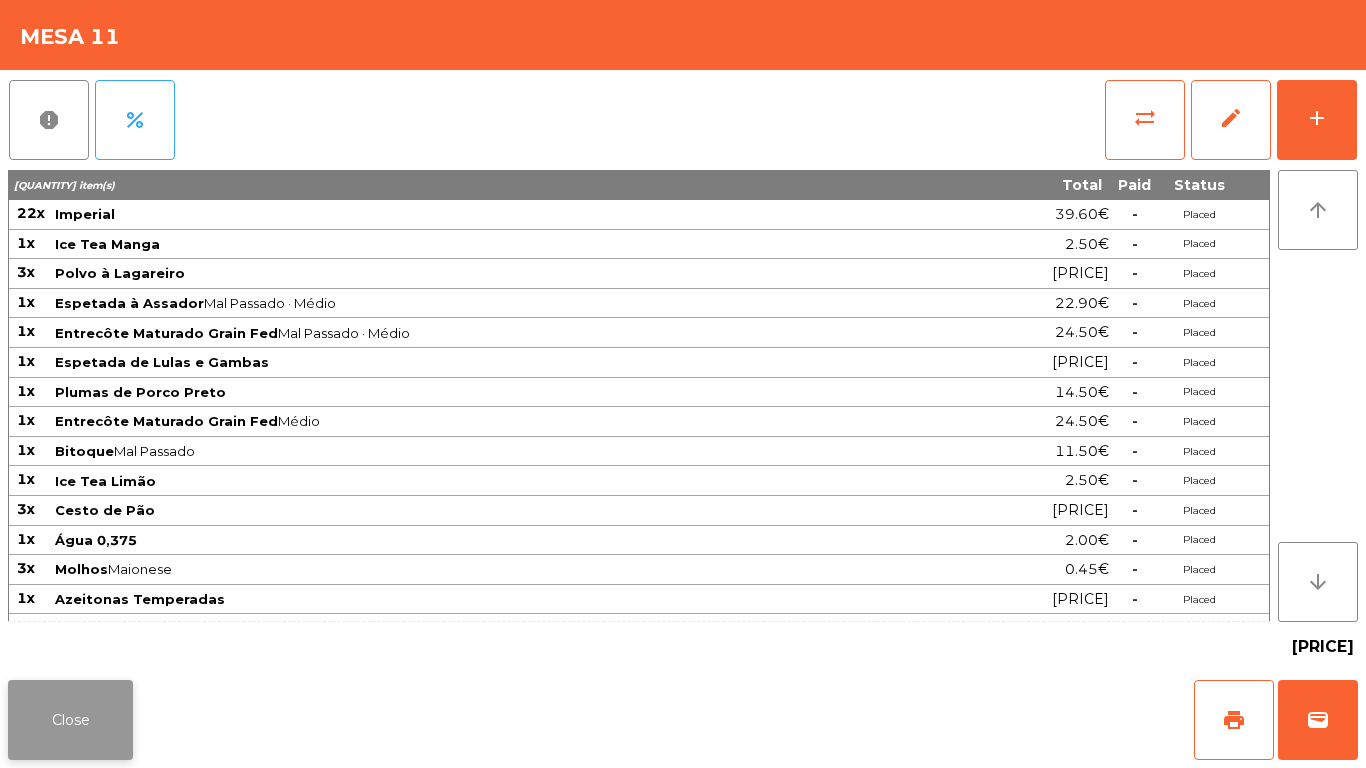 click on "Close" 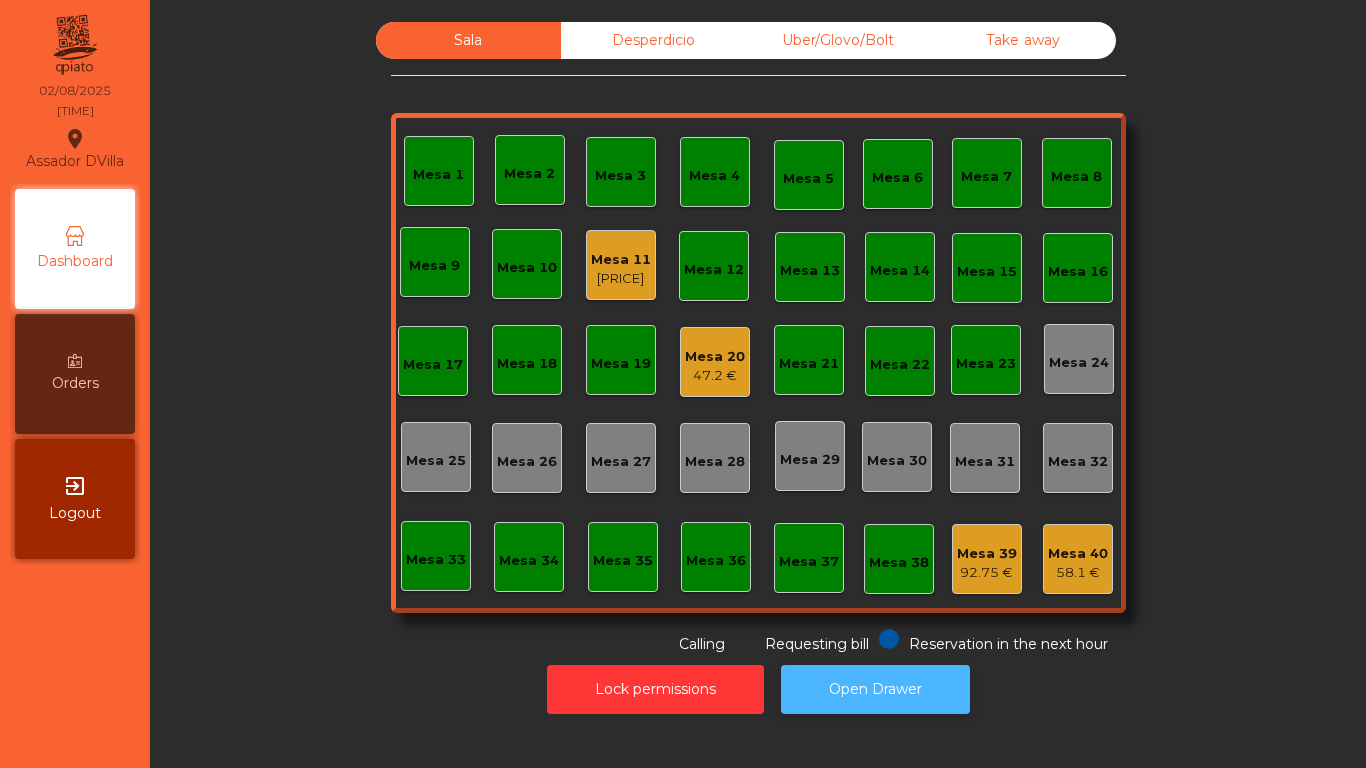 click on "Open Drawer" 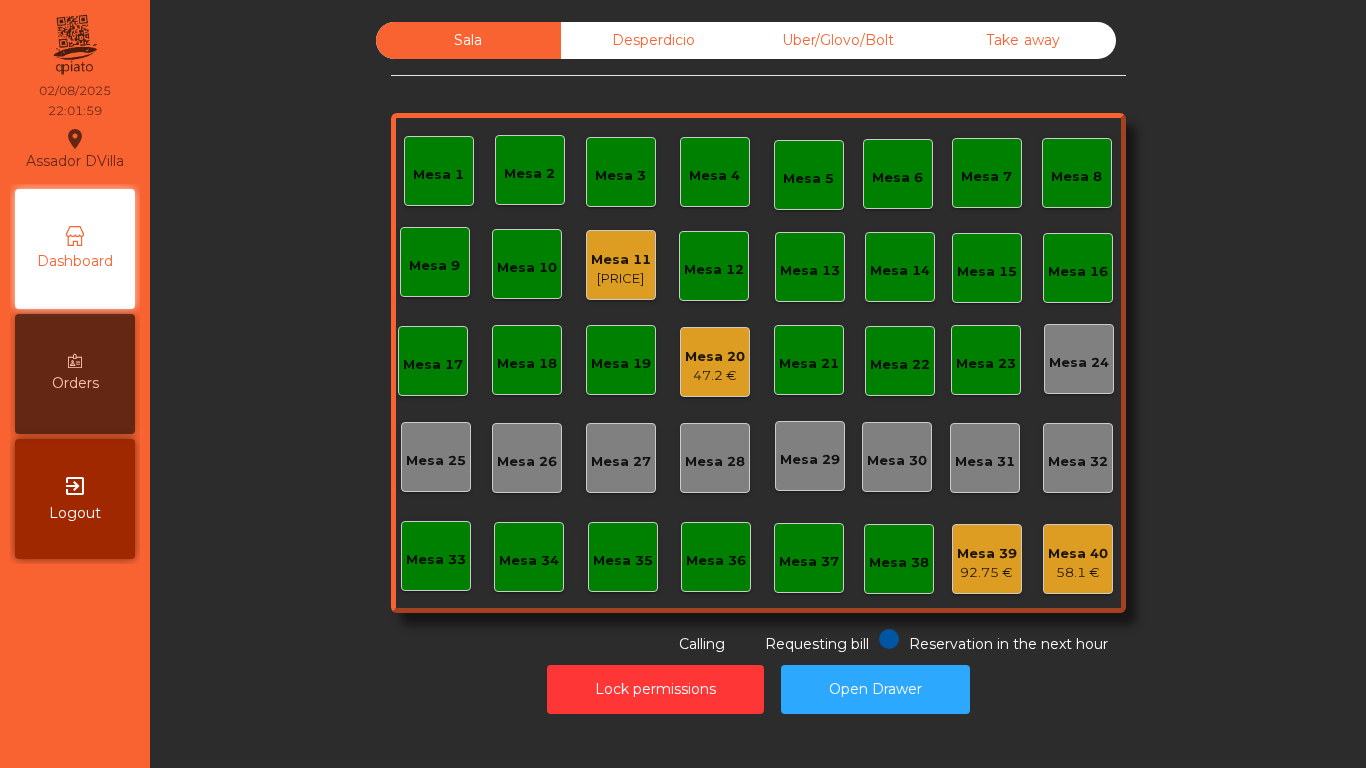 click on "Mesa 20" 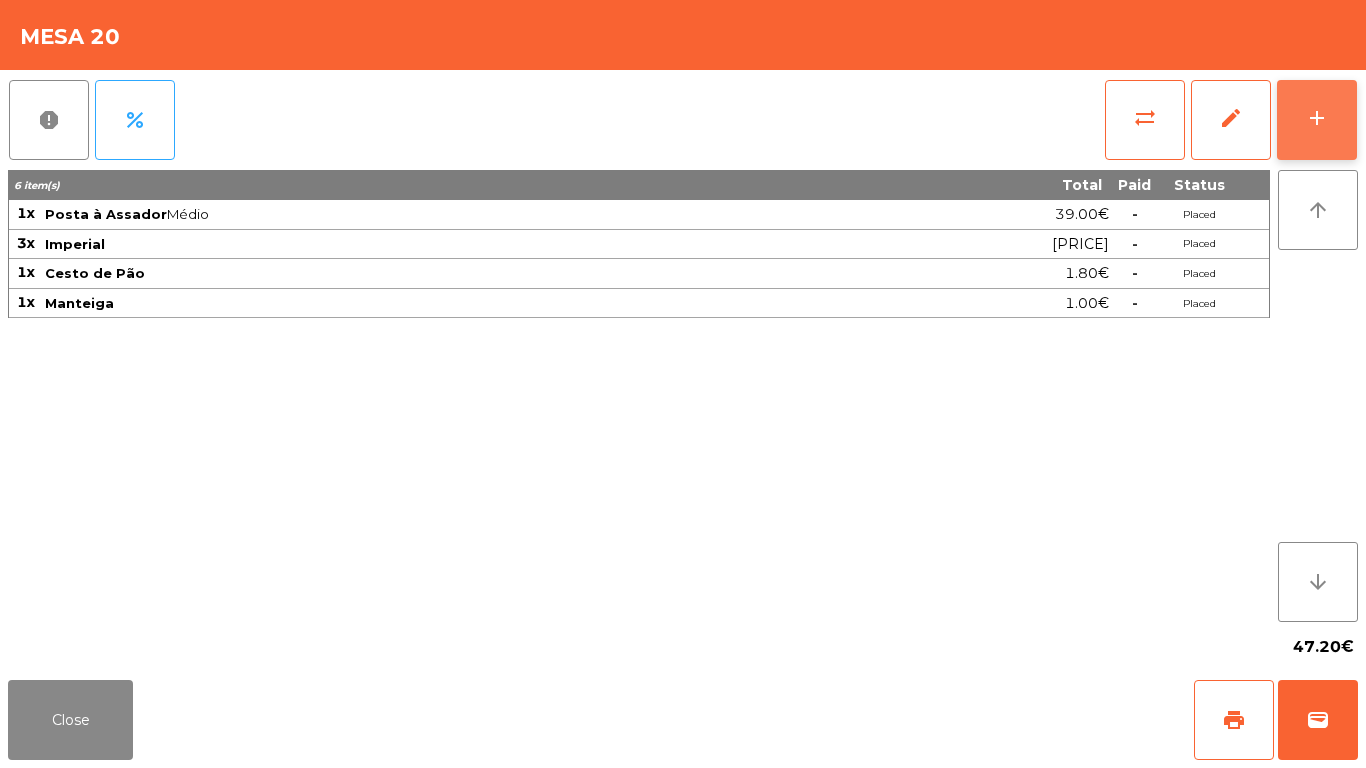 click on "add" 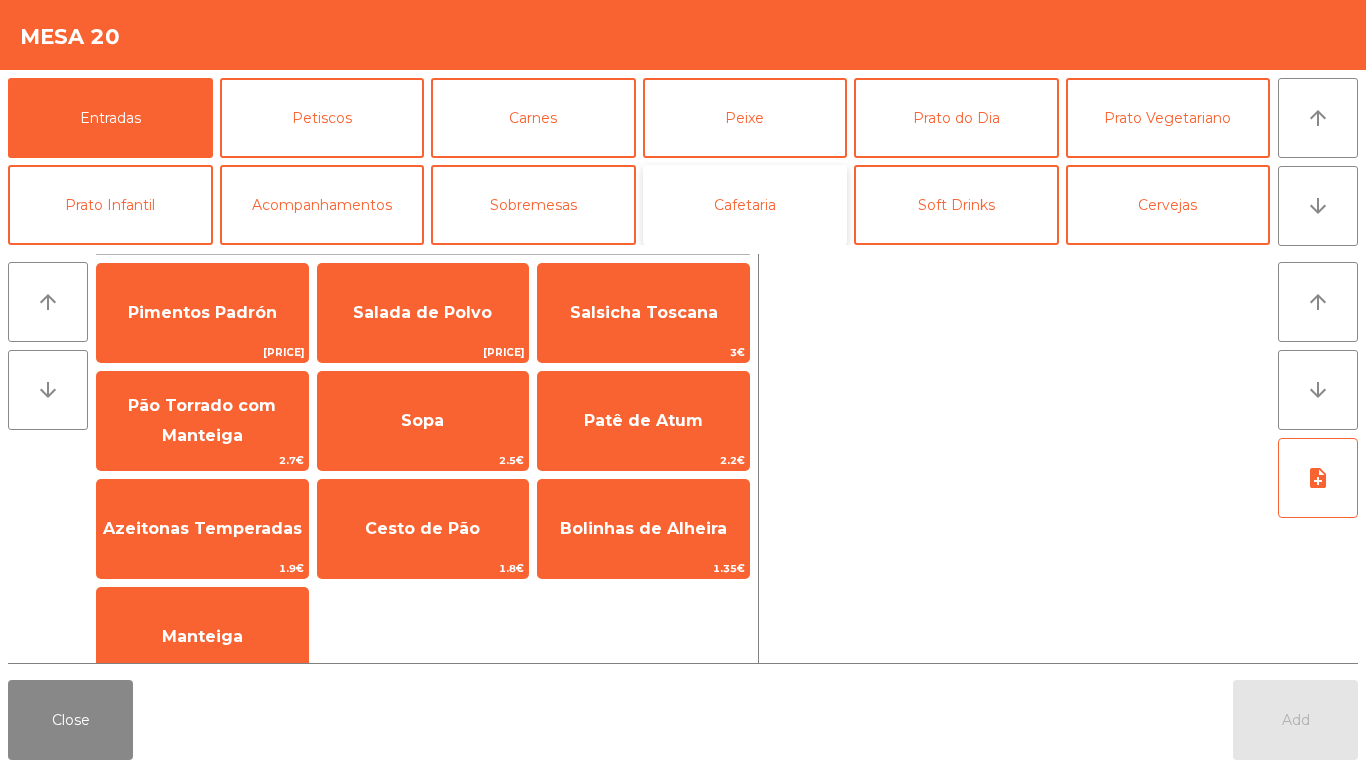 click on "Cafetaria" 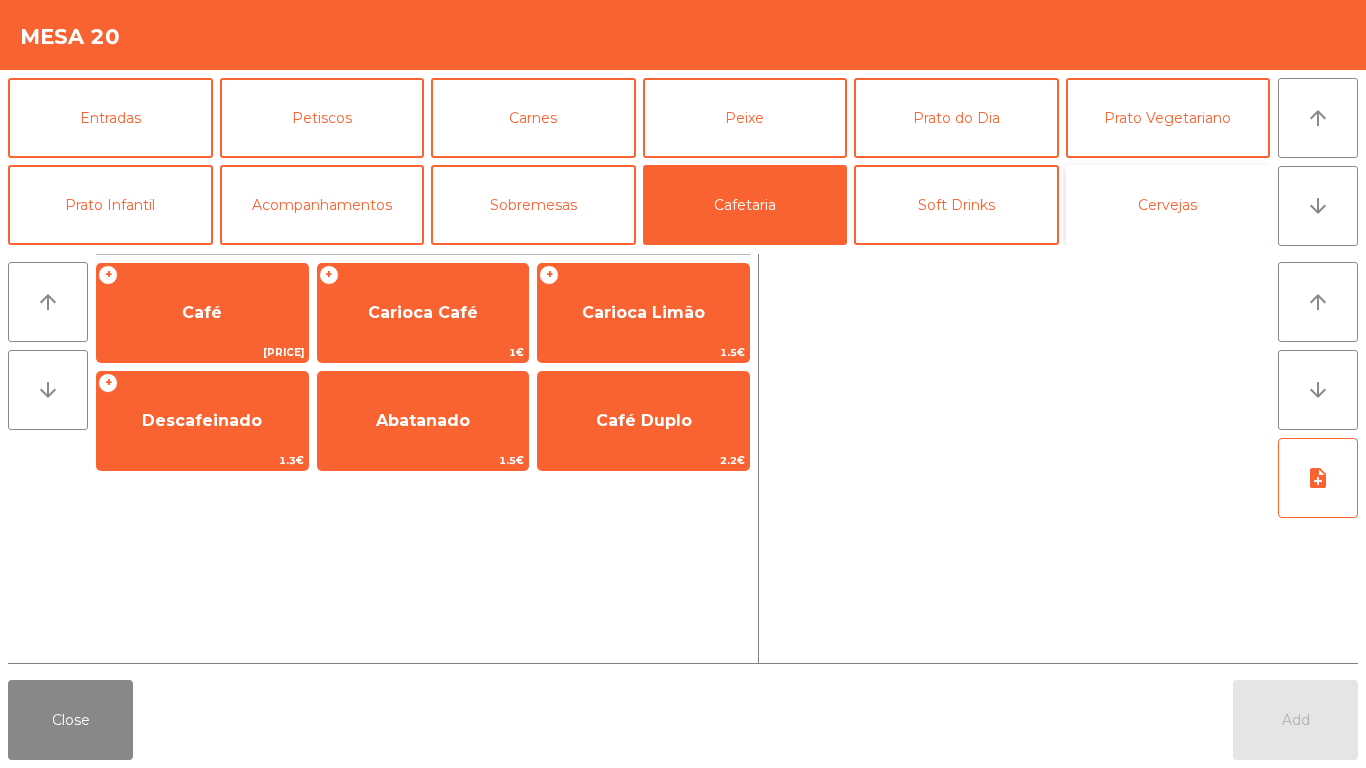 click on "Cervejas" 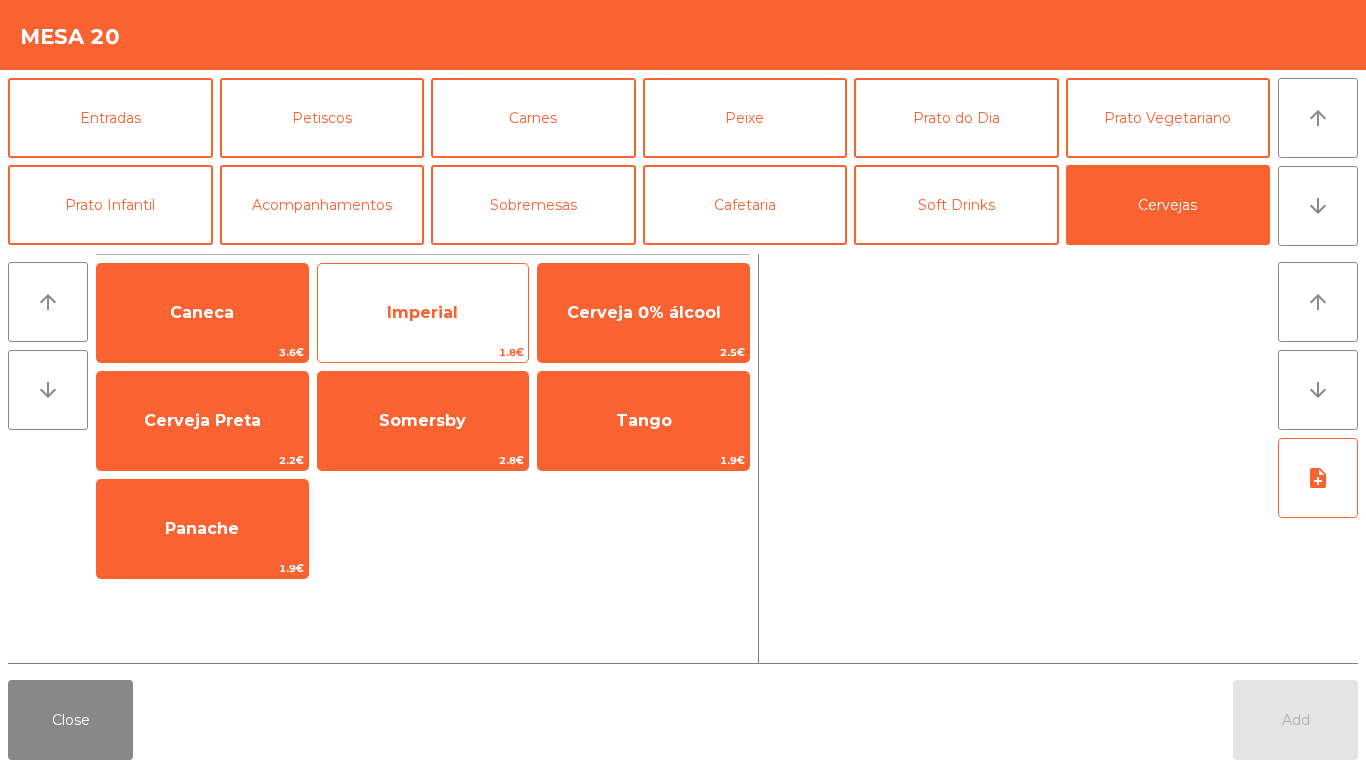click on "Imperial" 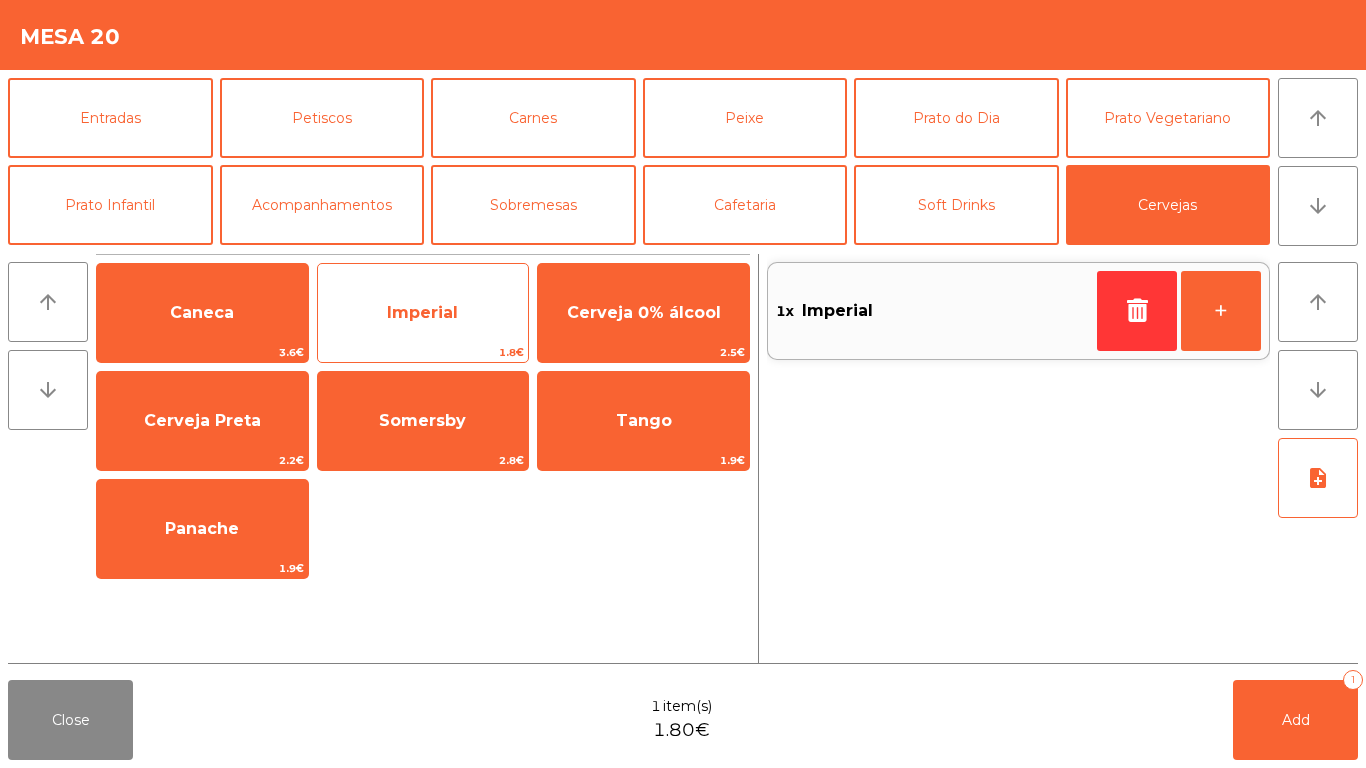 click on "Imperial" 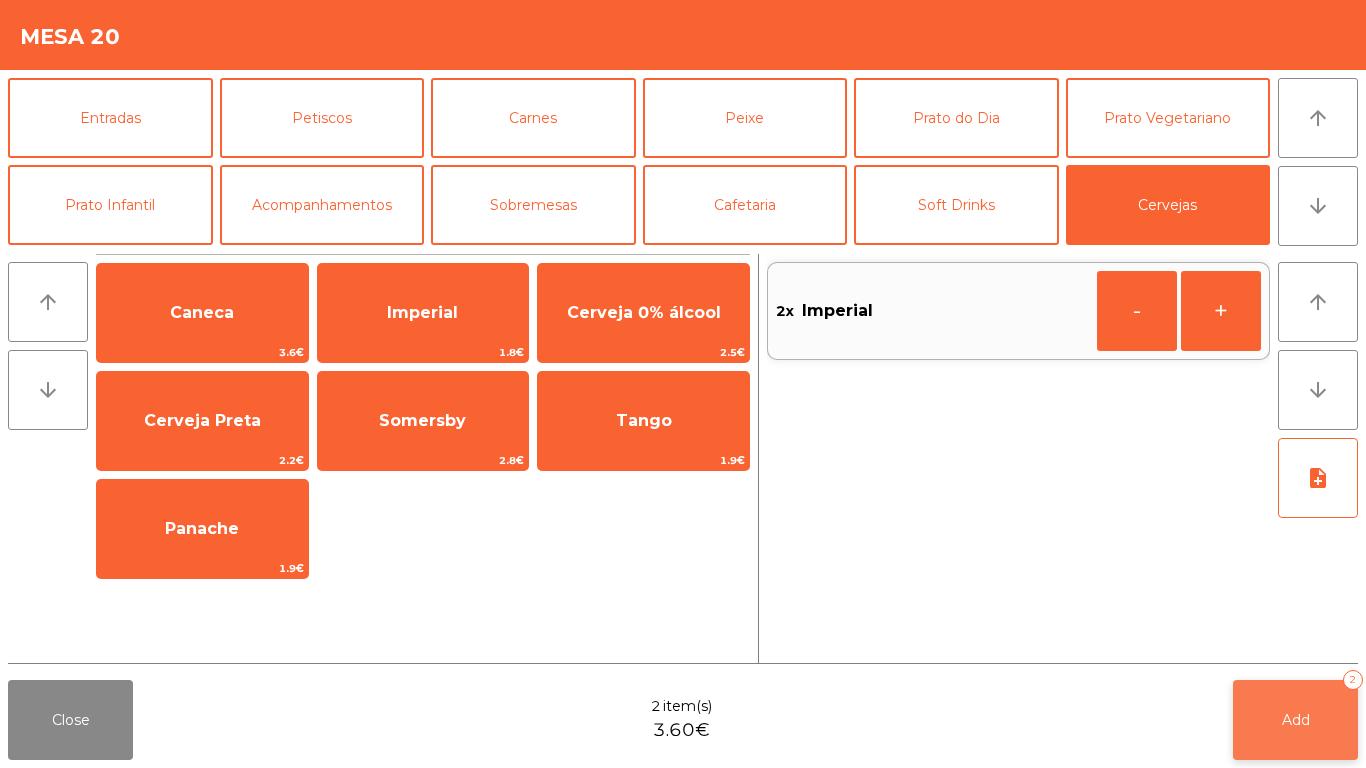 click on "Add   2" 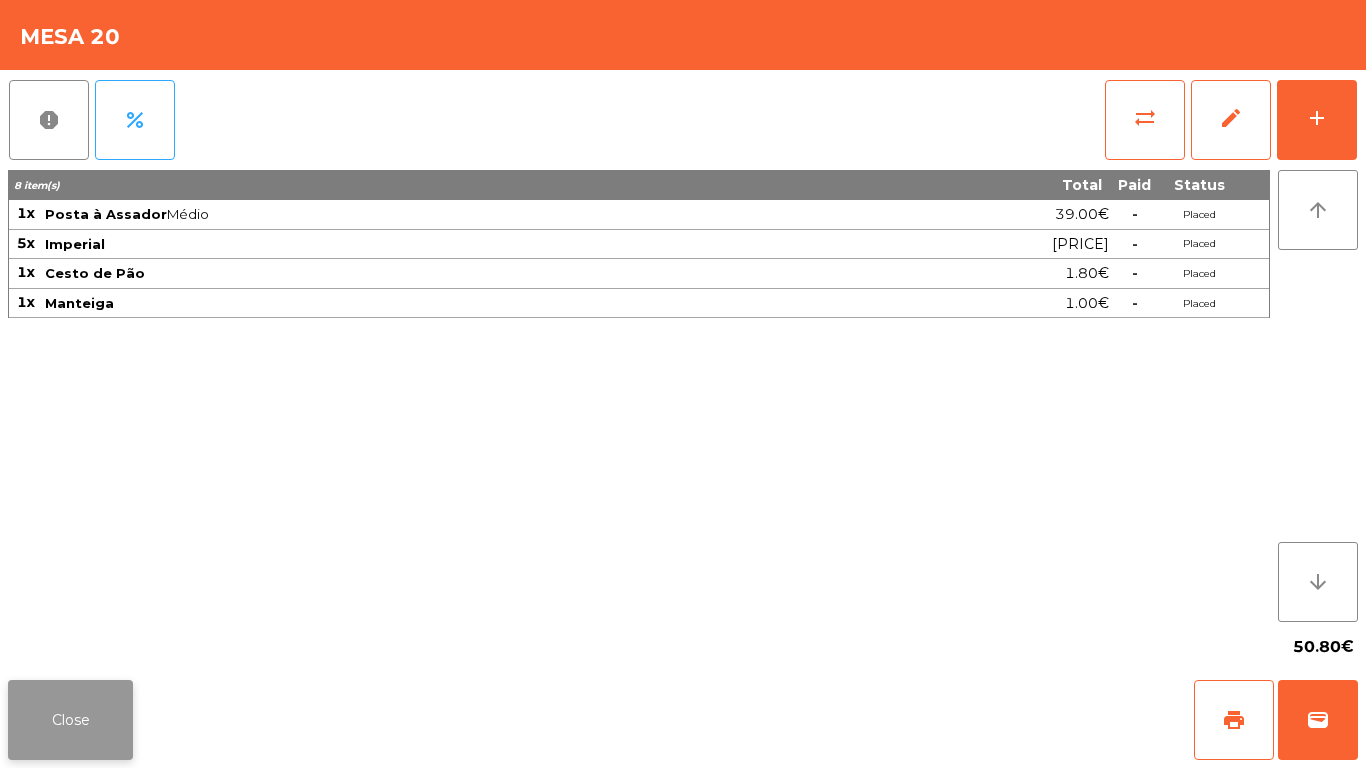 click on "Close" 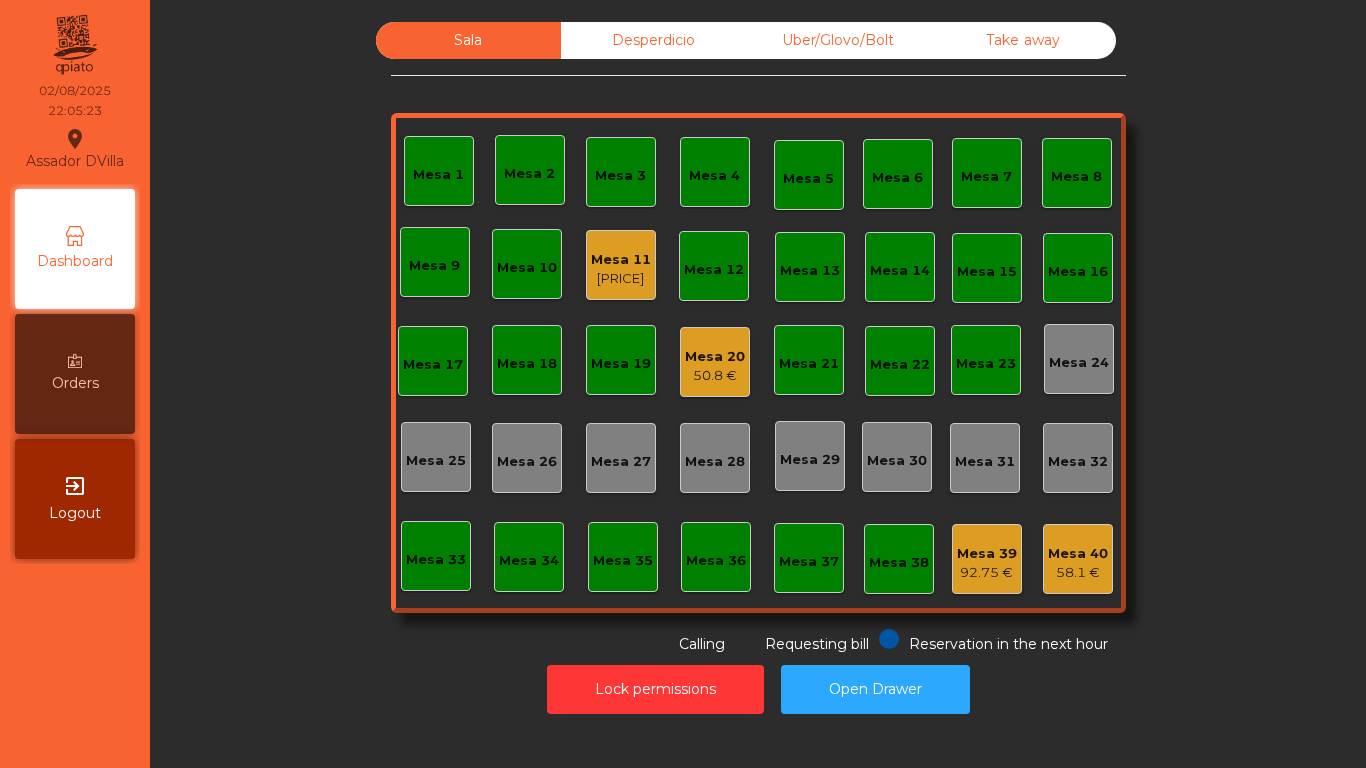click on "Mesa 11" 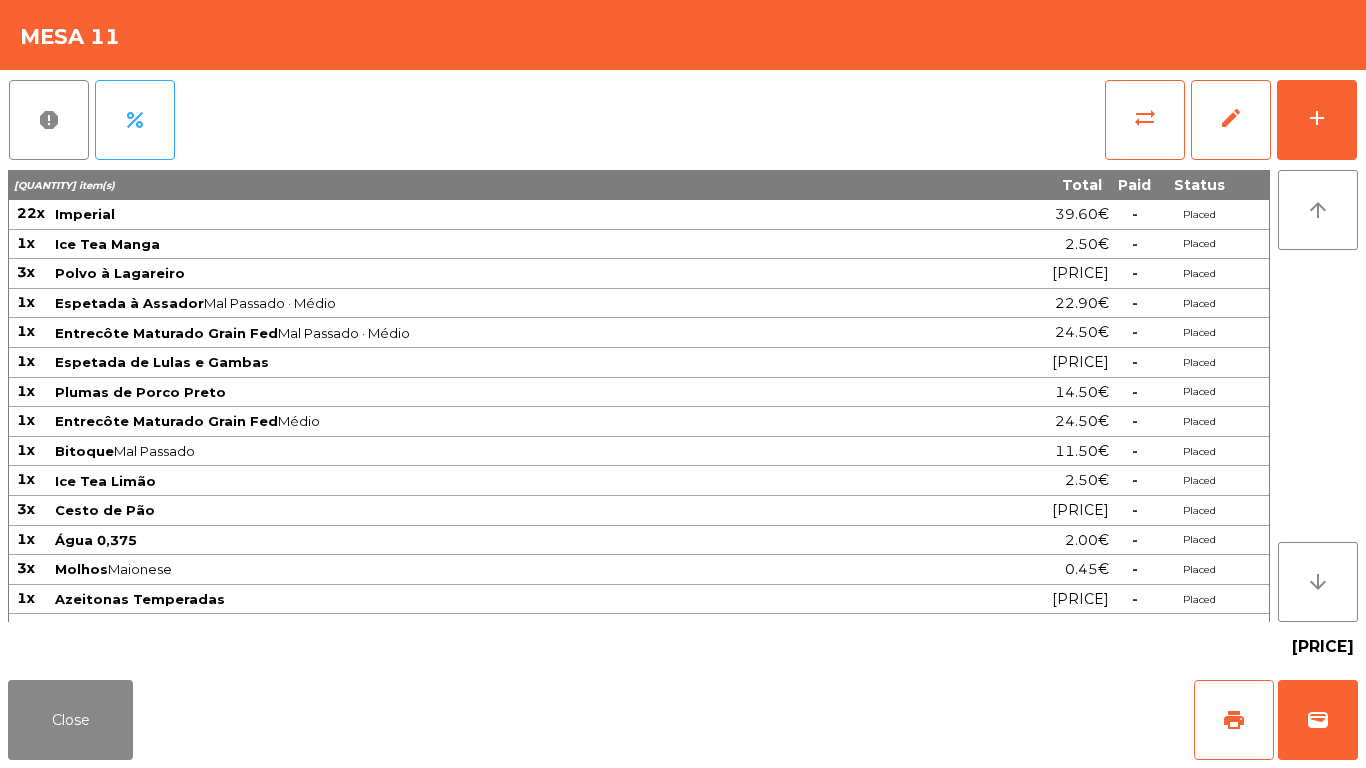 click on "report   percent   sync_alt   edit   add  49 item(s) Total Paid Status 22x Imperial 39.60€  -  Placed 1x Ice Tea Manga 2.50€  -  Placed 3x Polvo à Lagareiro 53.70€  -  Placed 1x Espetada à Assador  Mal Passado · Médio  22.90€  -  Placed 1x Entrecôte Maturado Grain Fed  Mal Passado · Médio  24.50€  -  Placed 1x Espetada de Lulas e Gambas 16.80€  -  Placed 1x Plumas de Porco Preto 14.50€  -  Placed 1x Entrecôte Maturado Grain Fed  Médio  24.50€  -  Placed 1x Bitoque  Mal Passado  11.50€  -  Placed 1x Ice Tea Limão 2.50€  -  Placed 3x Cesto de Pão 5.40€  -  Placed 1x Água 0,375 2.00€  -  Placed 3x Molhos  Maionese  0.45€  -  Placed 1x Azeitonas Temperadas 1.90€  -  Placed 2x Patê de Atum 4.40€  -  Placed 2x Salada de Polvo 13.00€  -  Placed 4x Café 4.80€  -  Placed arrow_upward arrow_downward  244.95€" 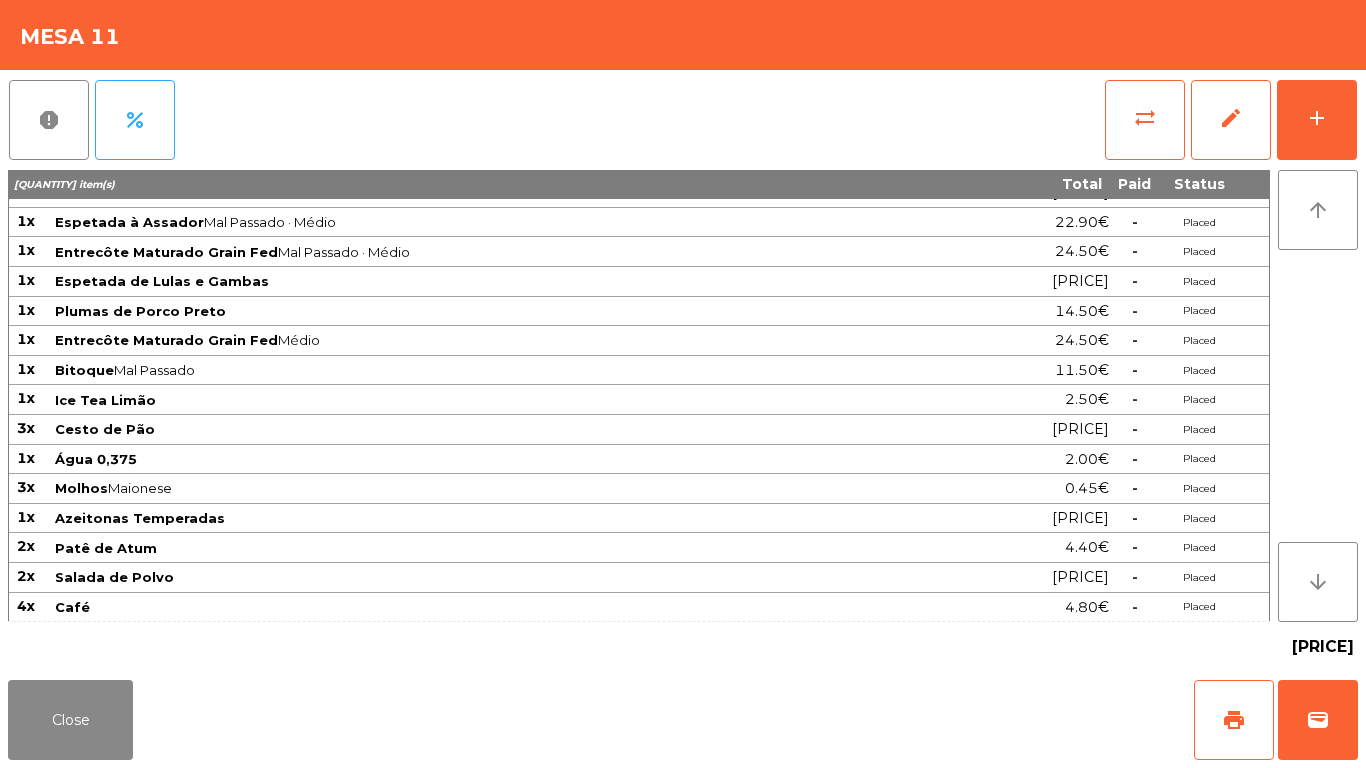 click on "report   percent   sync_alt   edit   add  49 item(s) Total Paid Status 22x Imperial 39.60€  -  Placed 1x Ice Tea Manga 2.50€  -  Placed 3x Polvo à Lagareiro 53.70€  -  Placed 1x Espetada à Assador  Mal Passado · Médio  22.90€  -  Placed 1x Entrecôte Maturado Grain Fed  Mal Passado · Médio  24.50€  -  Placed 1x Espetada de Lulas e Gambas 16.80€  -  Placed 1x Plumas de Porco Preto 14.50€  -  Placed 1x Entrecôte Maturado Grain Fed  Médio  24.50€  -  Placed 1x Bitoque  Mal Passado  11.50€  -  Placed 1x Ice Tea Limão 2.50€  -  Placed 3x Cesto de Pão 5.40€  -  Placed 1x Água 0,375 2.00€  -  Placed 3x Molhos  Maionese  0.45€  -  Placed 1x Azeitonas Temperadas 1.90€  -  Placed 2x Patê de Atum 4.40€  -  Placed 2x Salada de Polvo 13.00€  -  Placed 4x Café 4.80€  -  Placed arrow_upward arrow_downward  244.95€" 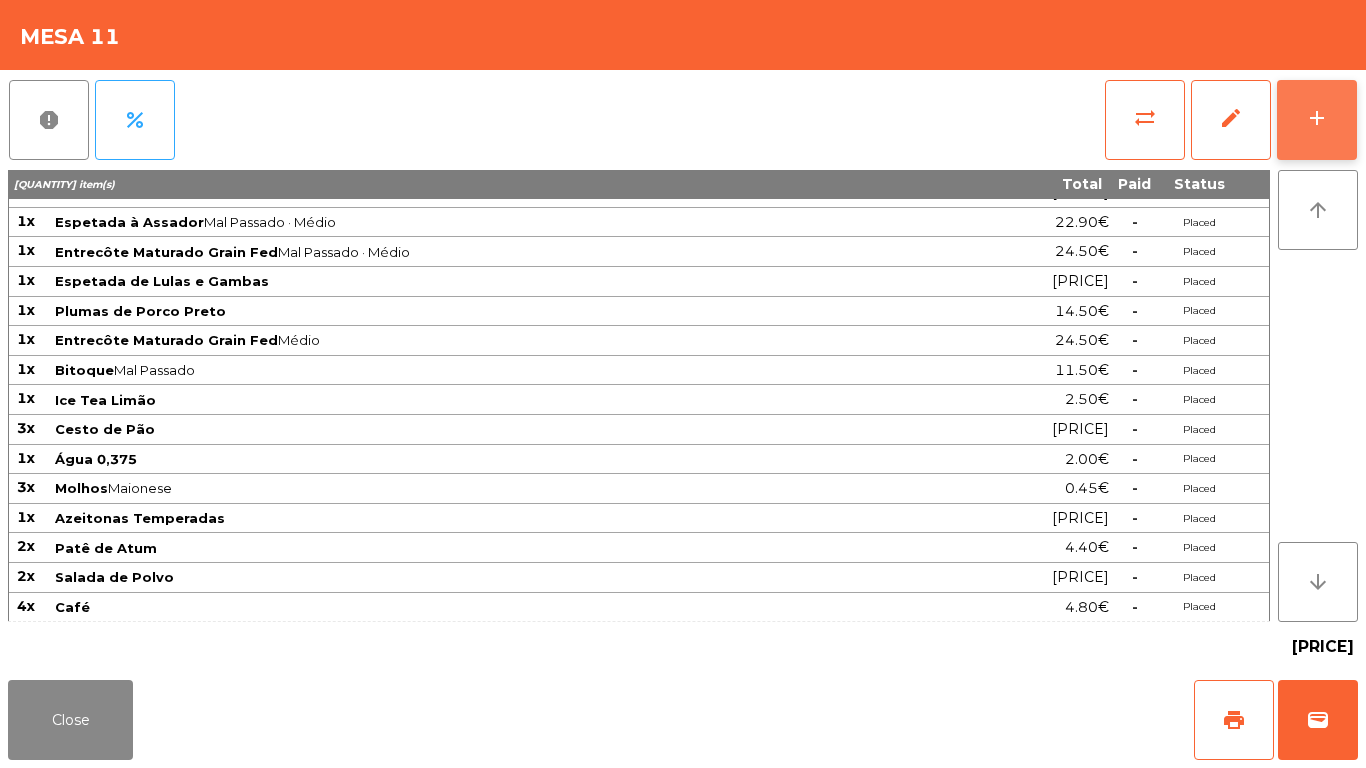 click on "add" 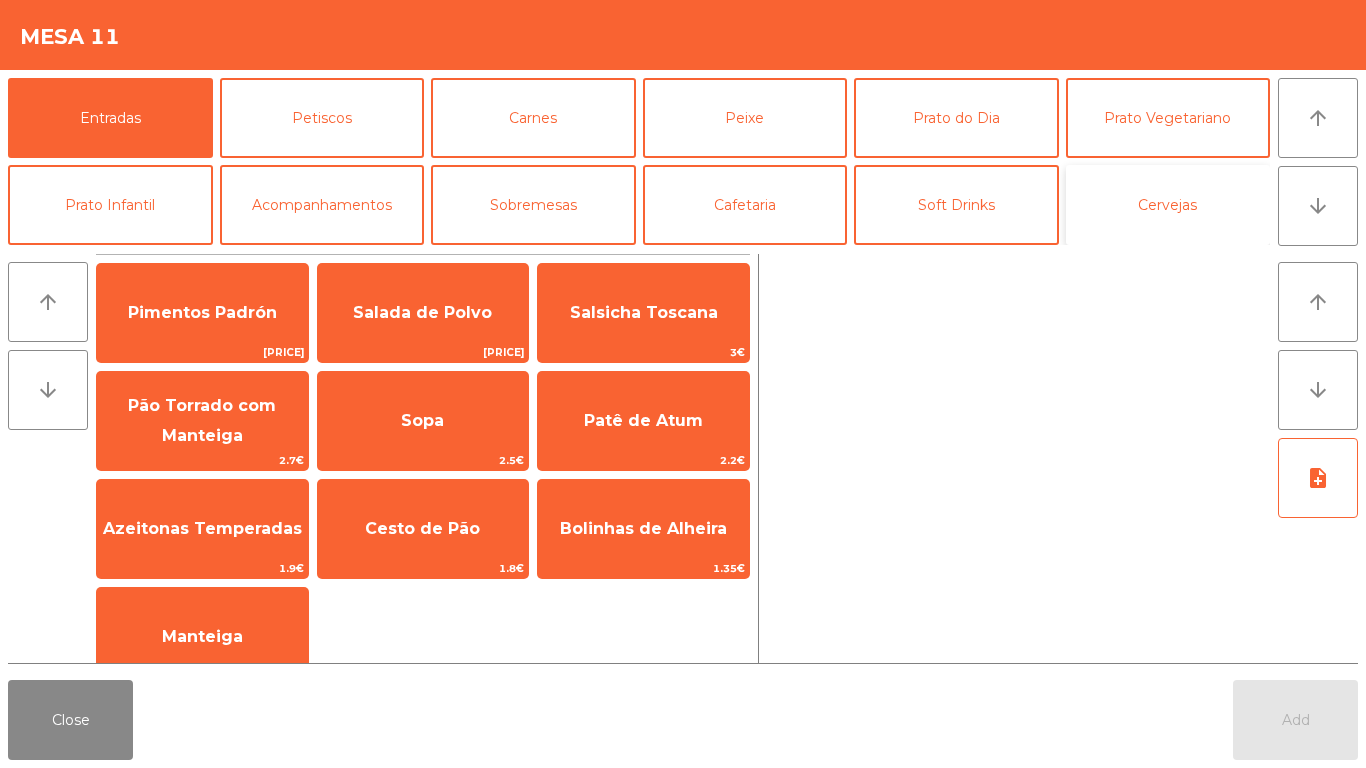 click on "Cervejas" 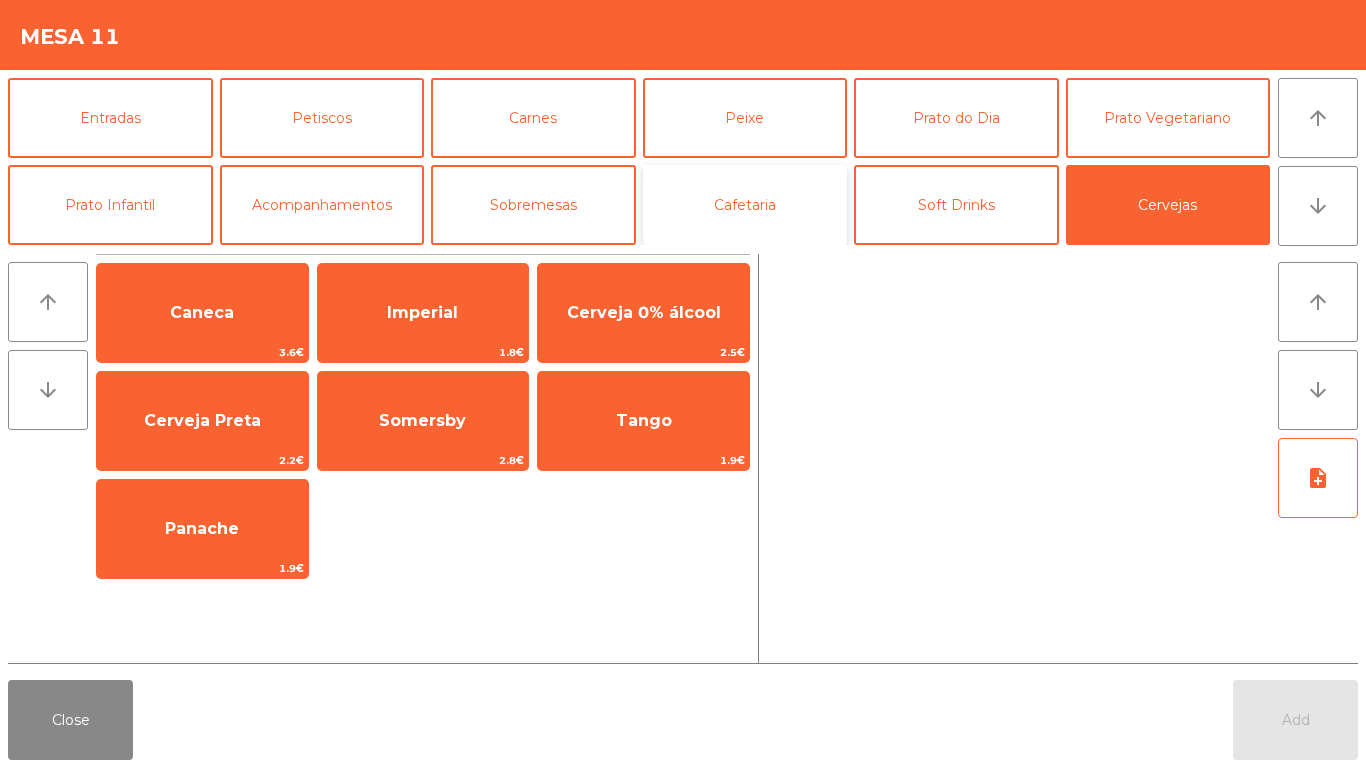 click on "Cafetaria" 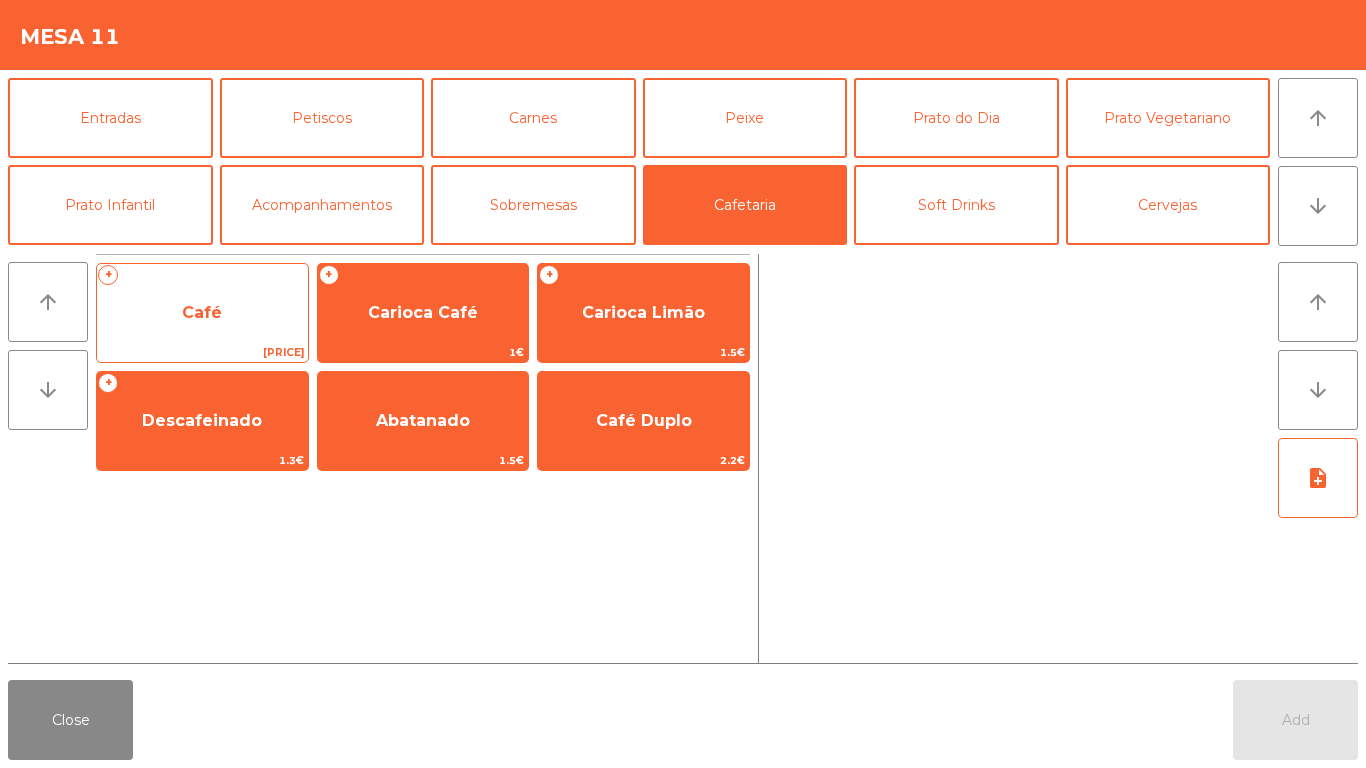 click on "Café" 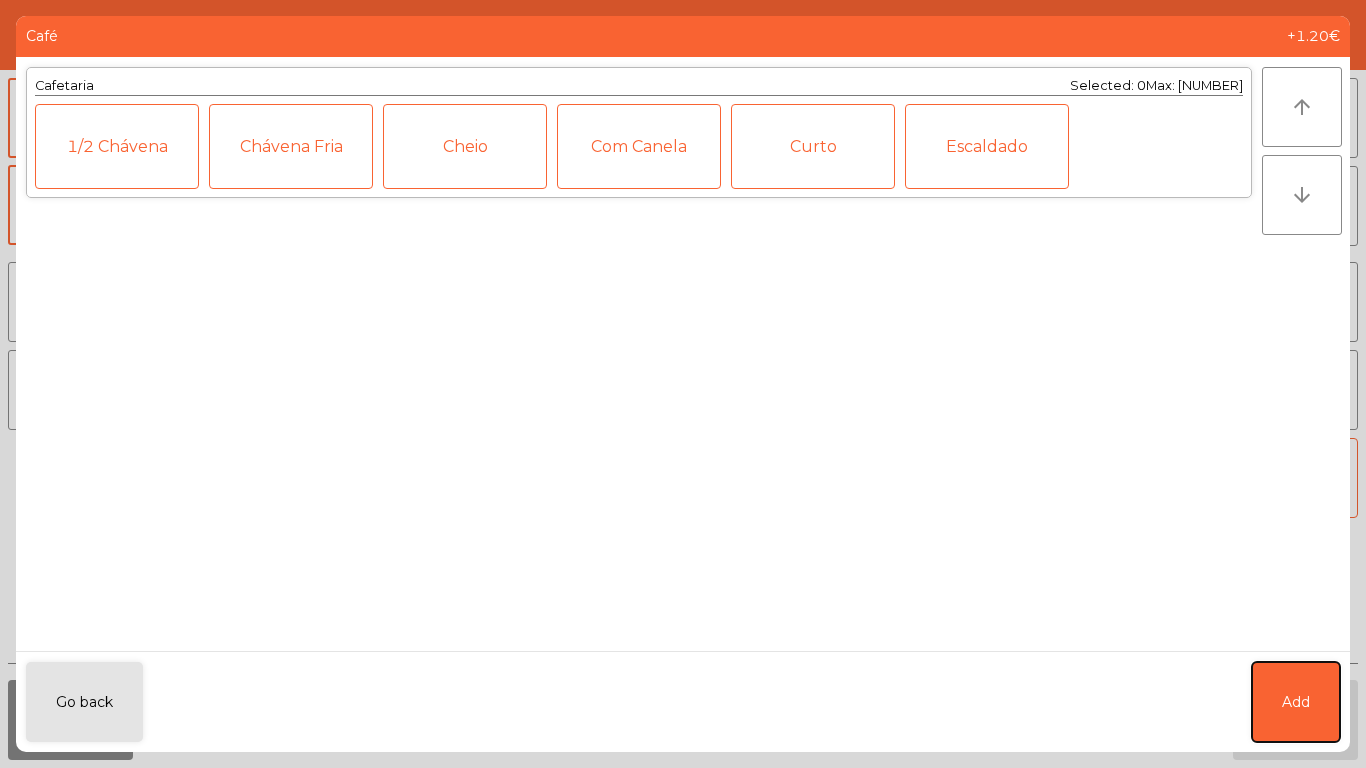click on "Add" 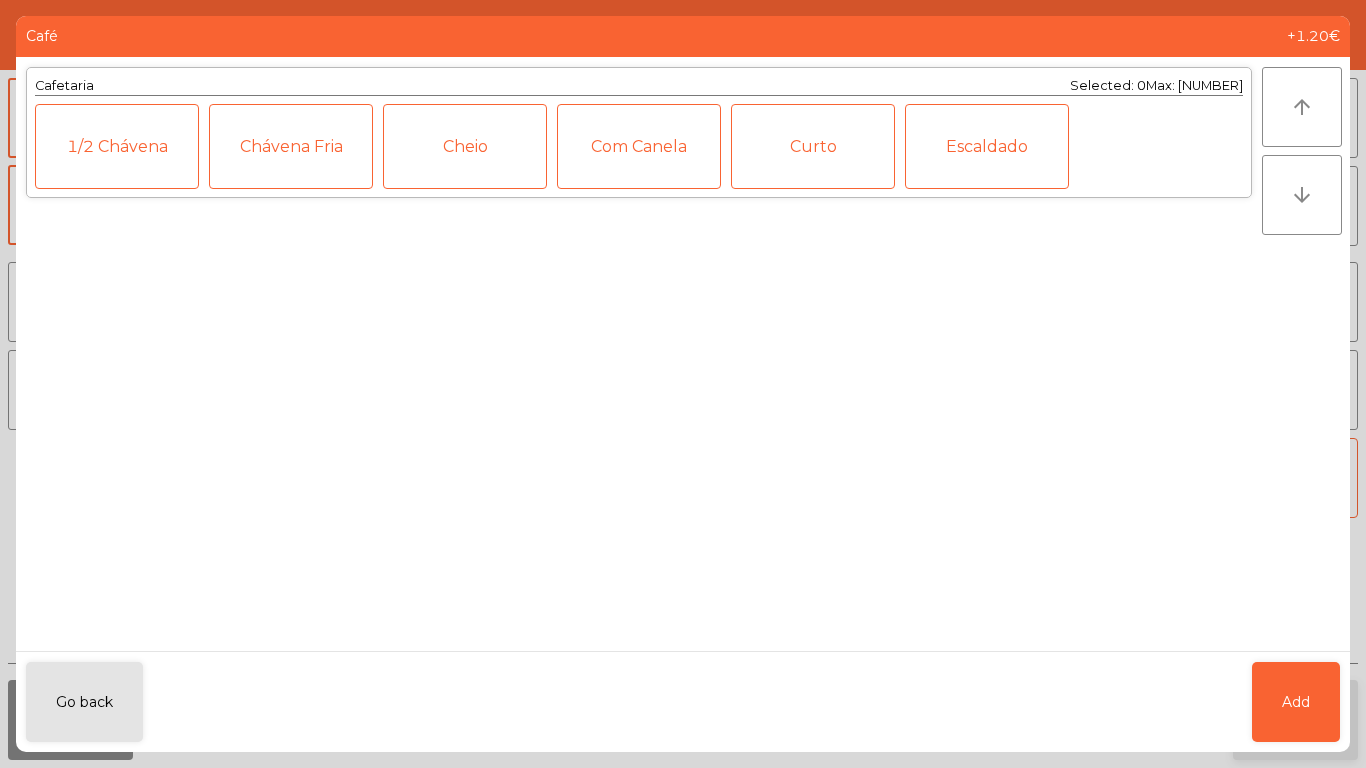 click on "Add" 